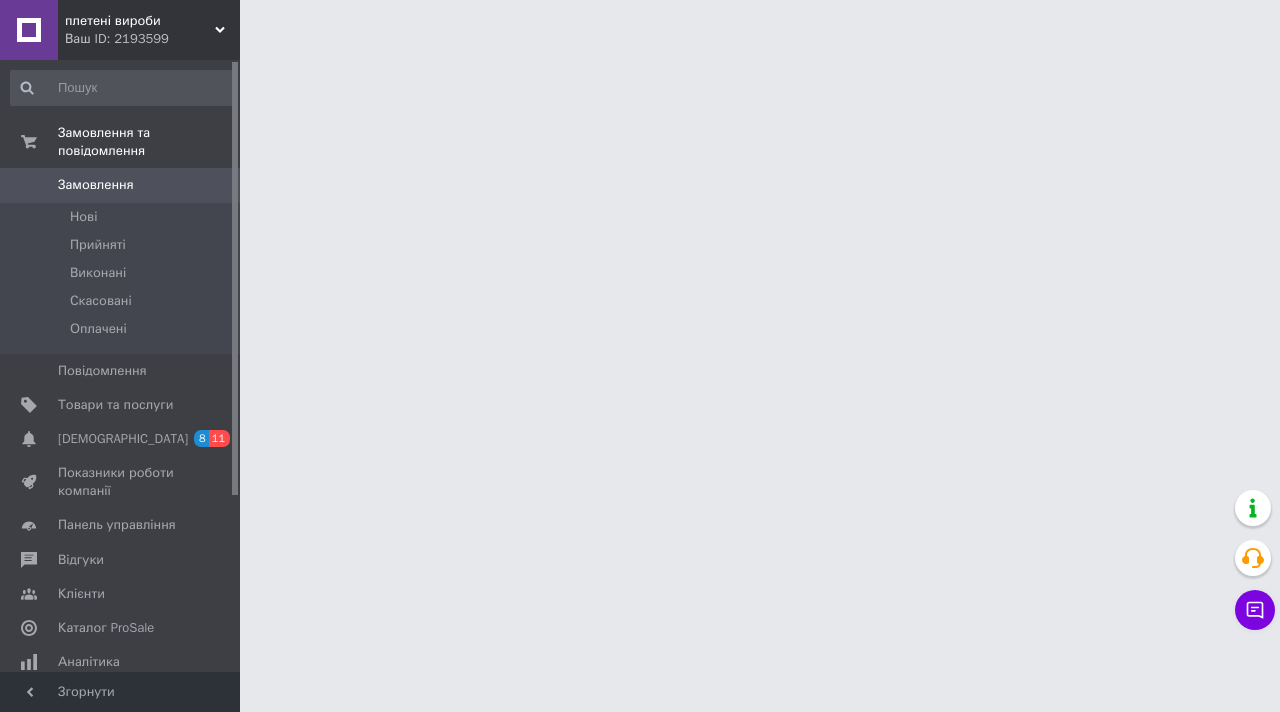 scroll, scrollTop: 0, scrollLeft: 0, axis: both 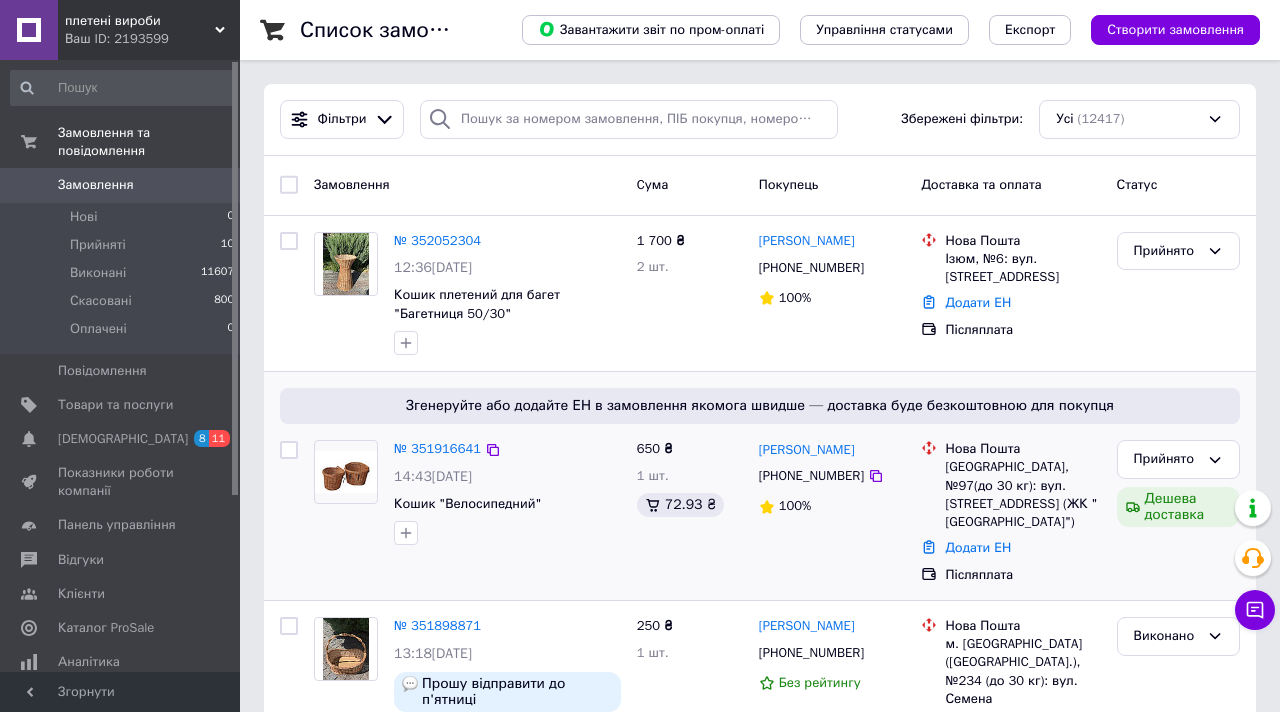 click on "№ 351916641" at bounding box center [507, 449] 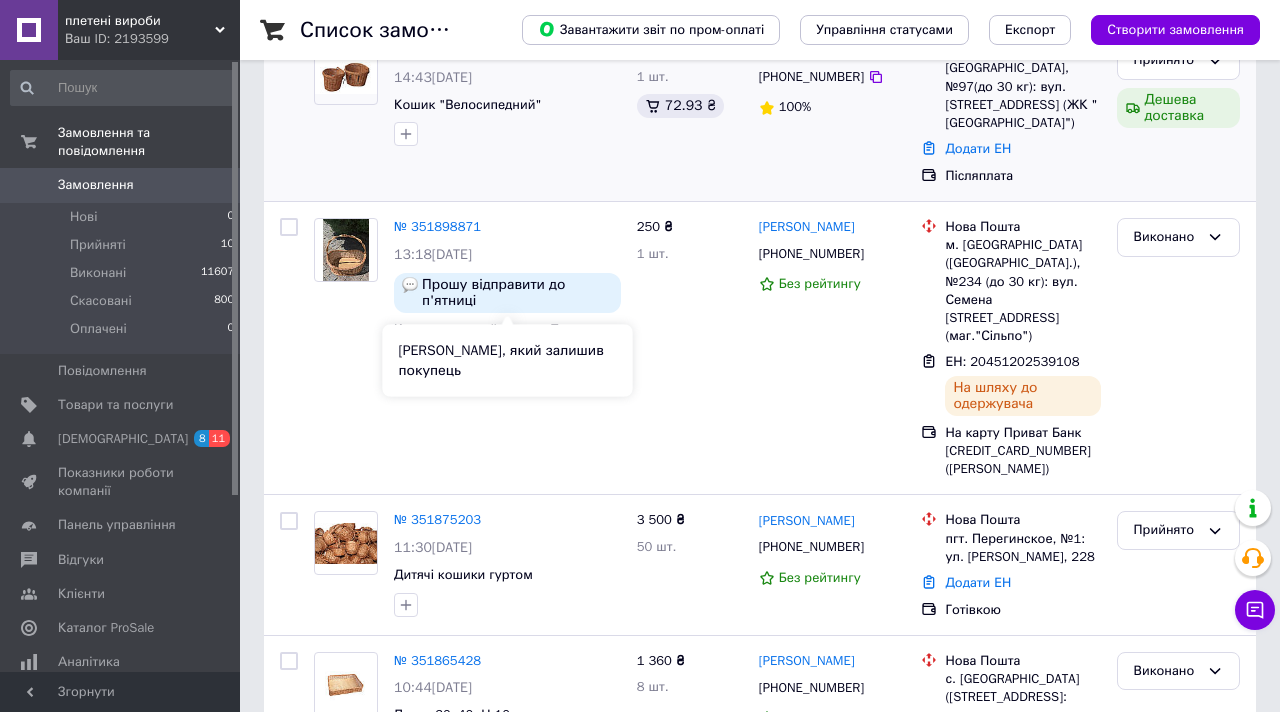 scroll, scrollTop: 400, scrollLeft: 0, axis: vertical 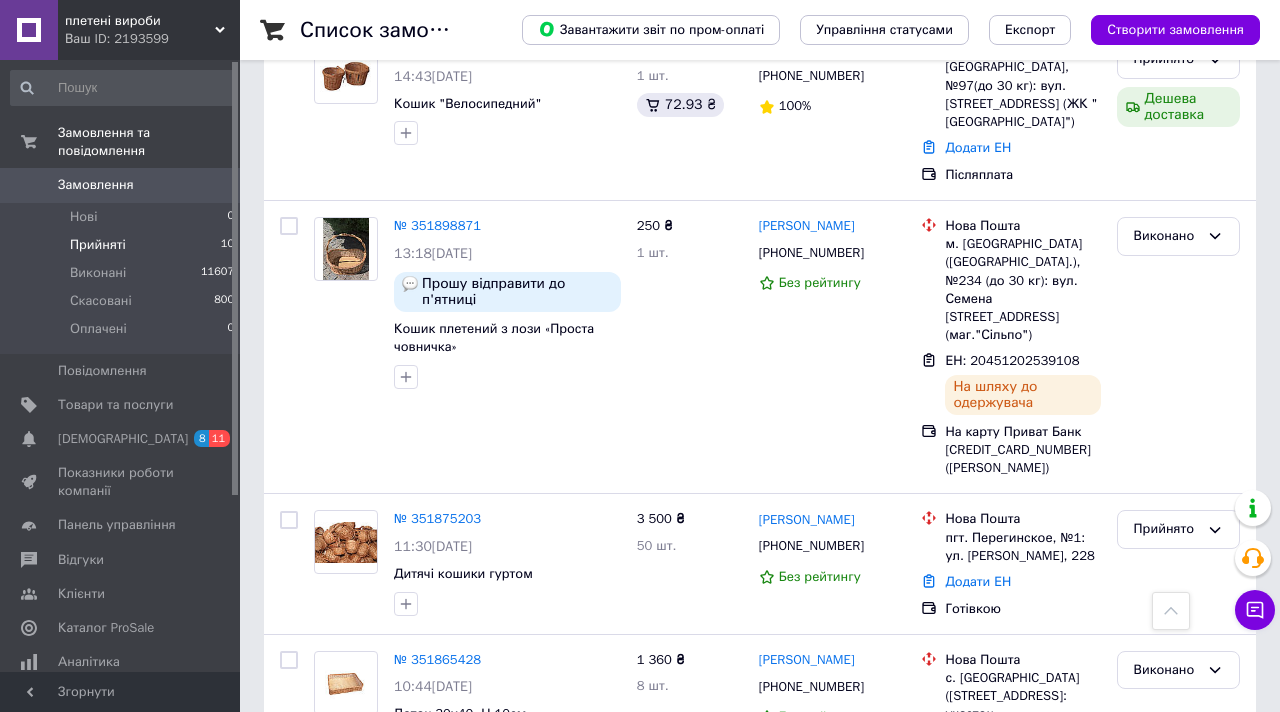 click on "Прийняті" at bounding box center [98, 245] 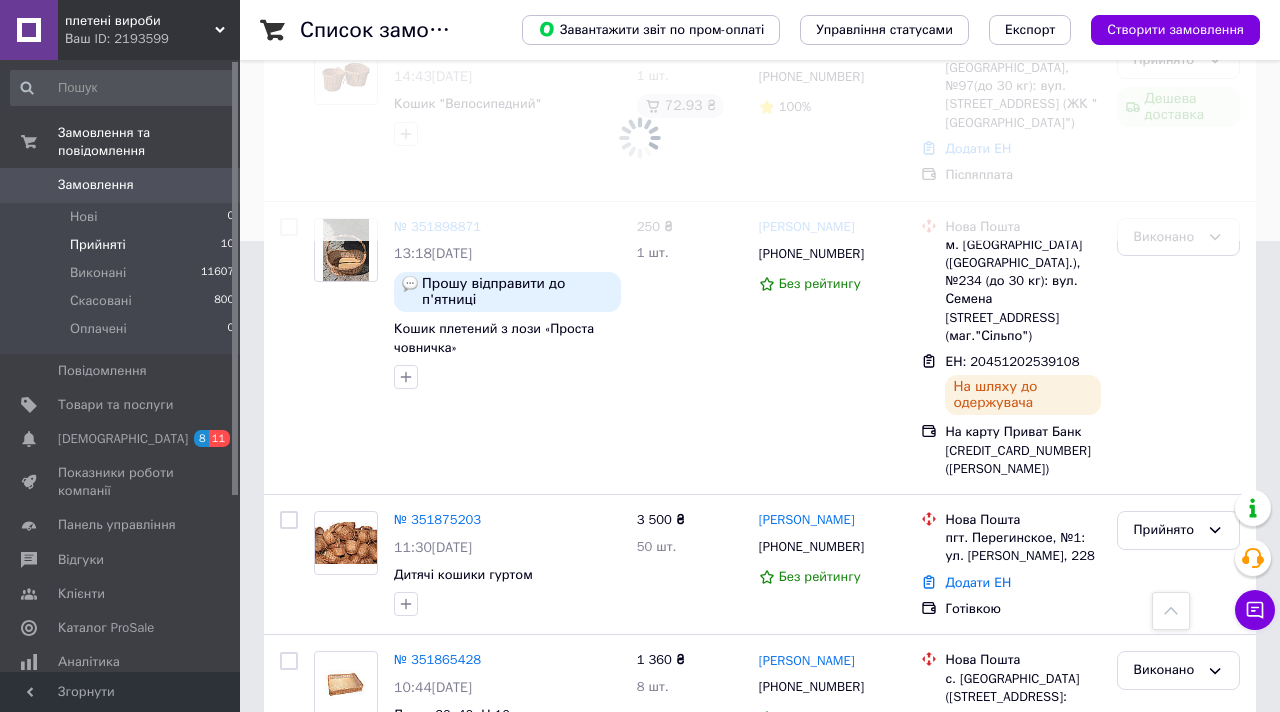 scroll, scrollTop: 0, scrollLeft: 0, axis: both 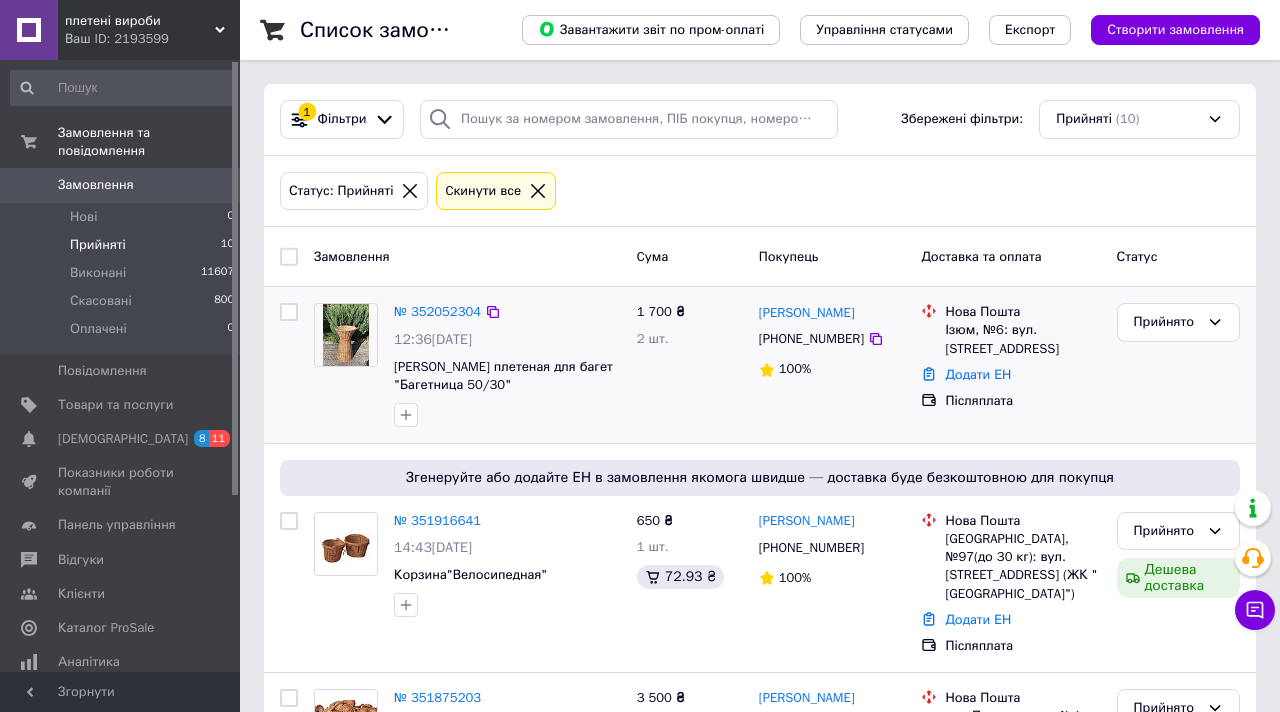 click at bounding box center (346, 365) 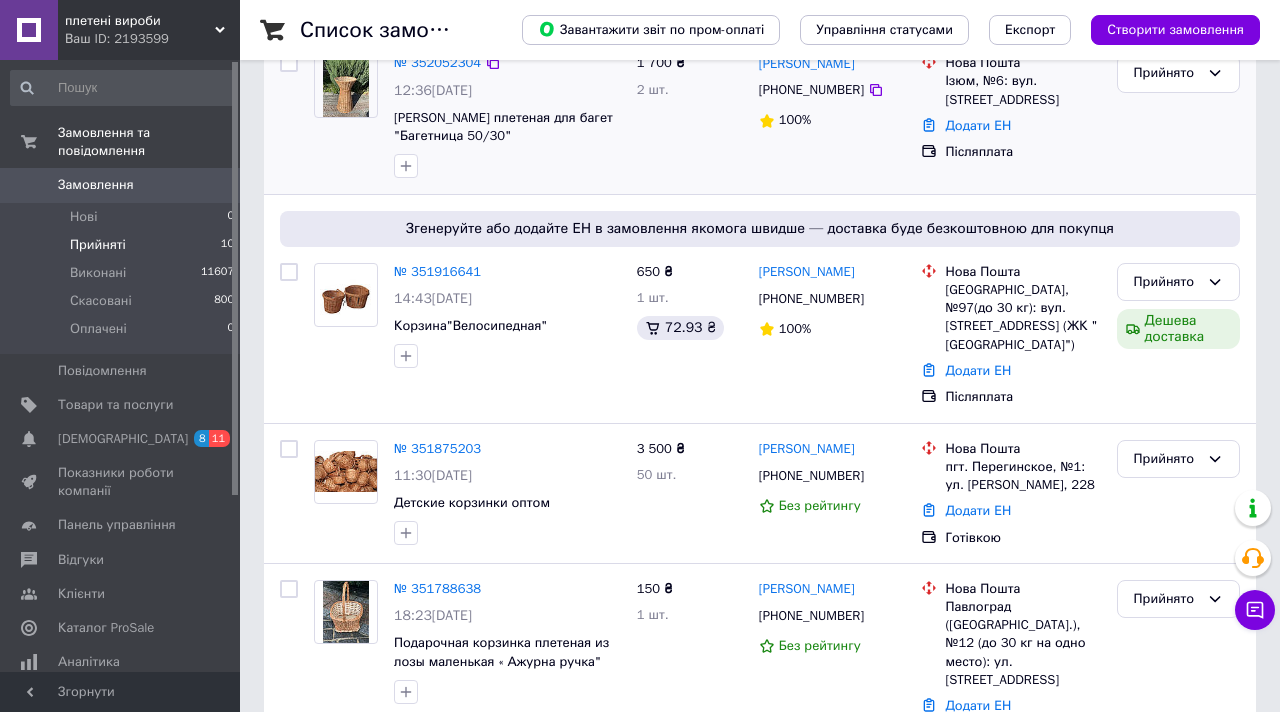 scroll, scrollTop: 320, scrollLeft: 0, axis: vertical 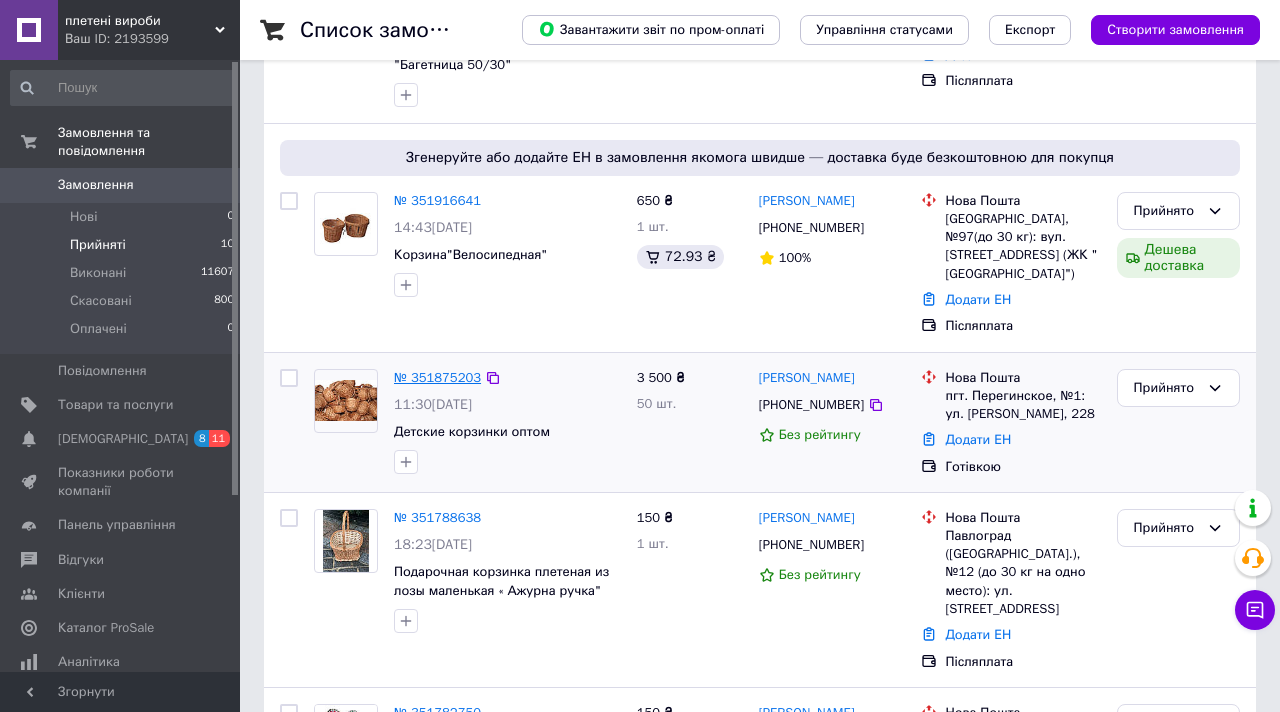 click on "№ 351875203" at bounding box center [437, 377] 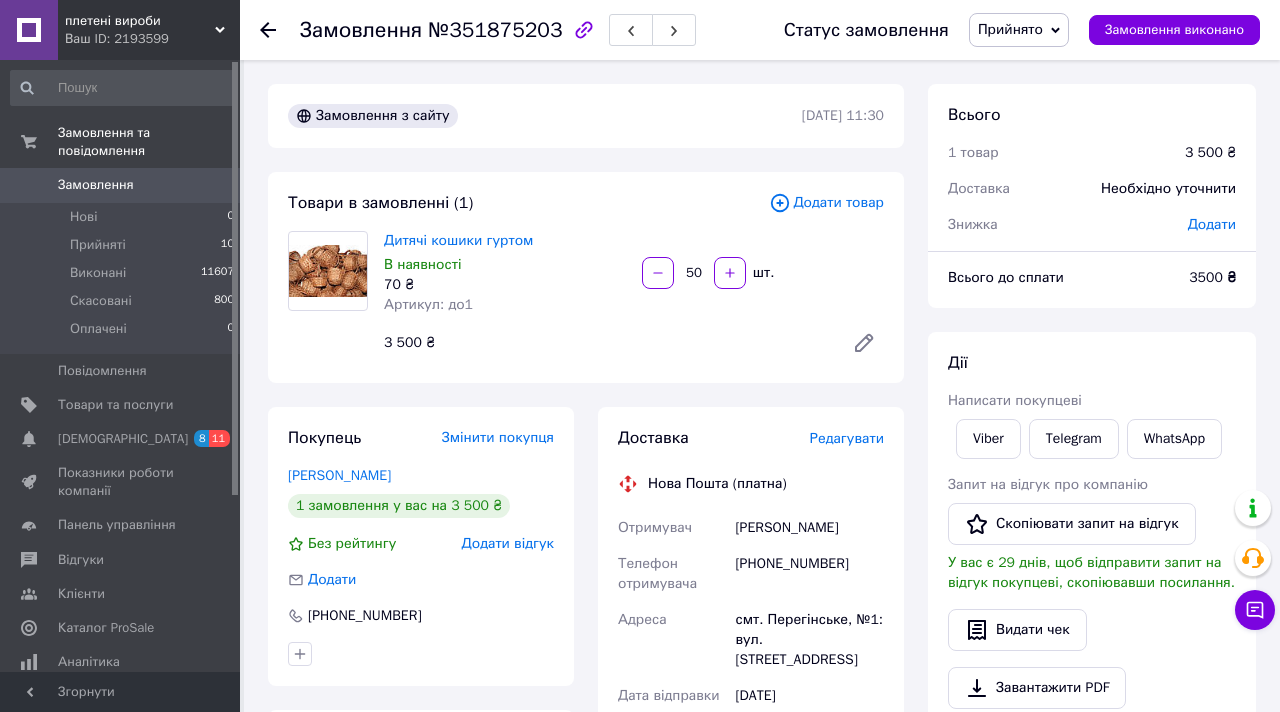 click on "Редагувати" at bounding box center (847, 438) 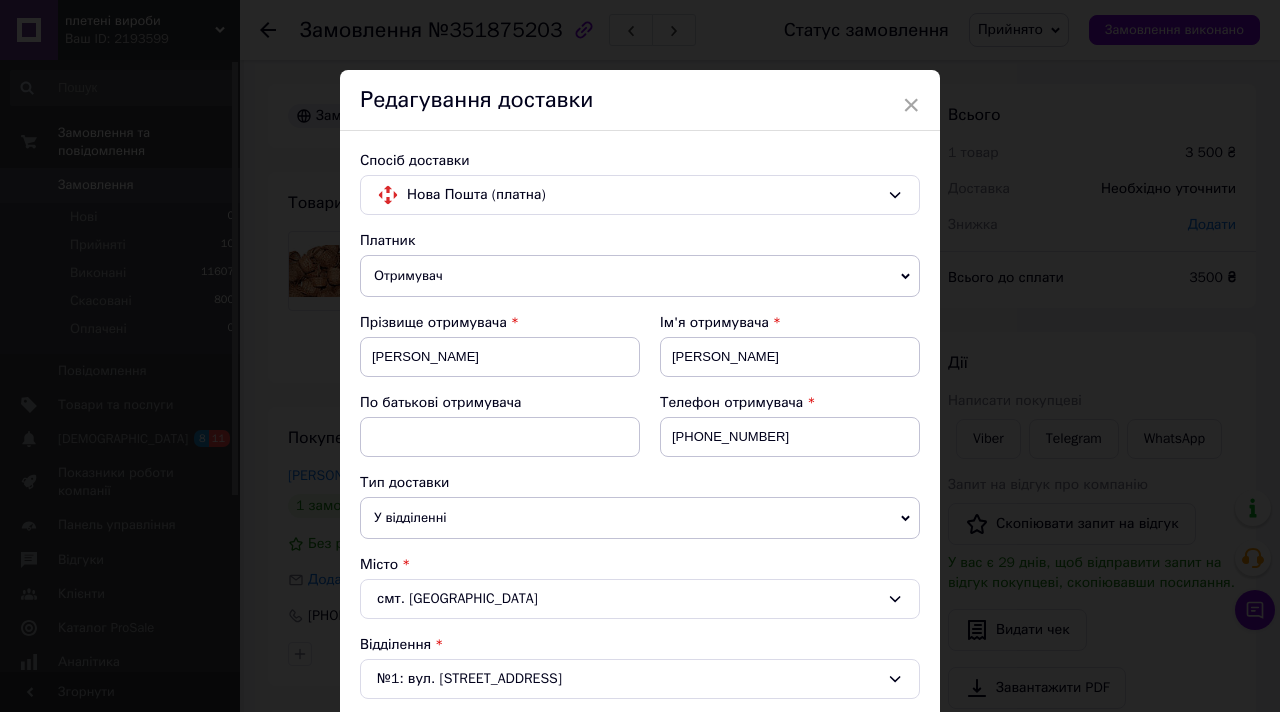 click on "Спосіб доставки Нова Пошта (платна) Платник Отримувач Відправник Прізвище отримувача [PERSON_NAME] Ім'я отримувача [PERSON_NAME] батькові отримувача Телефон отримувача [PHONE_NUMBER] Тип доставки У відділенні Кур'єром В поштоматі Місто смт. Перегінське Відділення №1: вул. Січових Стрільців, 228 Місце відправки Хуст: №1: вул. [PERSON_NAME], 76 Немає збігів. Спробуйте змінити умови пошуку Додати ще місце відправки Тип посилки Вантаж Документи Номер упаковки (не обов'язково) Оціночна вартість 3500 Дата відправки [DATE] < 2025 > < Июль > Пн Вт Ср Чт Пт Сб Вс 30 1 2 3 4 5 6 7 8 9 10 11 12 13 14 15 16 17 18 19 20 21" at bounding box center [640, 692] 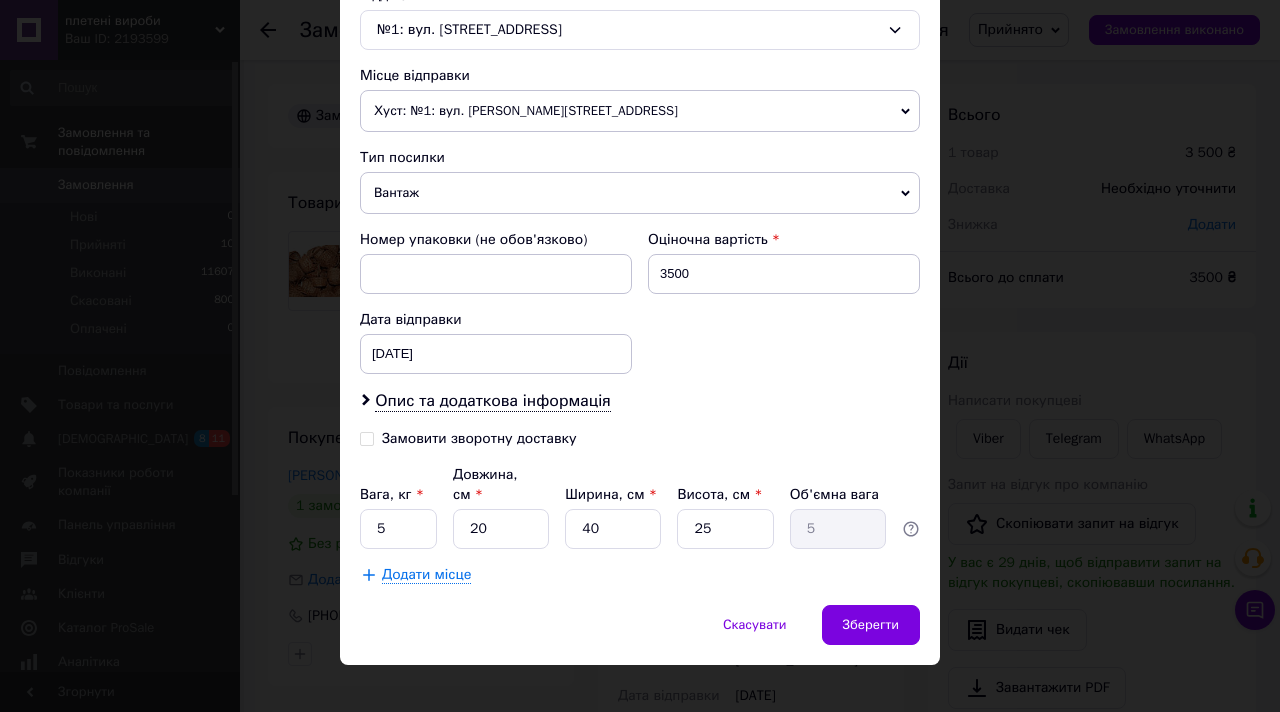scroll, scrollTop: 672, scrollLeft: 0, axis: vertical 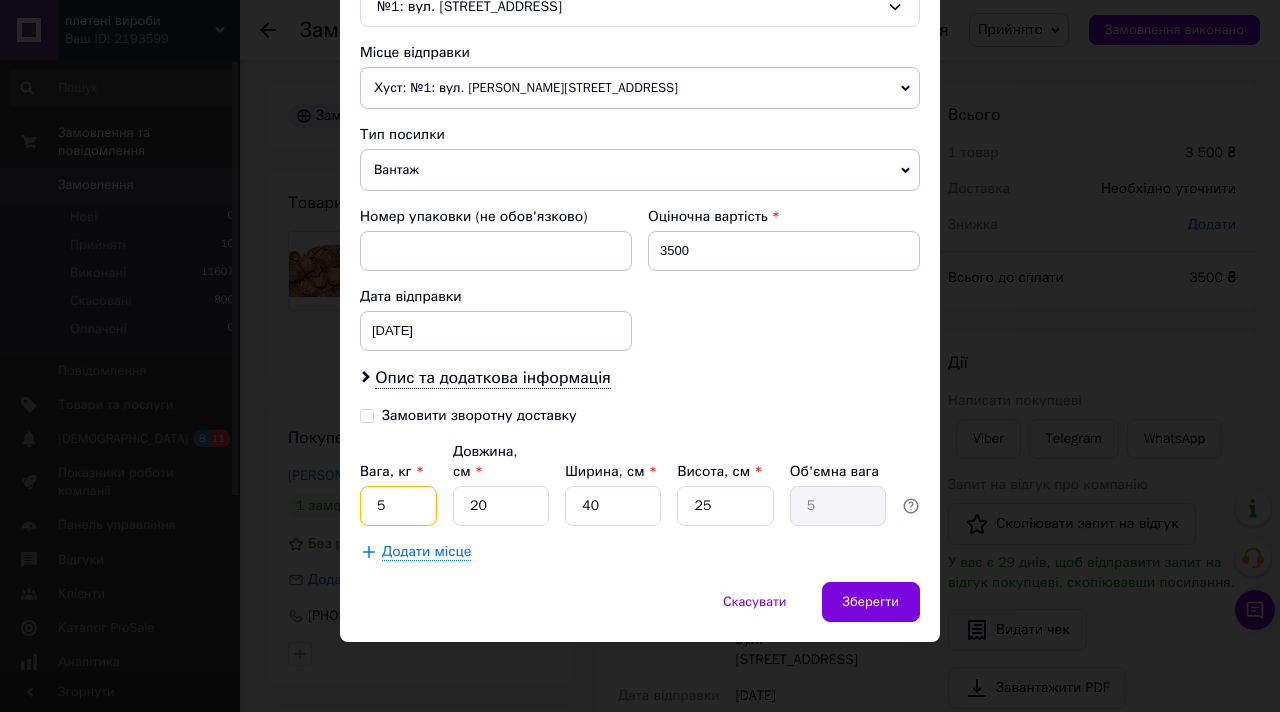 click on "5" at bounding box center [398, 506] 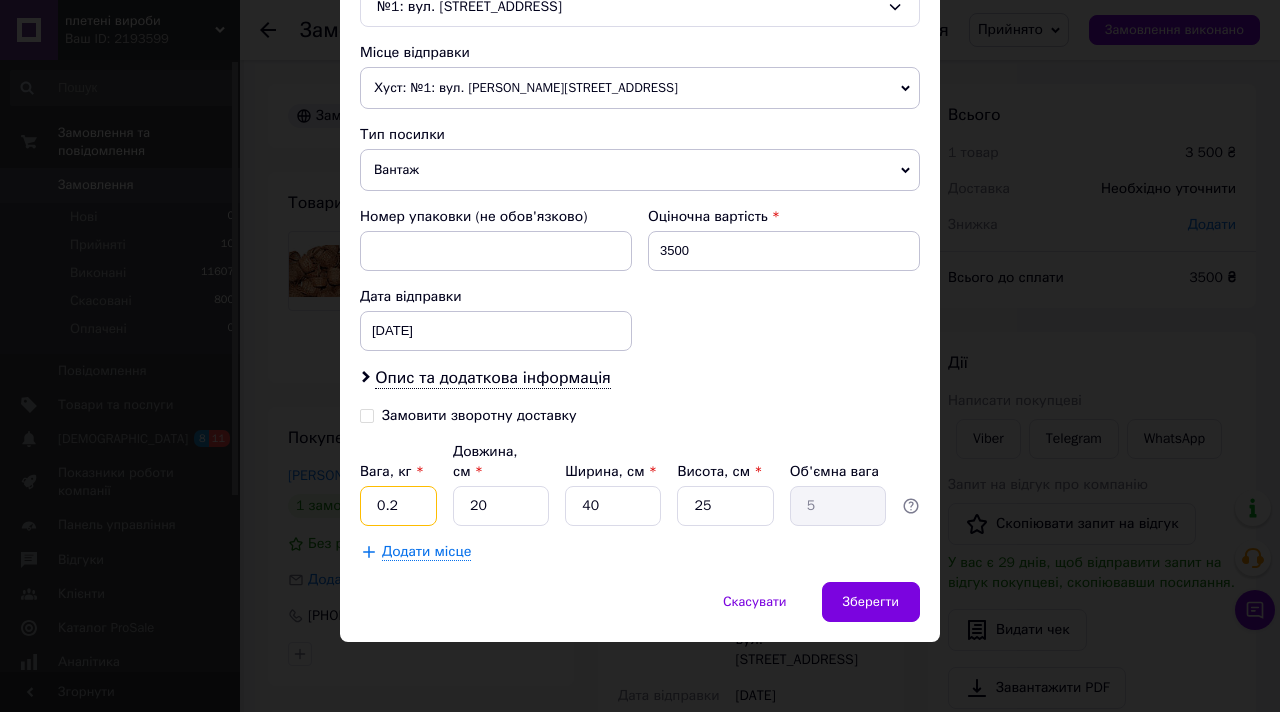 type on "0.2" 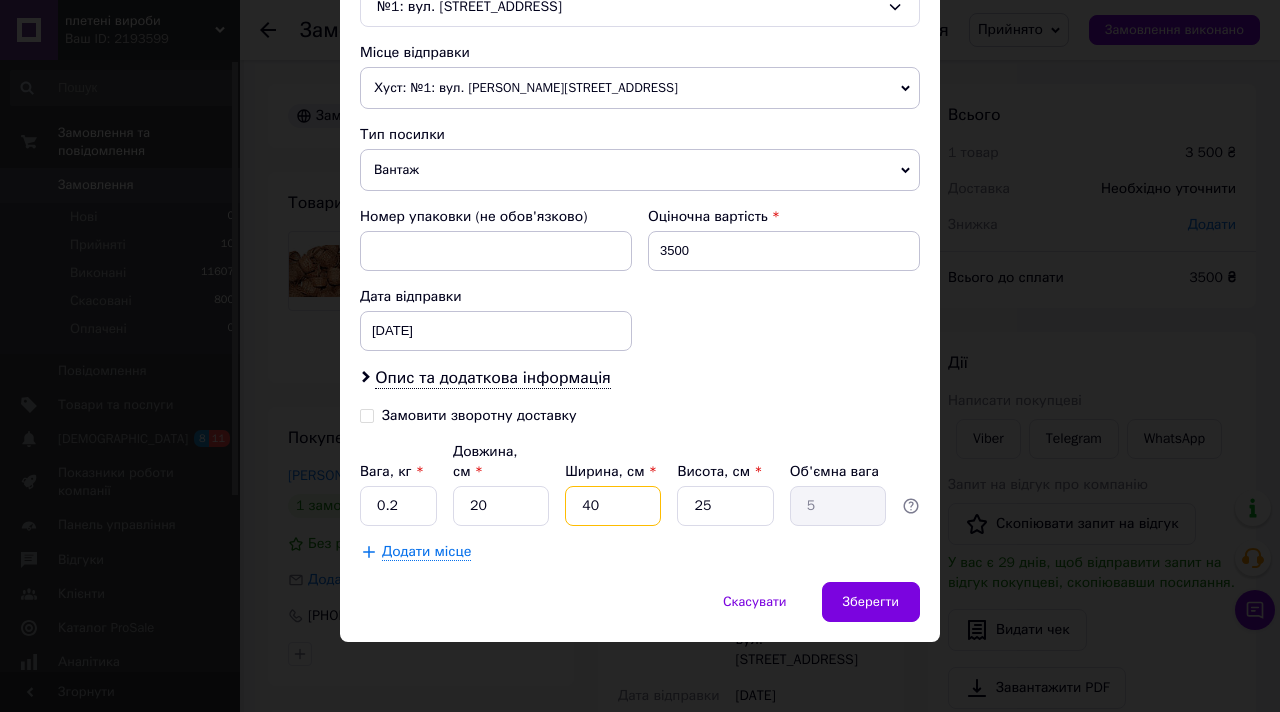 click on "40" at bounding box center (613, 506) 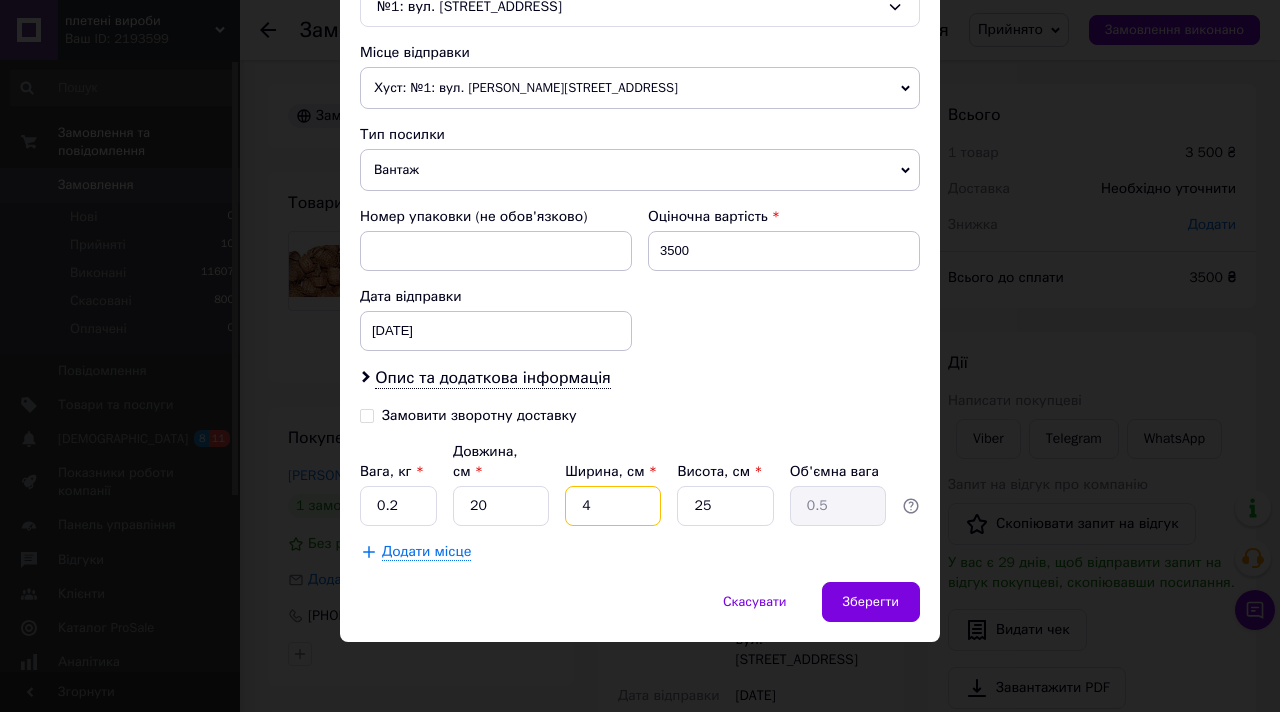 type 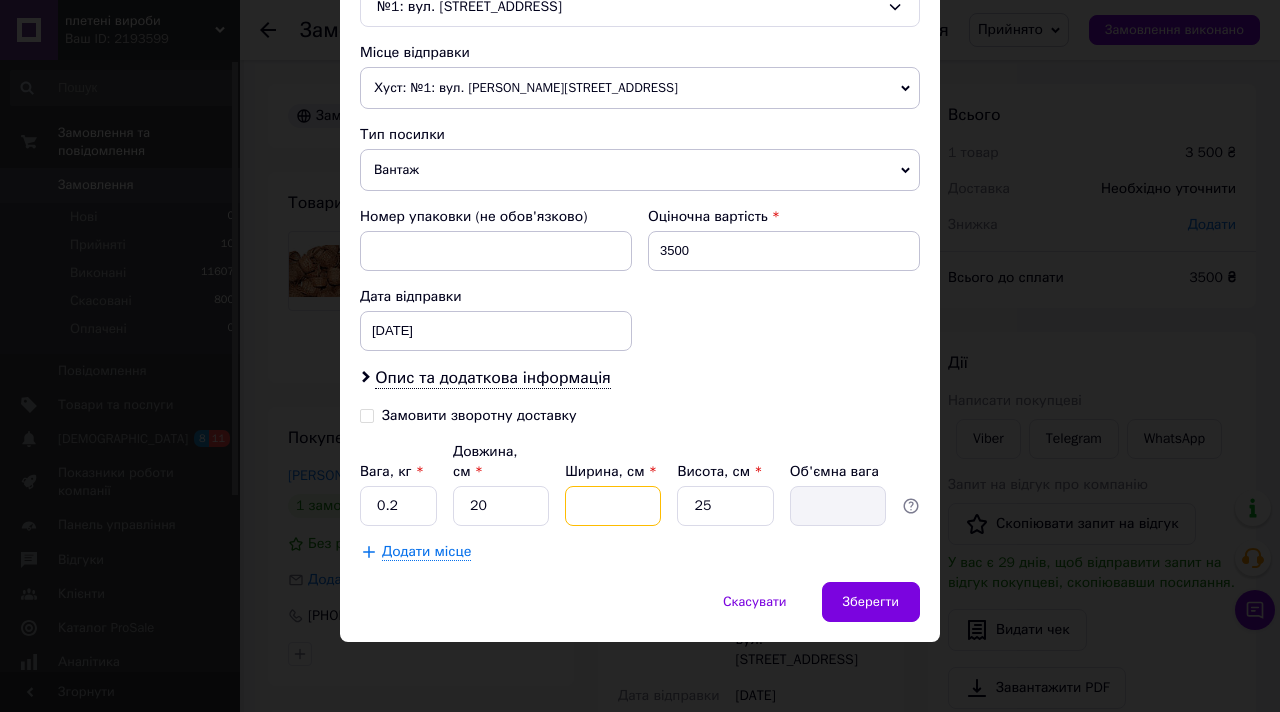 type on "1" 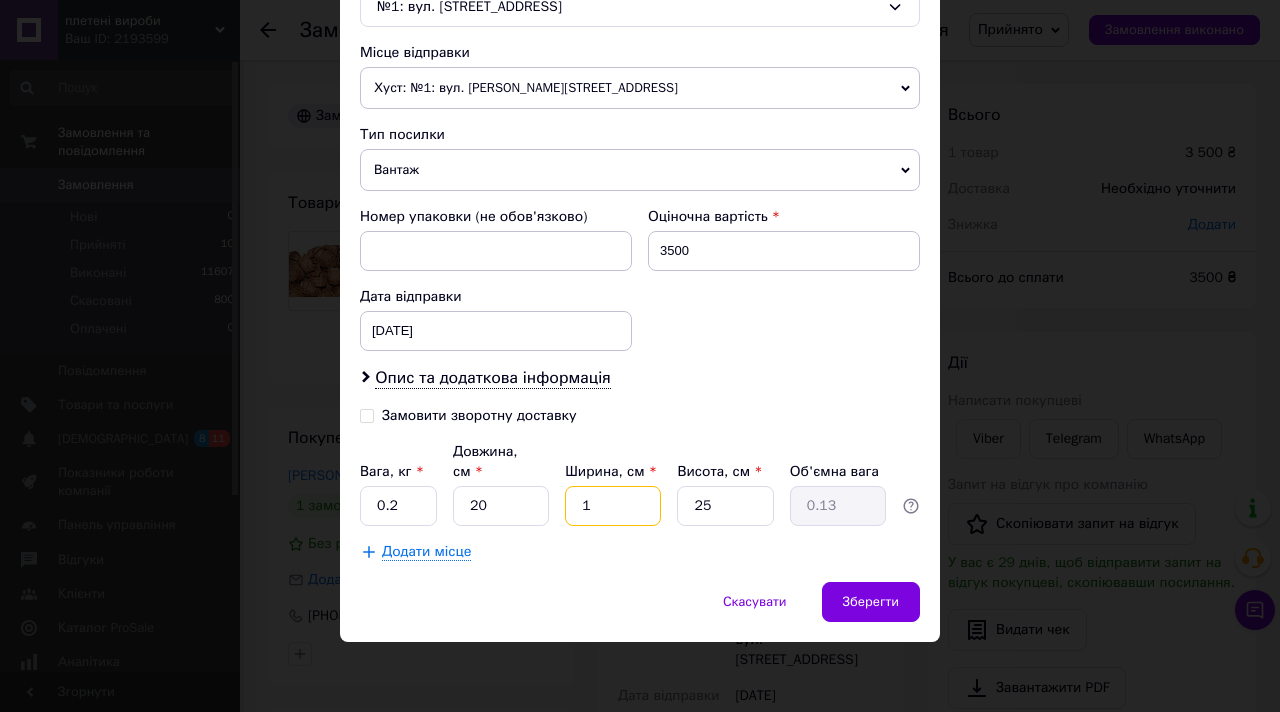 type on "15" 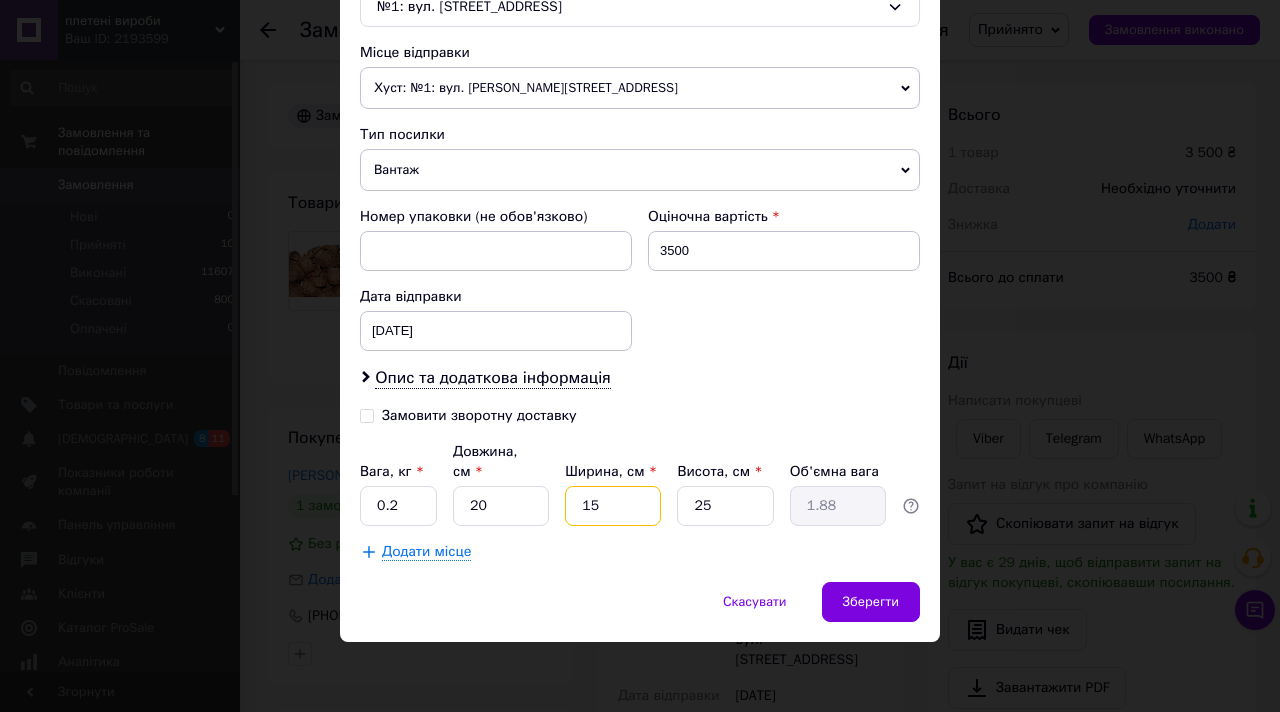 type on "15" 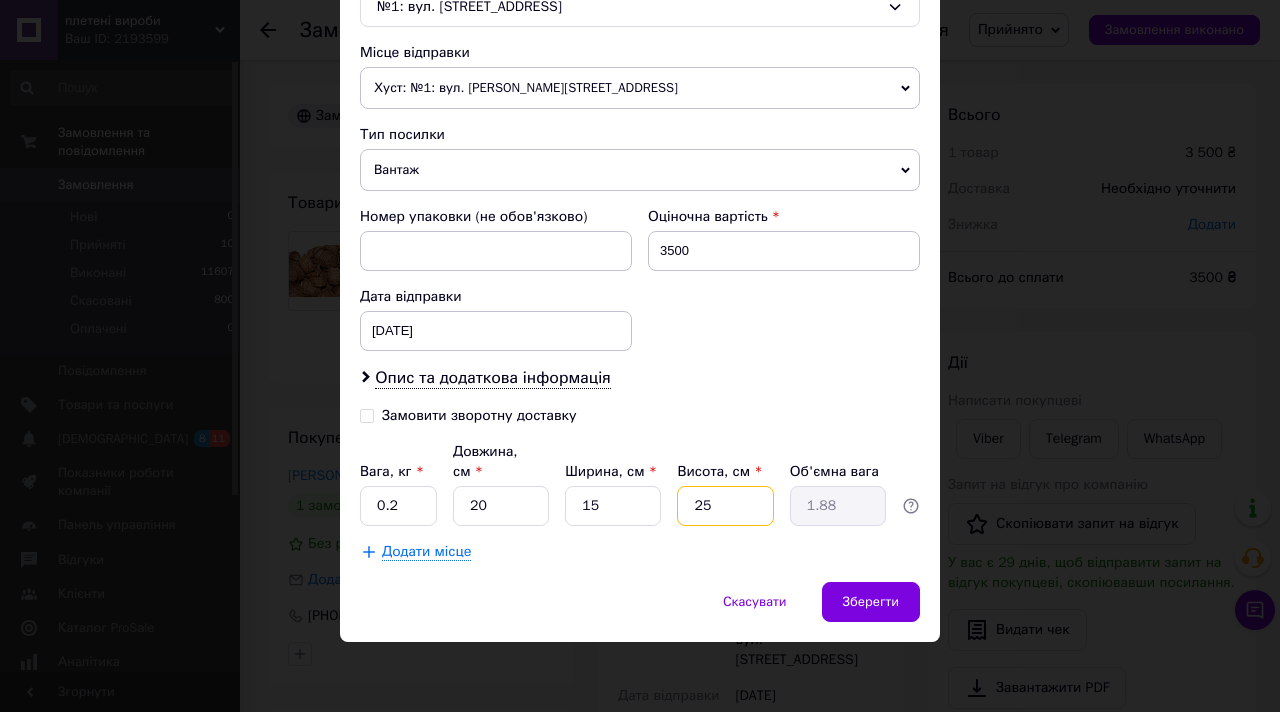 click on "25" at bounding box center (725, 506) 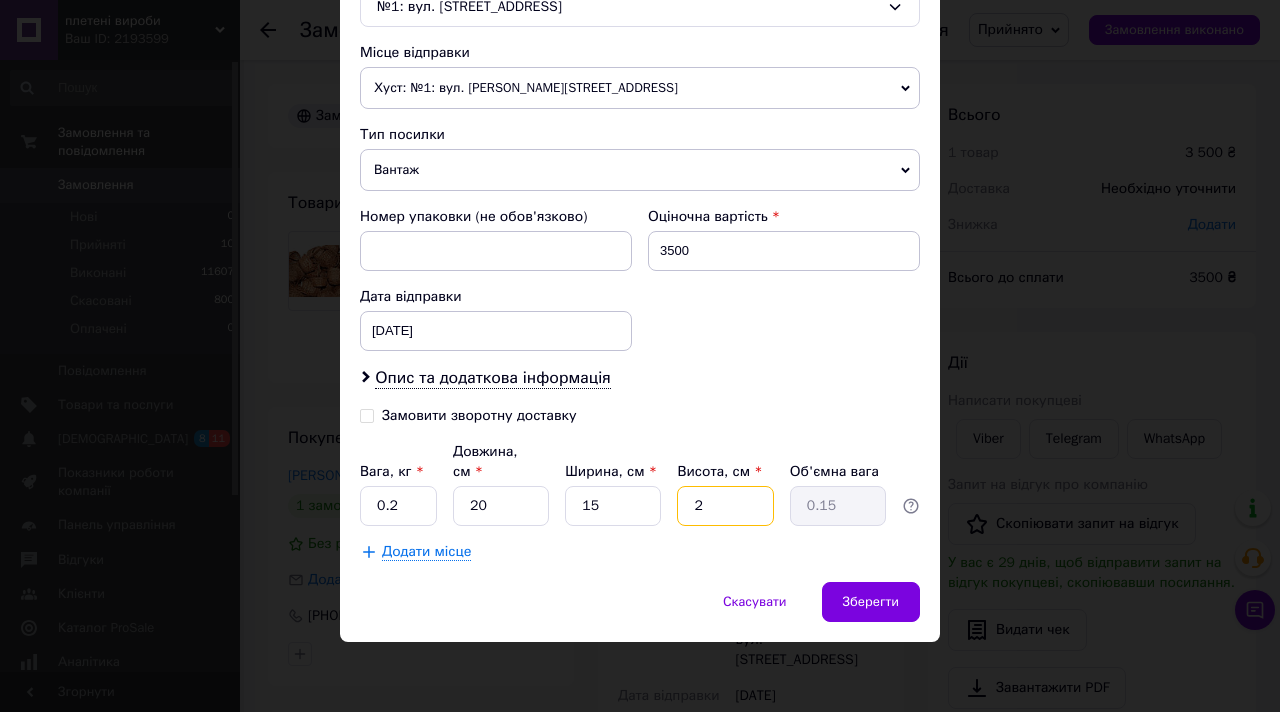 type 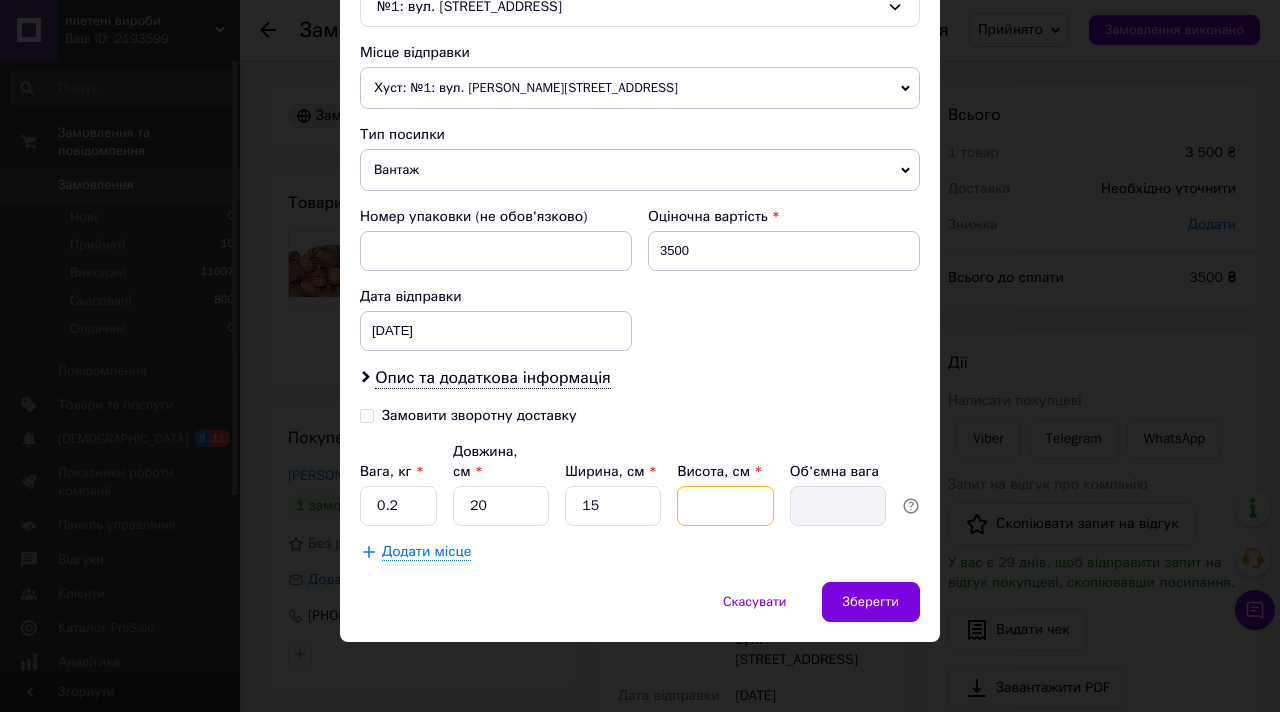 type on "1" 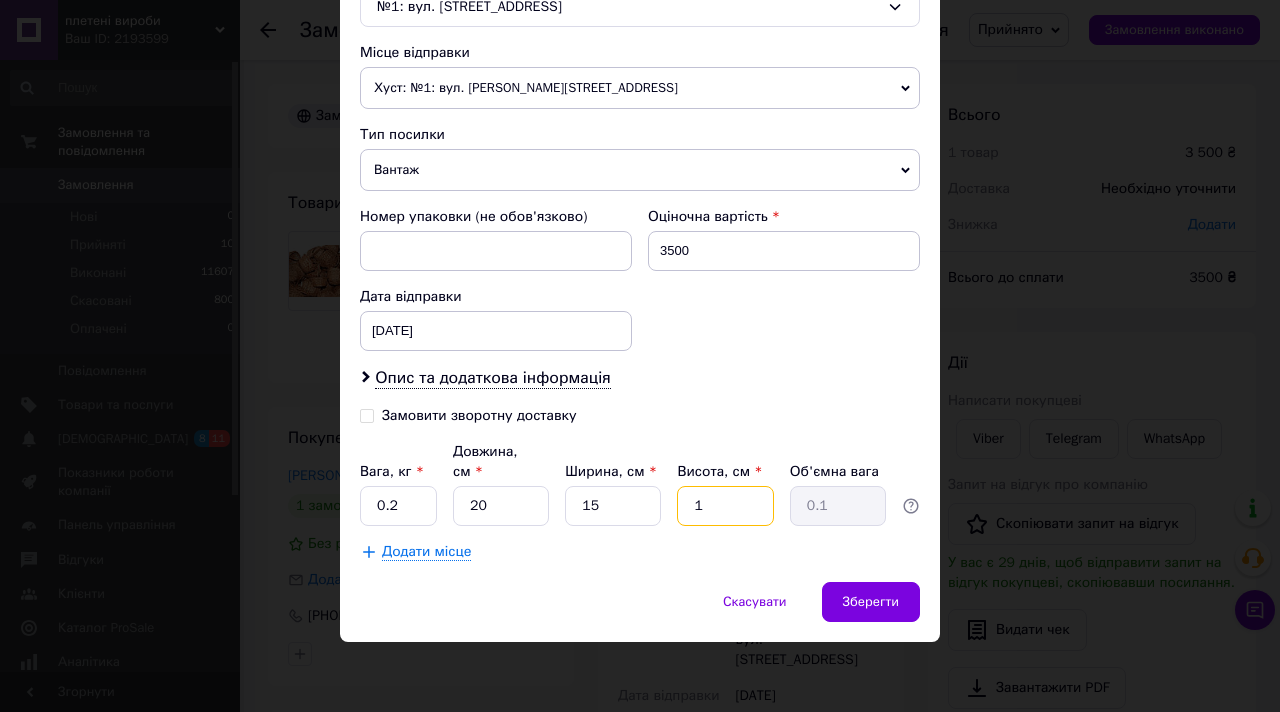 type on "15" 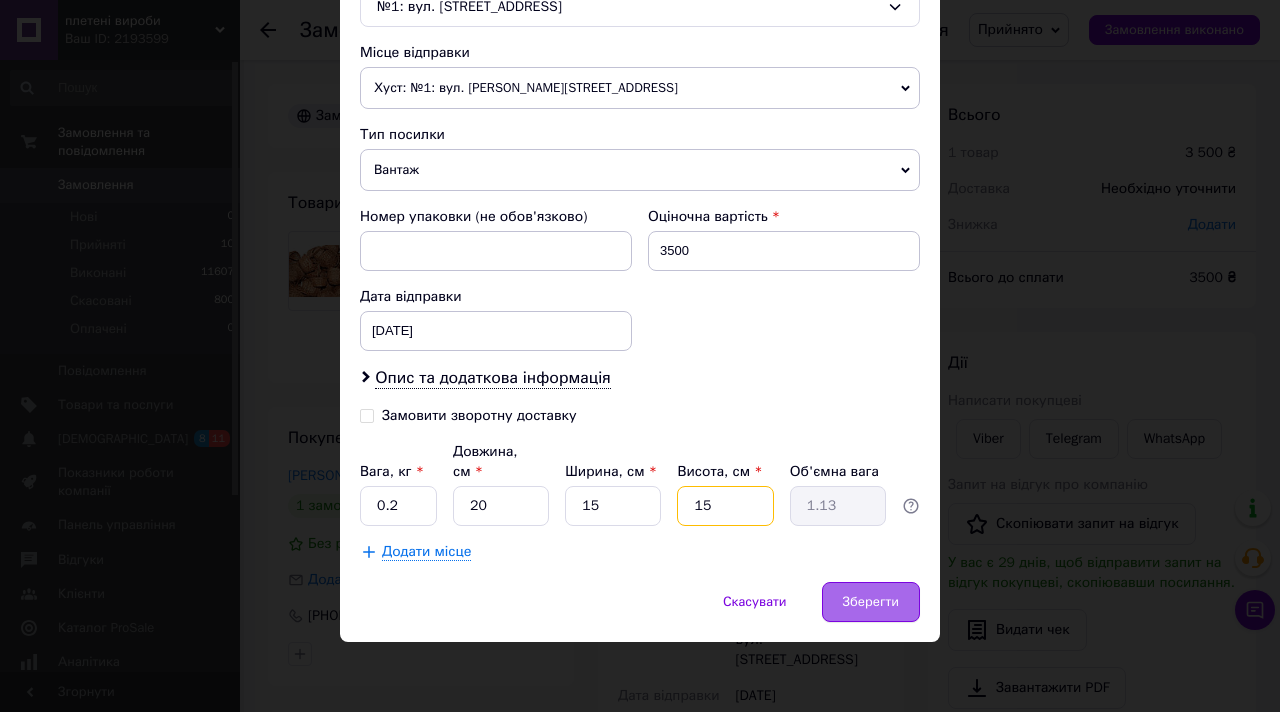 type on "15" 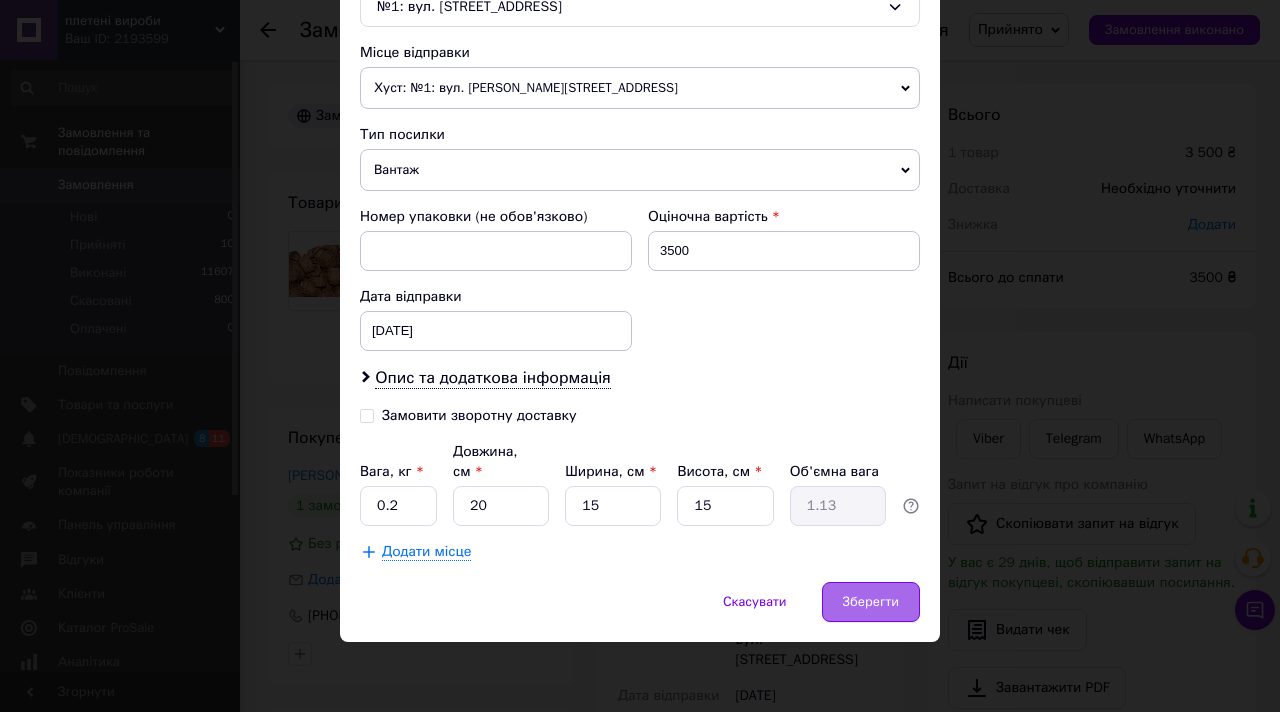 click on "Зберегти" at bounding box center [871, 602] 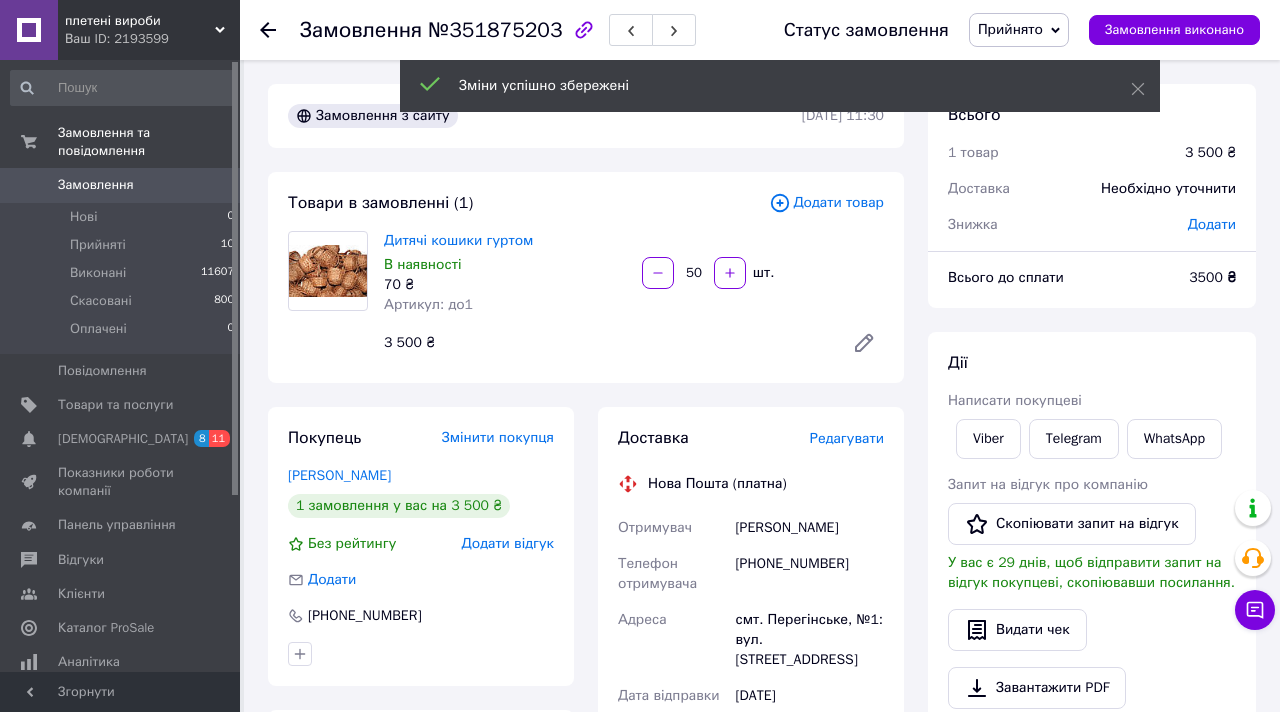 click on "Доставка Редагувати Нова Пошта (платна) Отримувач [PERSON_NAME] Телефон отримувача [PHONE_NUMBER] [GEOGRAPHIC_DATA] смт. Перегінське, №1: вул. Січових Стрільців, 228 Дата відправки [DATE] Платник Отримувач Оціночна вартість 3 500 ₴ Передати номер або Згенерувати ЕН Платник Отримувач Відправник Прізвище отримувача [PERSON_NAME] Ім'я отримувача [PERSON_NAME] батькові отримувача Телефон отримувача [PHONE_NUMBER] Тип доставки У відділенні Кур'єром В поштоматі Місто -- Не обрано -- Відділення №1: вул. Січових Стрільців, 228 Місце відправки Хуст: №1: вул. [PERSON_NAME], 76 Додати ще місце відправки 3500 < > <" at bounding box center (751, 713) 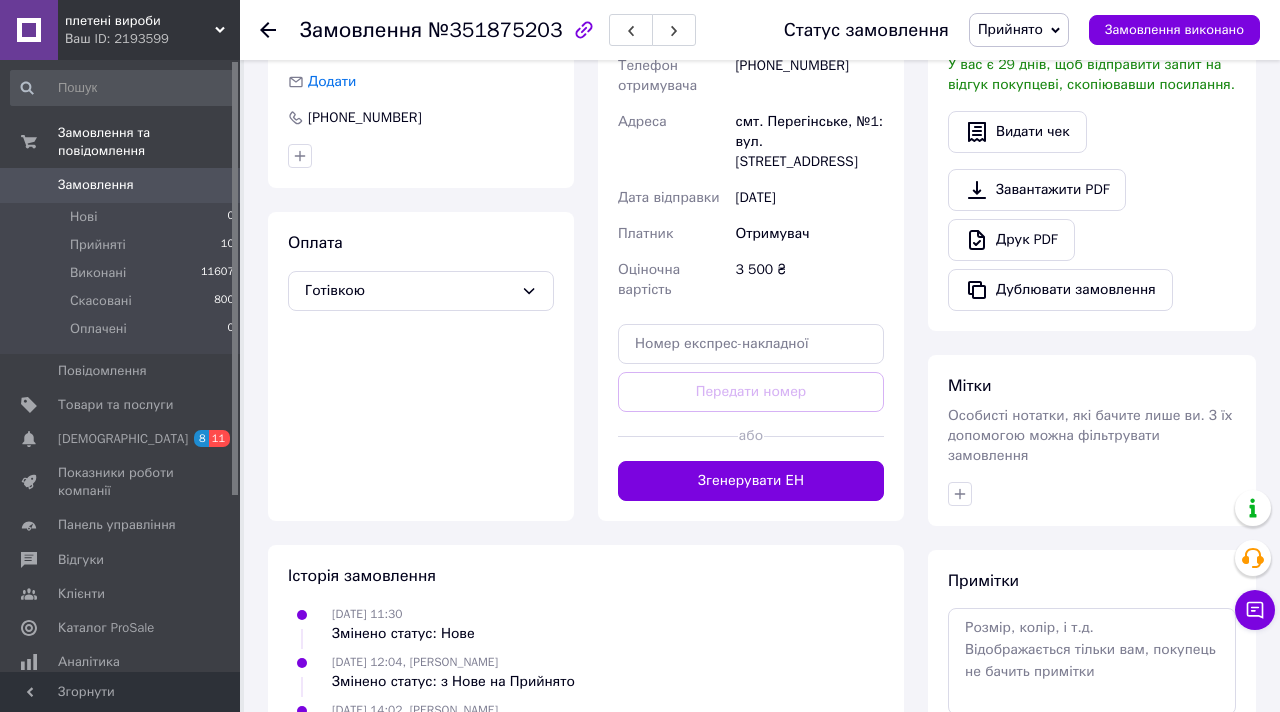 scroll, scrollTop: 520, scrollLeft: 0, axis: vertical 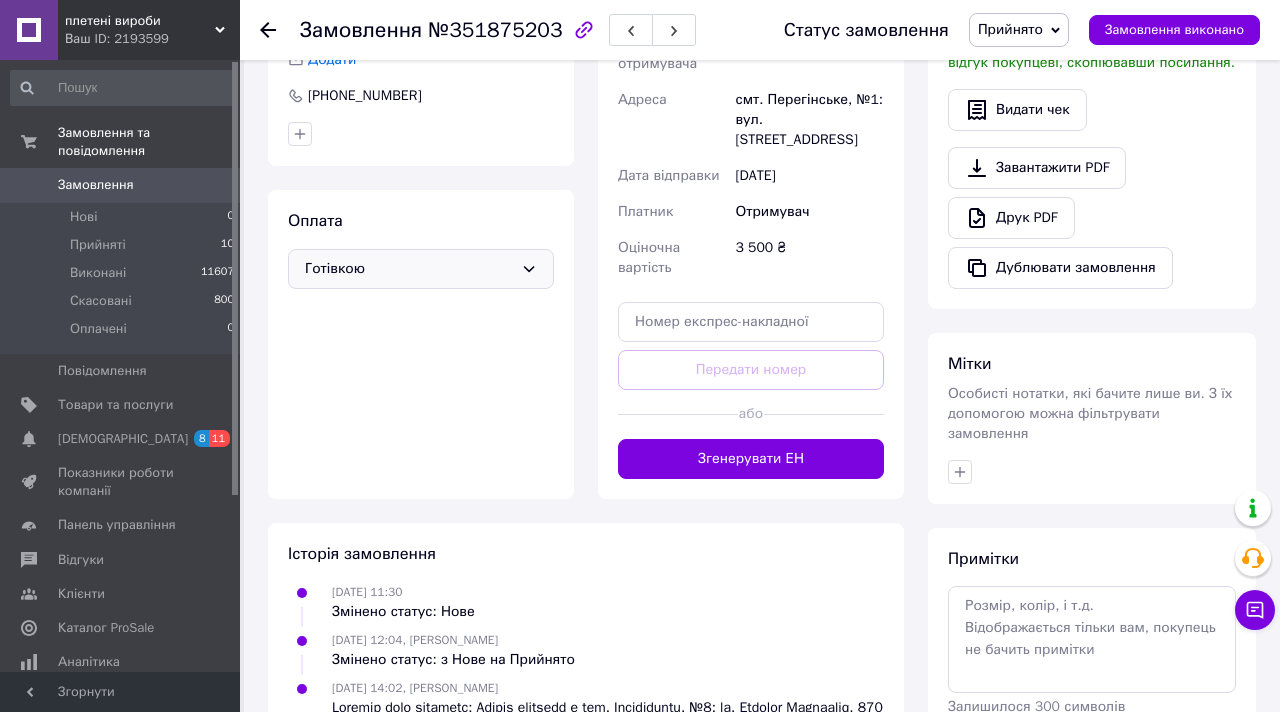 click 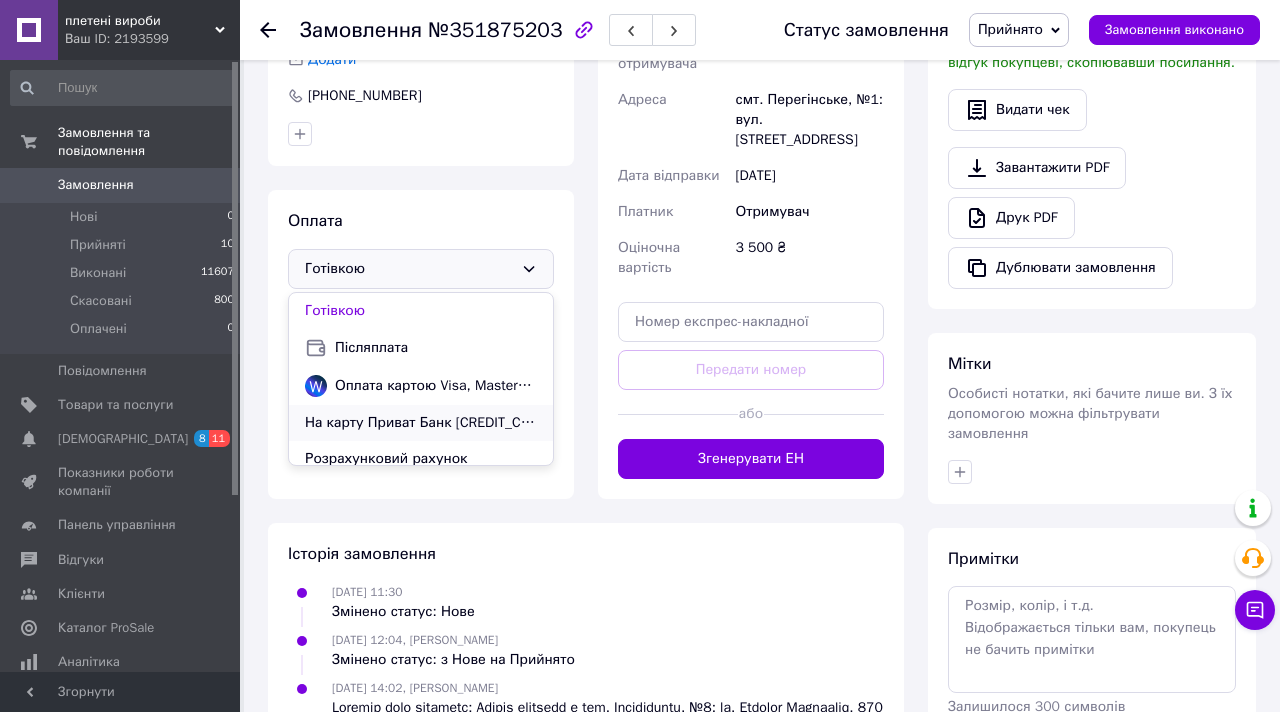 click on "На карту Приват Банк [CREDIT_CARD_NUMBER] ([PERSON_NAME])" at bounding box center [421, 423] 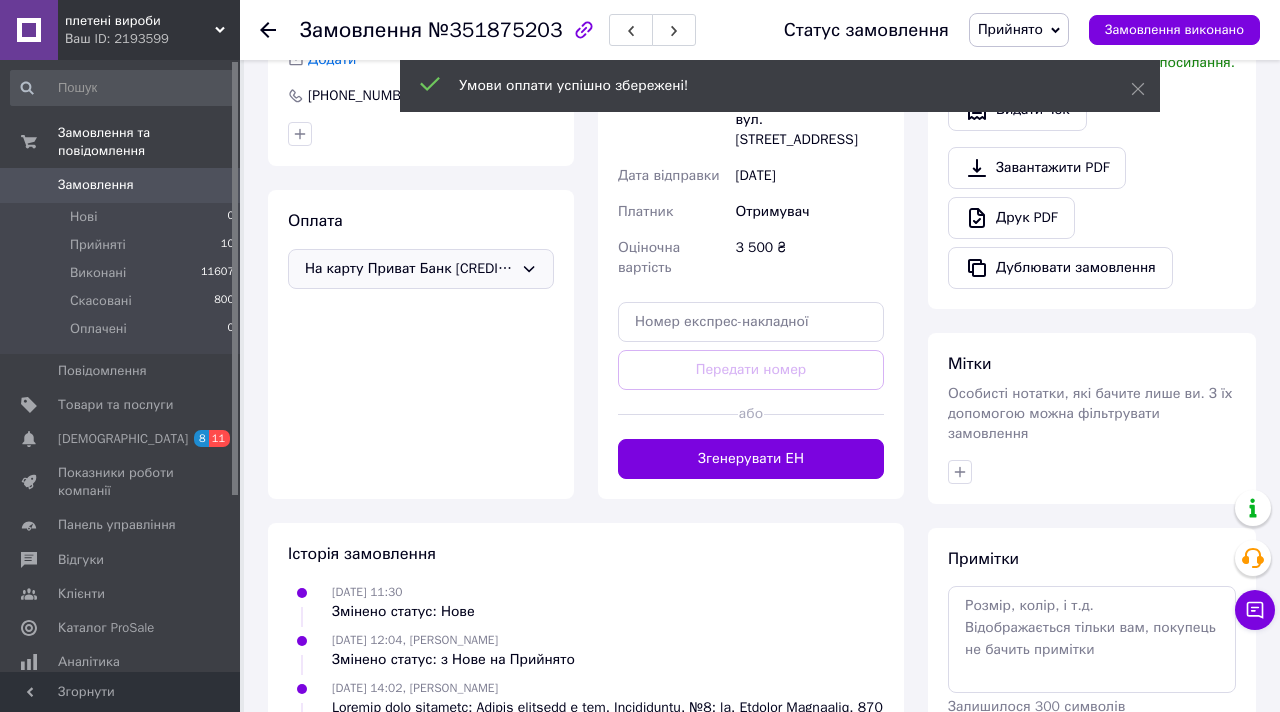 click on "Доставка Редагувати Нова Пошта (платна) Отримувач [PERSON_NAME] Телефон отримувача [PHONE_NUMBER] [GEOGRAPHIC_DATA] смт. Перегінське, №1: вул. Січових Стрільців, 228 Дата відправки [DATE] Платник Отримувач Оціночна вартість 3 500 ₴ Передати номер або Згенерувати ЕН Платник Отримувач Відправник Прізвище отримувача [PERSON_NAME] Ім'я отримувача [PERSON_NAME] батькові отримувача Телефон отримувача [PHONE_NUMBER] Тип доставки У відділенні Кур'єром В поштоматі Місто -- Не обрано -- Відділення №1: вул. Січових Стрільців, 228 Місце відправки Хуст: №1: вул. [PERSON_NAME], 76 Додати ще місце відправки 3500 < > <" at bounding box center (751, 193) 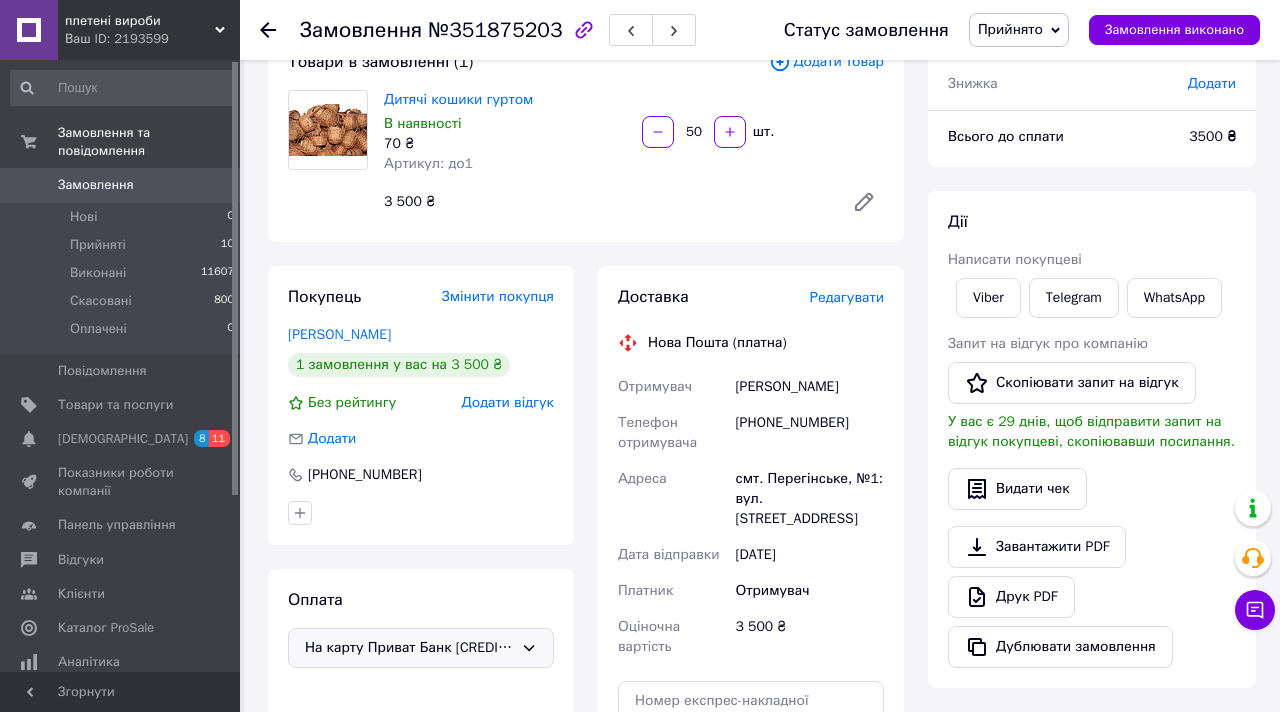 scroll, scrollTop: 120, scrollLeft: 0, axis: vertical 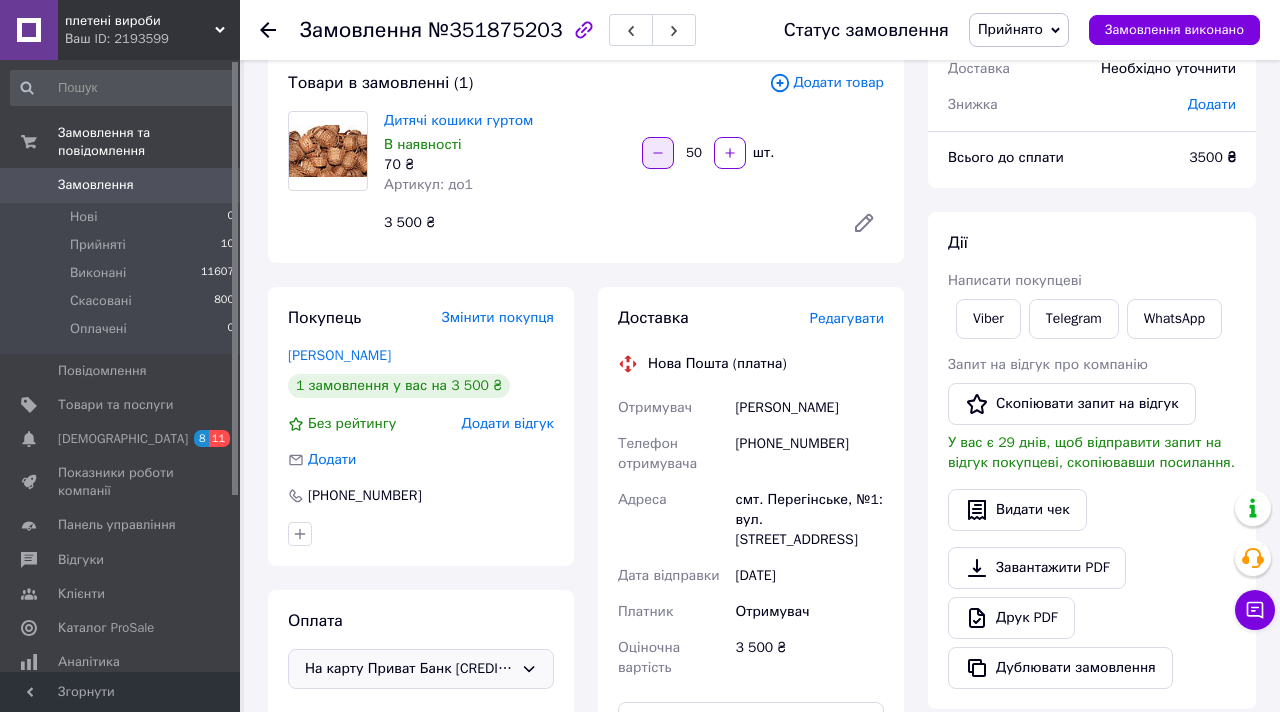click 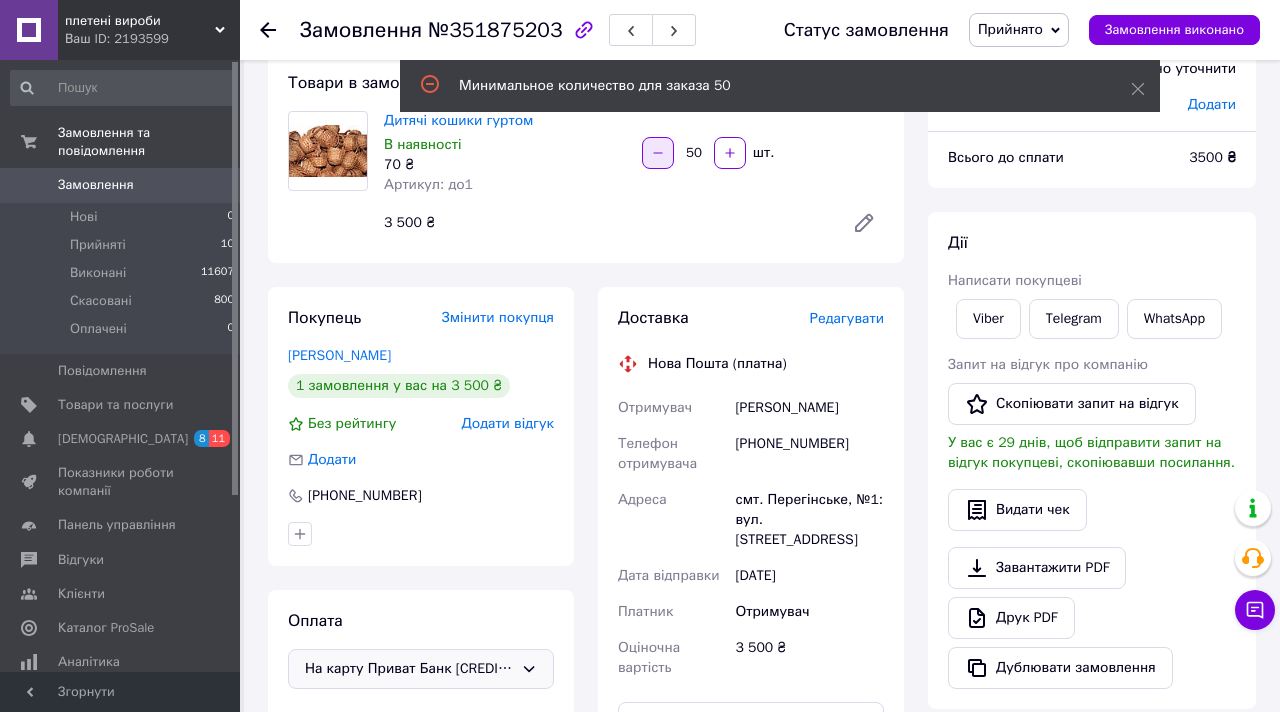 click at bounding box center [658, 153] 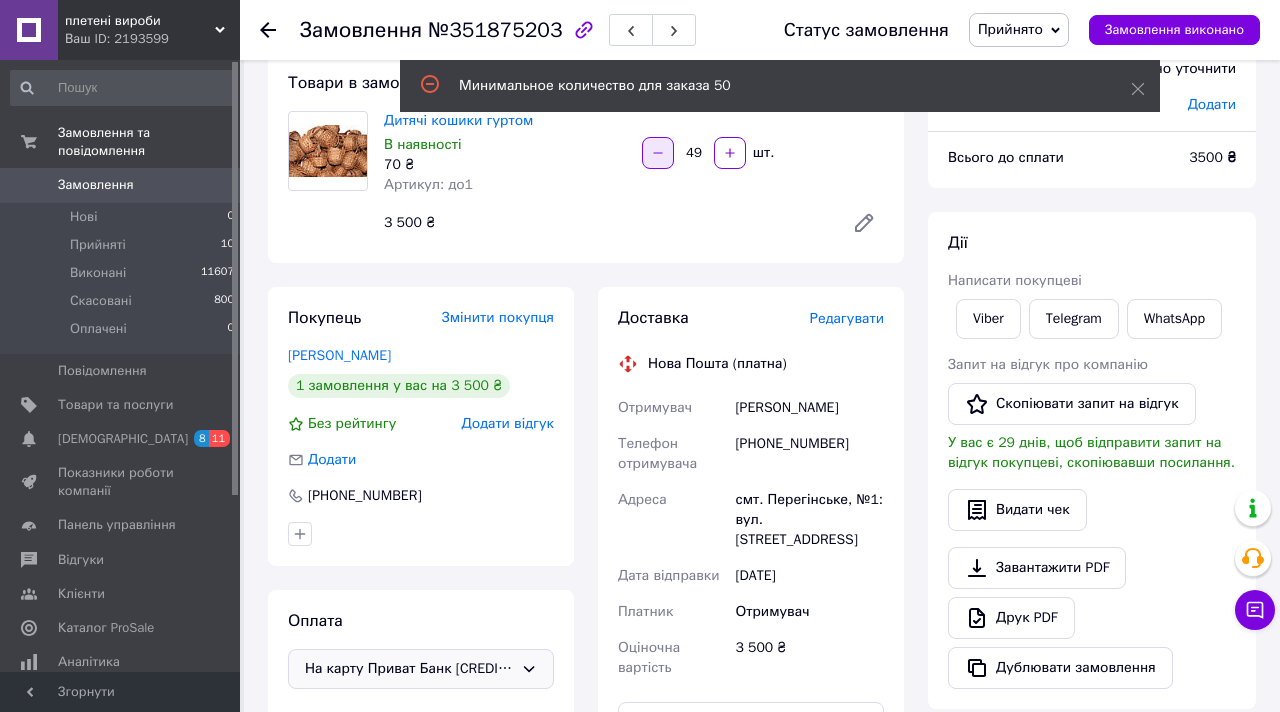 click 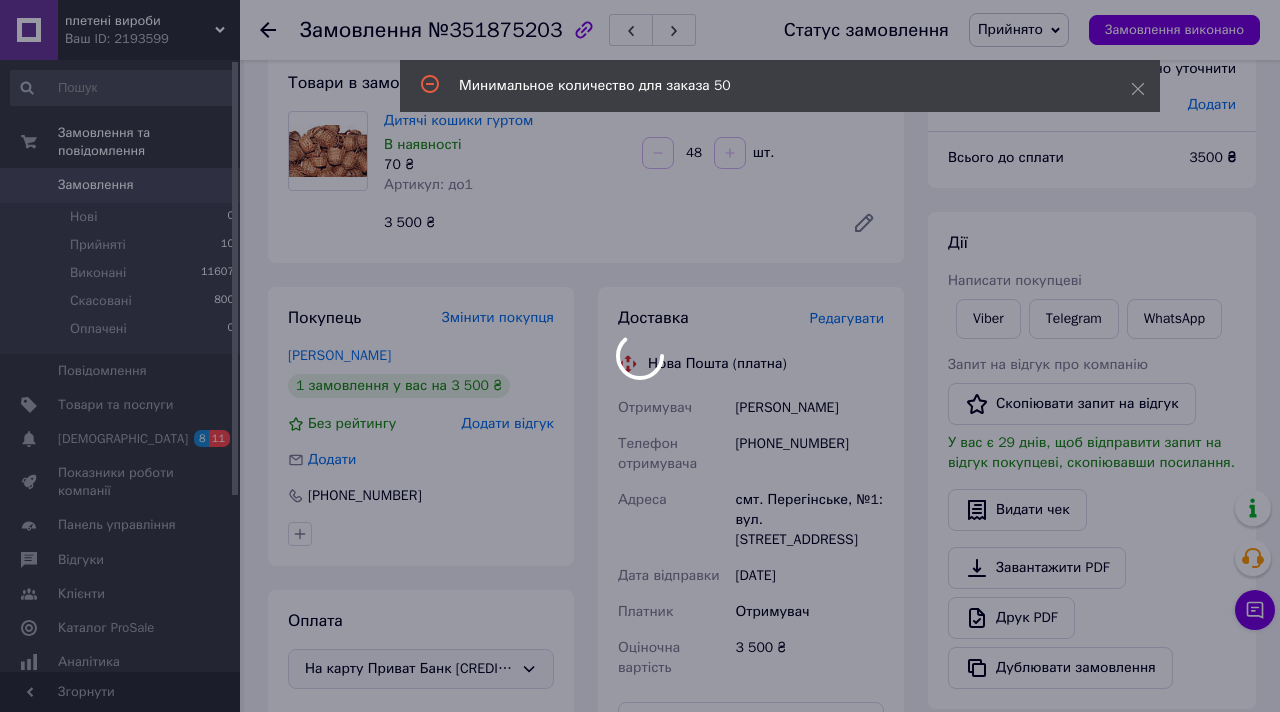type on "50" 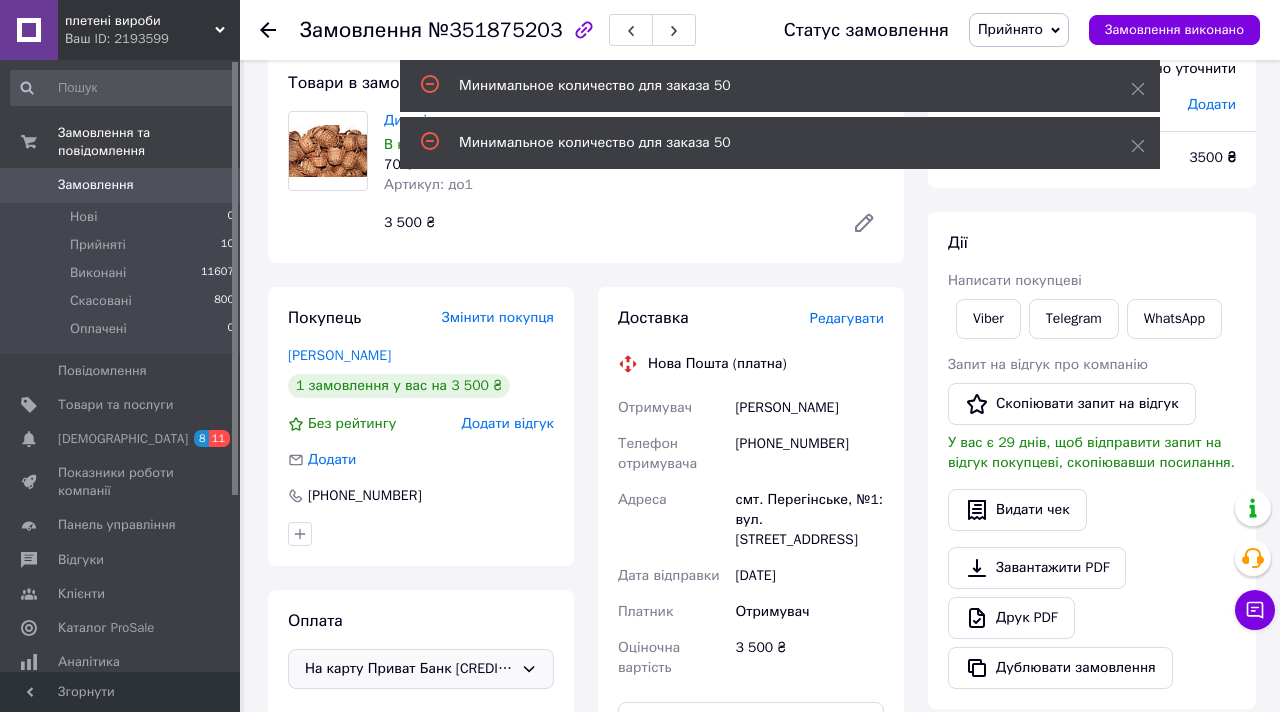 click on "Замовлення з сайту [DATE] 11:30 Товари в замовленні (1) Додати товар Дитячі кошики гуртом В наявності 70 ₴ Артикул: до1 50   шт. 3 500 ₴ Покупець Змінити покупця [PERSON_NAME] 1 замовлення у вас на 3 500 ₴ Без рейтингу   Додати відгук Додати [PHONE_NUMBER] Оплата На карту Приват Банк [CREDIT_CARD_NUMBER] ([PERSON_NAME]) Доставка Редагувати Нова Пошта (платна) Отримувач [PERSON_NAME] Телефон отримувача [PHONE_NUMBER] [GEOGRAPHIC_DATA] смт. Перегінське, №1: вул. Січових Стрільців, 228 Дата відправки [DATE] Платник Отримувач Оціночна вартість 3 500 ₴ Передати номер або Згенерувати ЕН Платник Надія" at bounding box center (586, 655) 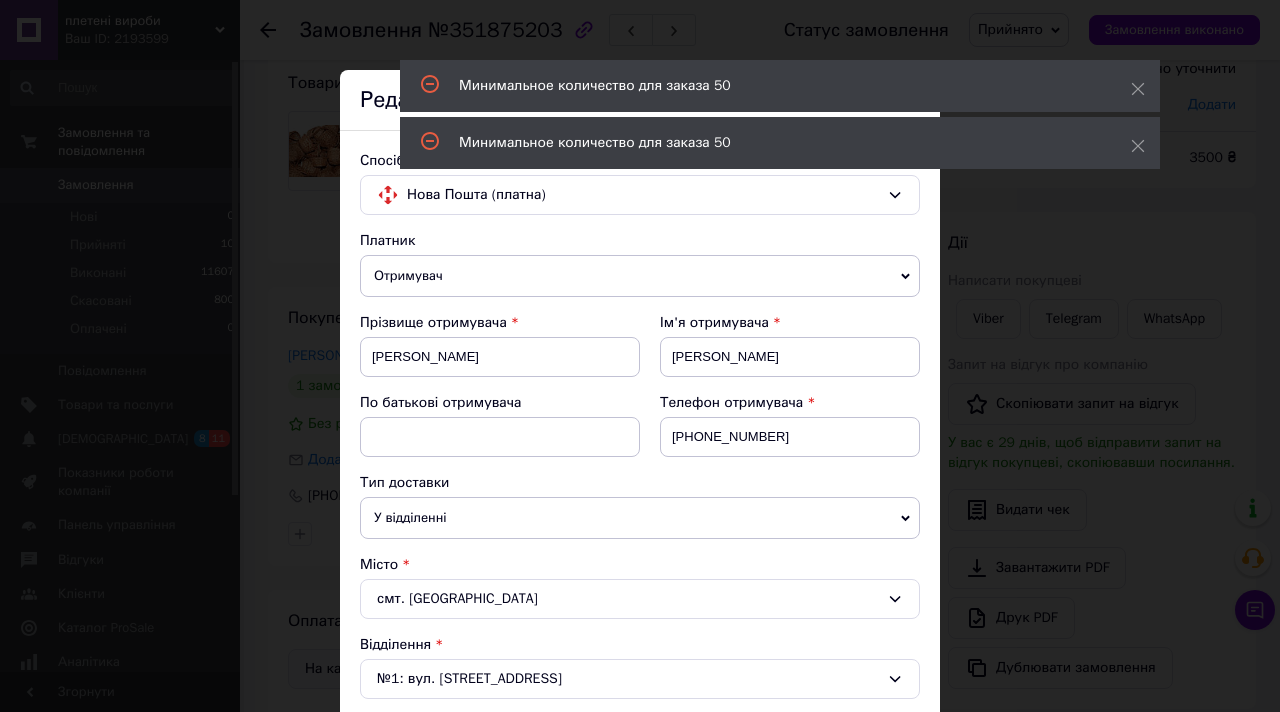 click on "Спосіб доставки Нова Пошта (платна) Платник Отримувач Відправник Прізвище отримувача [PERSON_NAME] Ім'я отримувача [PERSON_NAME] батькові отримувача Телефон отримувача [PHONE_NUMBER] Тип доставки У відділенні Кур'єром В поштоматі Місто смт. Перегінське Відділення №1: вул. Січових Стрільців, 228 Місце відправки Хуст: №1: вул. [PERSON_NAME], 76 Немає збігів. Спробуйте змінити умови пошуку Додати ще місце відправки Тип посилки Вантаж Документи Номер упаковки (не обов'язково) Оціночна вартість 3500 Дата відправки [DATE] < 2025 > < Июль > Пн Вт Ср Чт Пт Сб Вс 30 1 2 3 4 5 6 7 8 9 10 11 12 13 14 15 16 17 18 19 20 21" at bounding box center (640, 692) 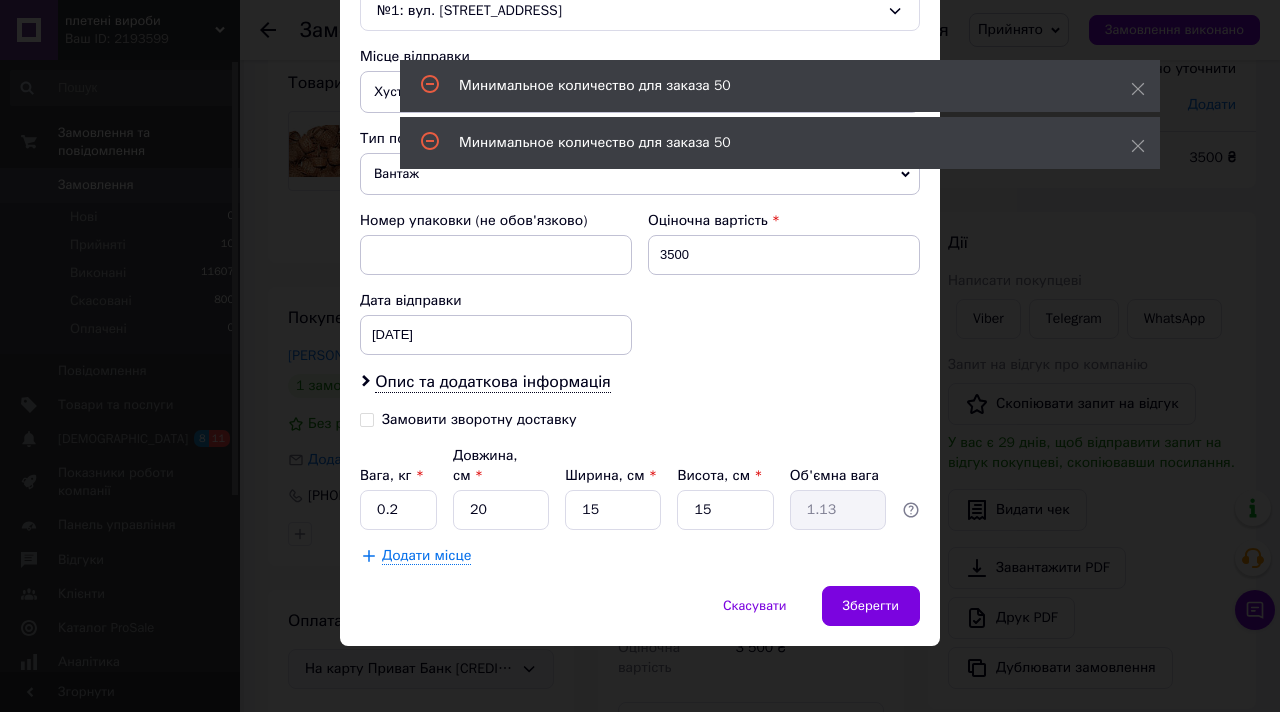 scroll, scrollTop: 672, scrollLeft: 0, axis: vertical 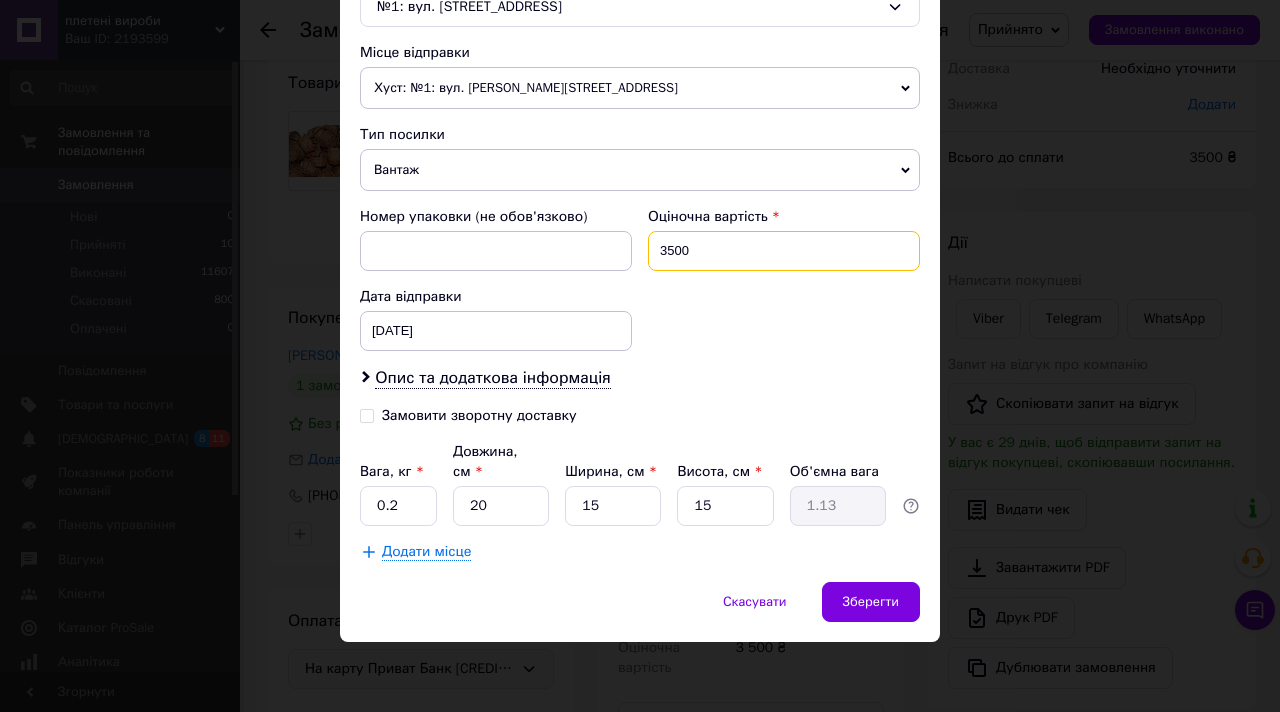 click on "3500" at bounding box center [784, 251] 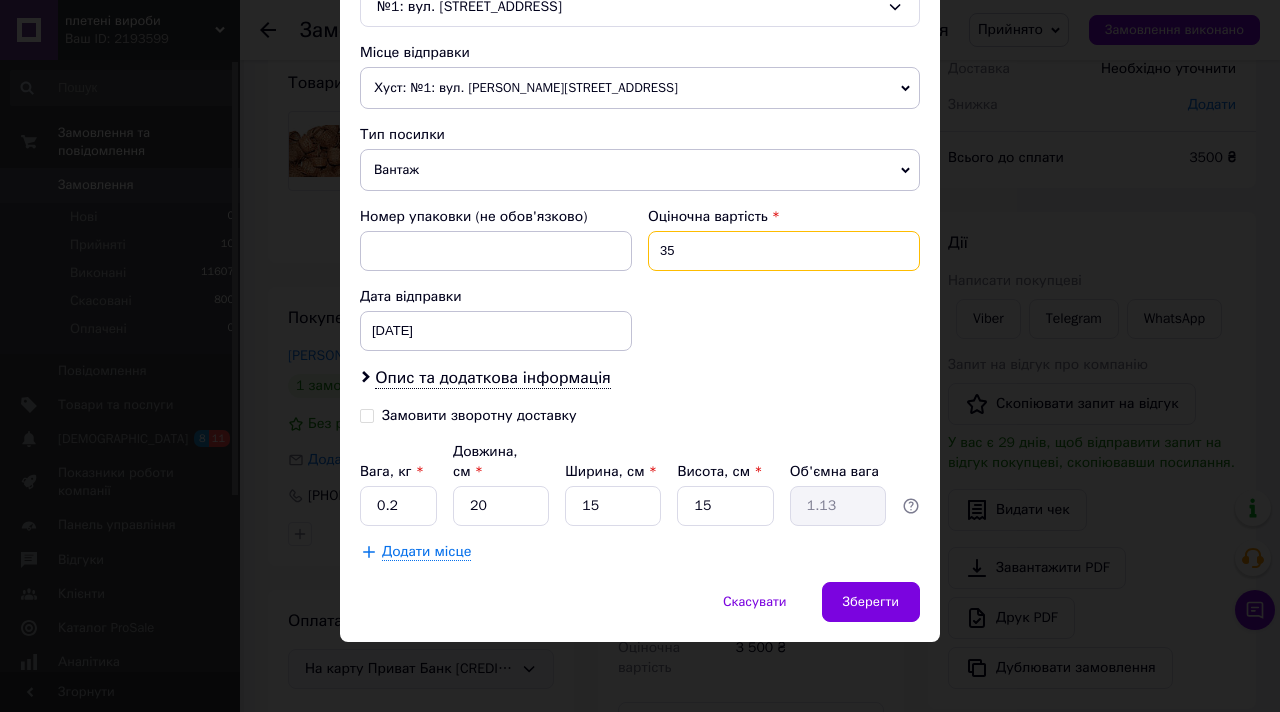 type on "3" 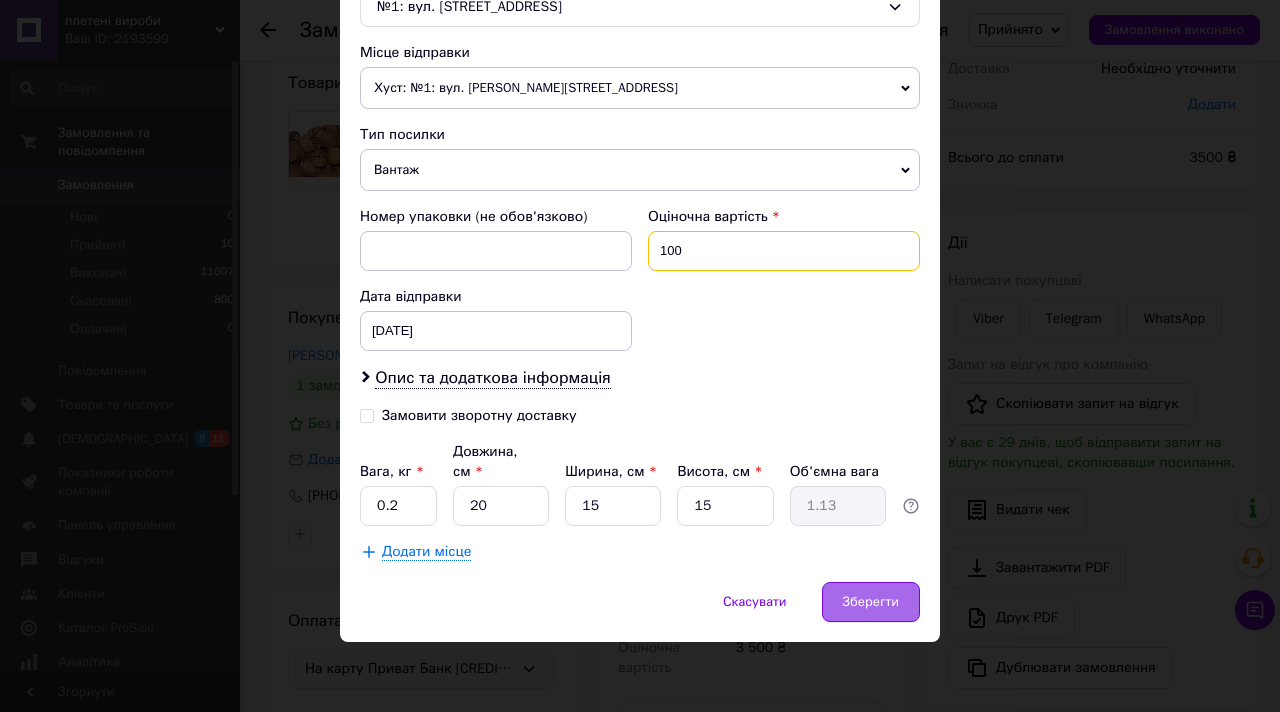 type on "100" 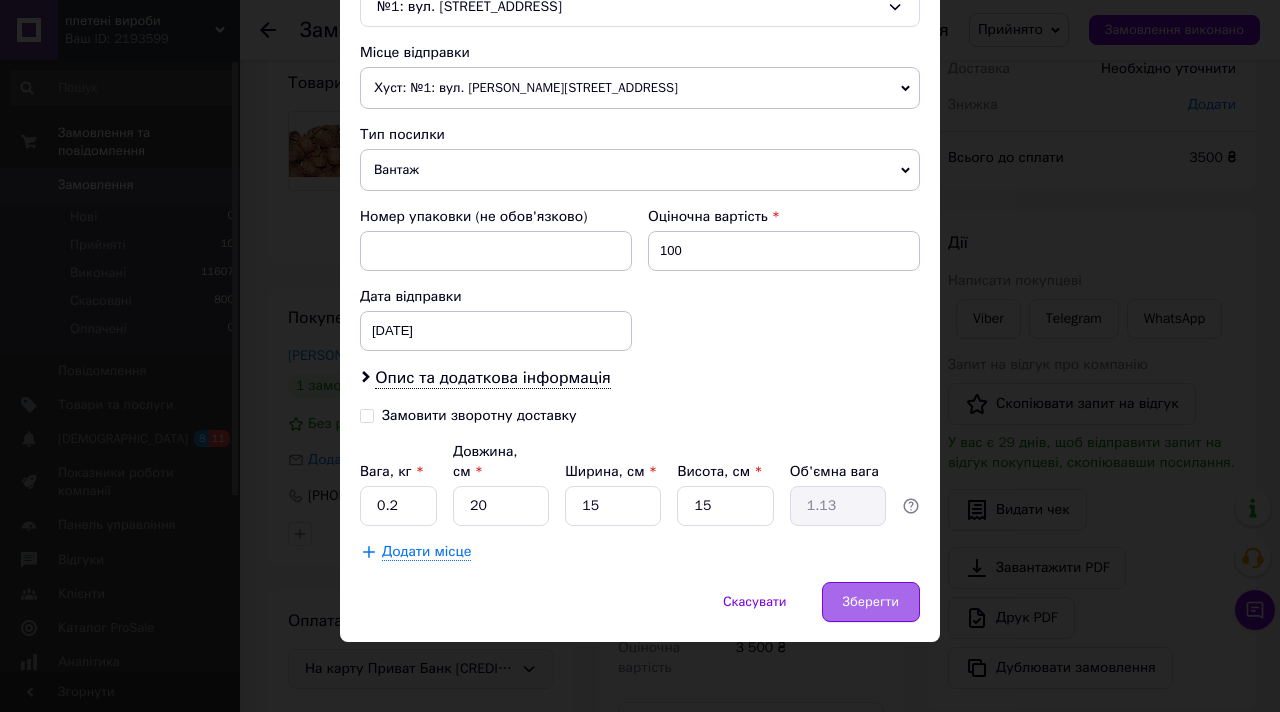 click on "Зберегти" at bounding box center (871, 602) 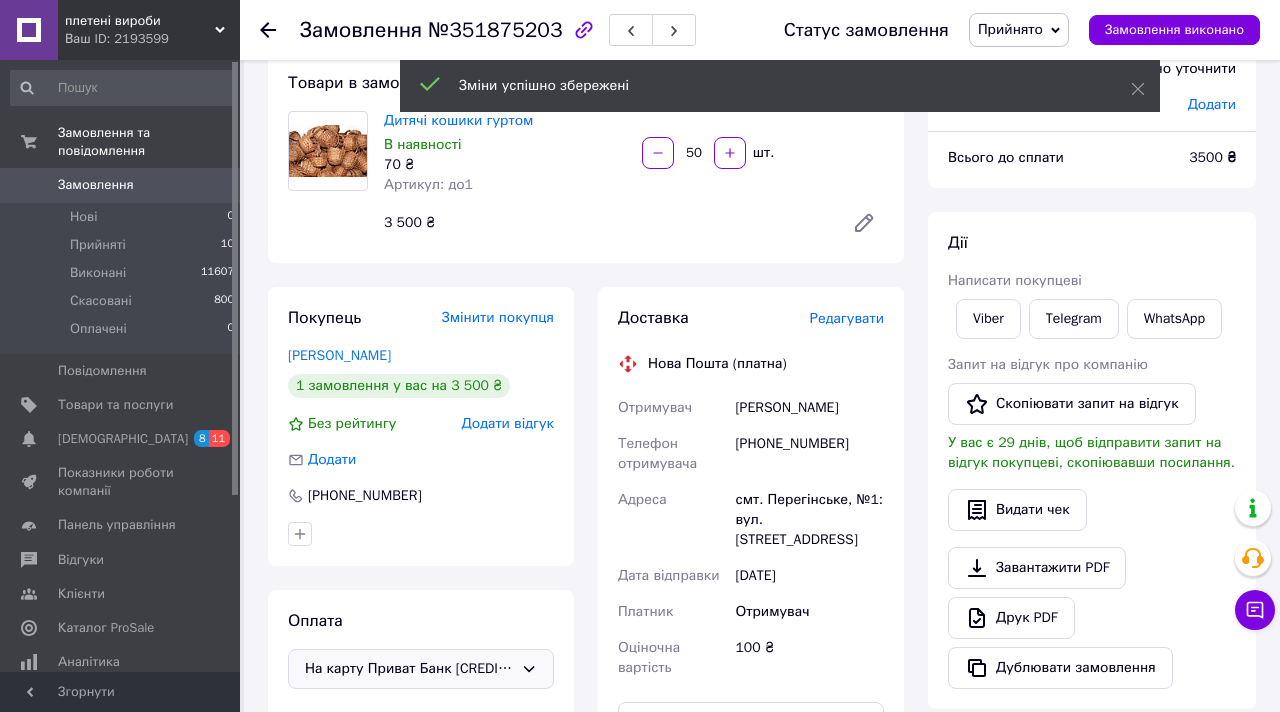 click on "Доставка Редагувати Нова Пошта (платна) Отримувач [PERSON_NAME] Телефон отримувача [PHONE_NUMBER] [GEOGRAPHIC_DATA] смт. Перегінське, №1: вул. Січових Стрільців, 228 Дата відправки [DATE] Платник Отримувач Оціночна вартість 100 ₴ Передати номер або Згенерувати ЕН Платник Отримувач Відправник Прізвище отримувача [PERSON_NAME] Ім'я отримувача [PERSON_NAME] батькові отримувача Телефон отримувача [PHONE_NUMBER] Тип доставки У відділенні Кур'єром В поштоматі Місто -- Не обрано -- Відділення №1: вул. Січових Стрільців, 228 Місце відправки Хуст: №1: вул. [PERSON_NAME], 76 Додати ще місце відправки [GEOGRAPHIC_DATA]" at bounding box center (751, 593) 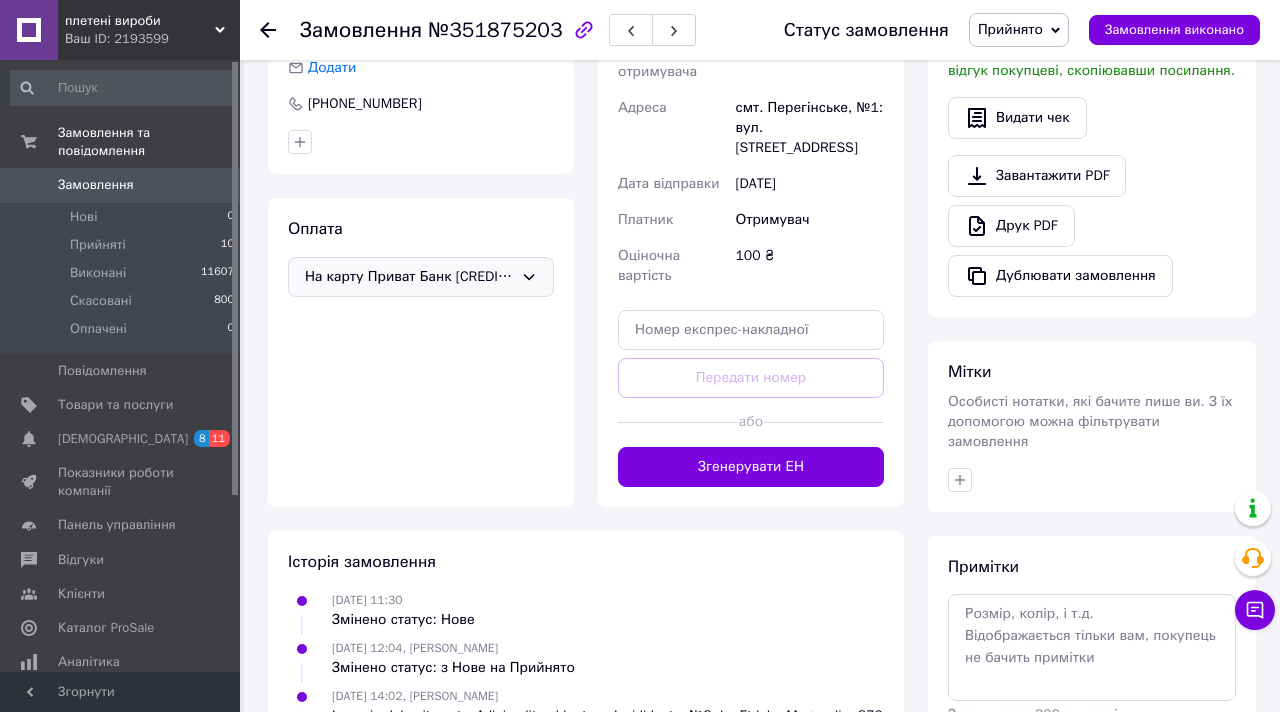 scroll, scrollTop: 520, scrollLeft: 0, axis: vertical 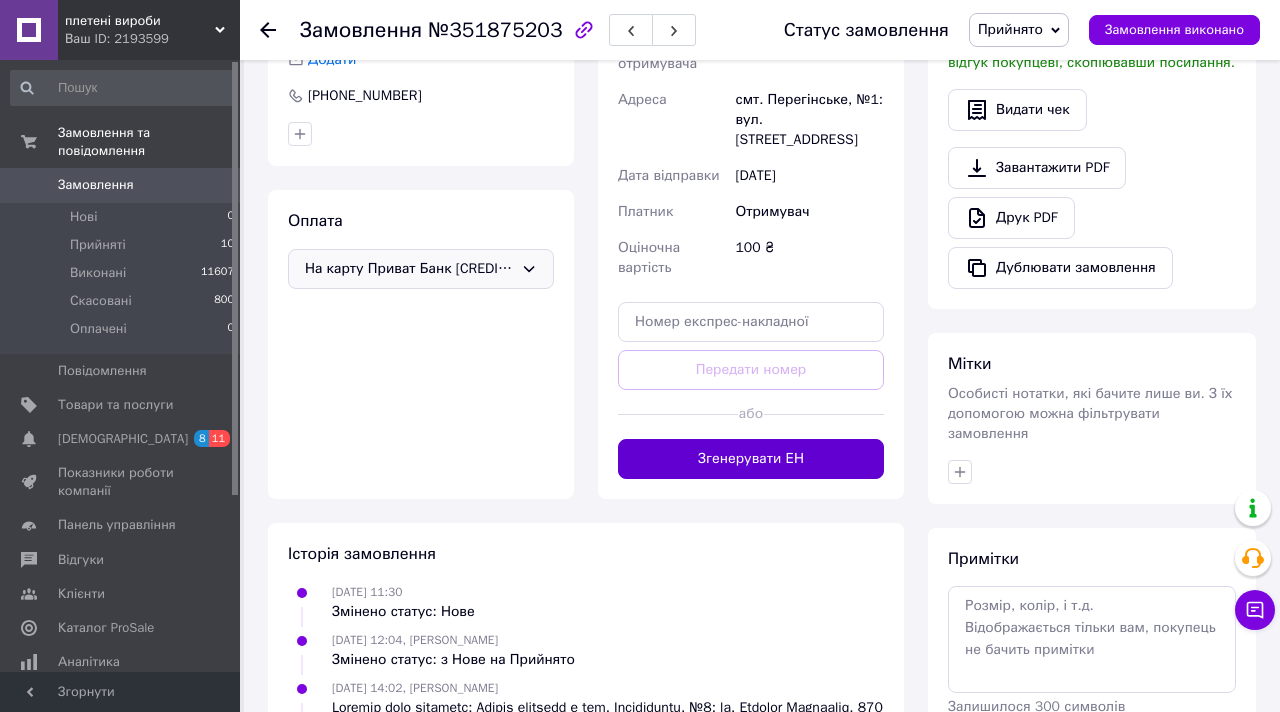 click on "Згенерувати ЕН" at bounding box center (751, 459) 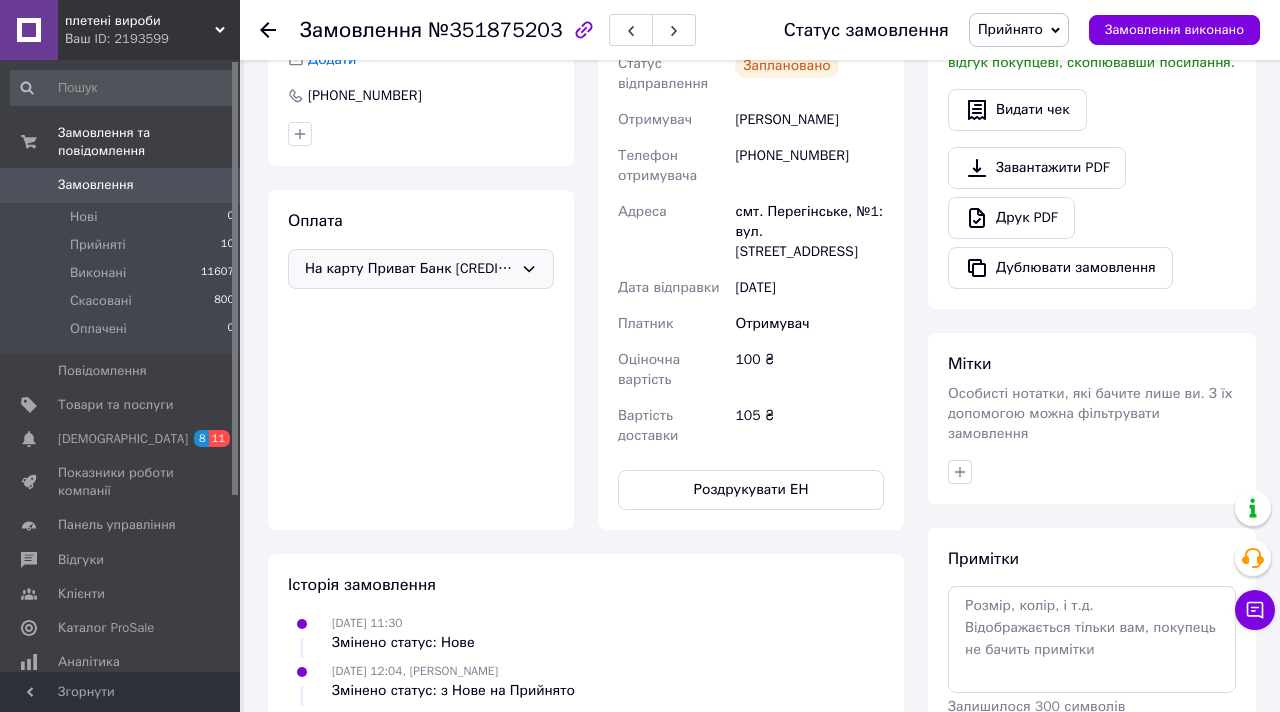 click on "Всього 1 товар 3 500 ₴ Доставка 105 ₴ Знижка Додати Всього до сплати 3500 ₴ Дії Написати покупцеві Viber Telegram WhatsApp Запит на відгук про компанію   Скопіювати запит на відгук У вас є 29 днів, щоб відправити запит на відгук покупцеві, скопіювавши посилання.   Видати чек   Завантажити PDF   Друк PDF   Дублювати замовлення Мітки Особисті нотатки, які бачите лише ви. З їх допомогою можна фільтрувати замовлення Примітки Залишилося 300 символів Очистити Зберегти" at bounding box center (1092, 318) 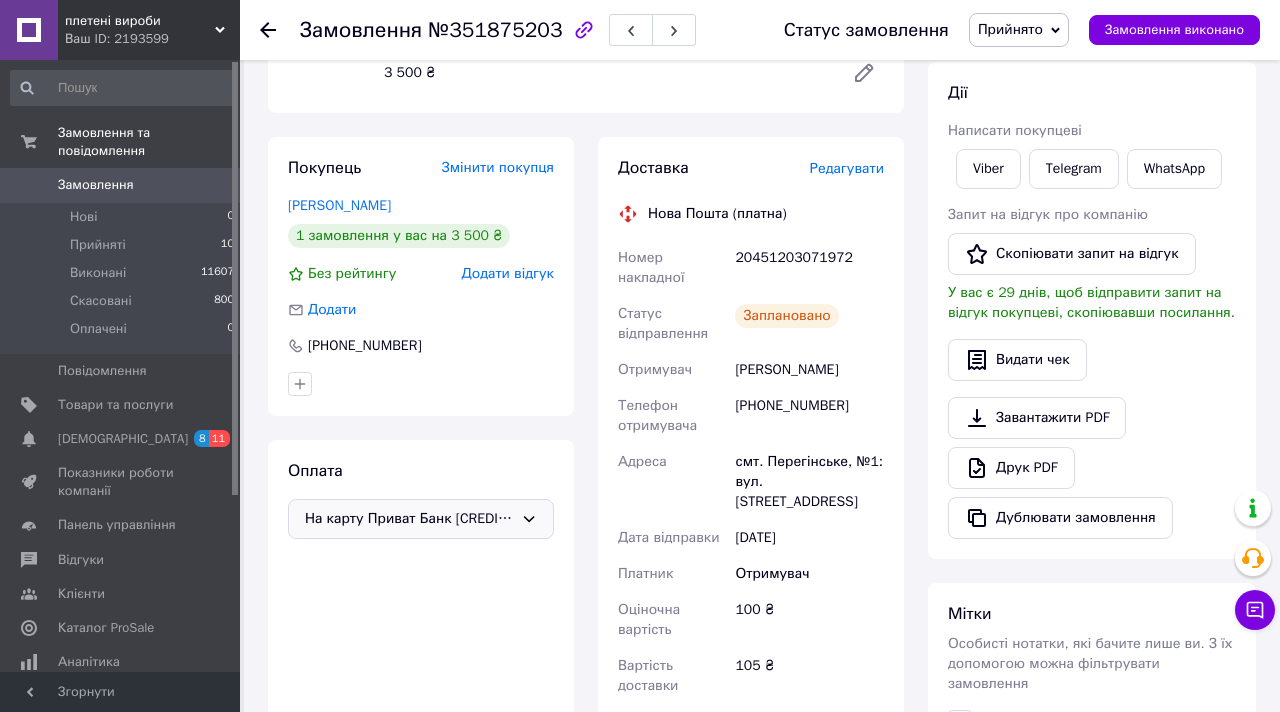 scroll, scrollTop: 200, scrollLeft: 0, axis: vertical 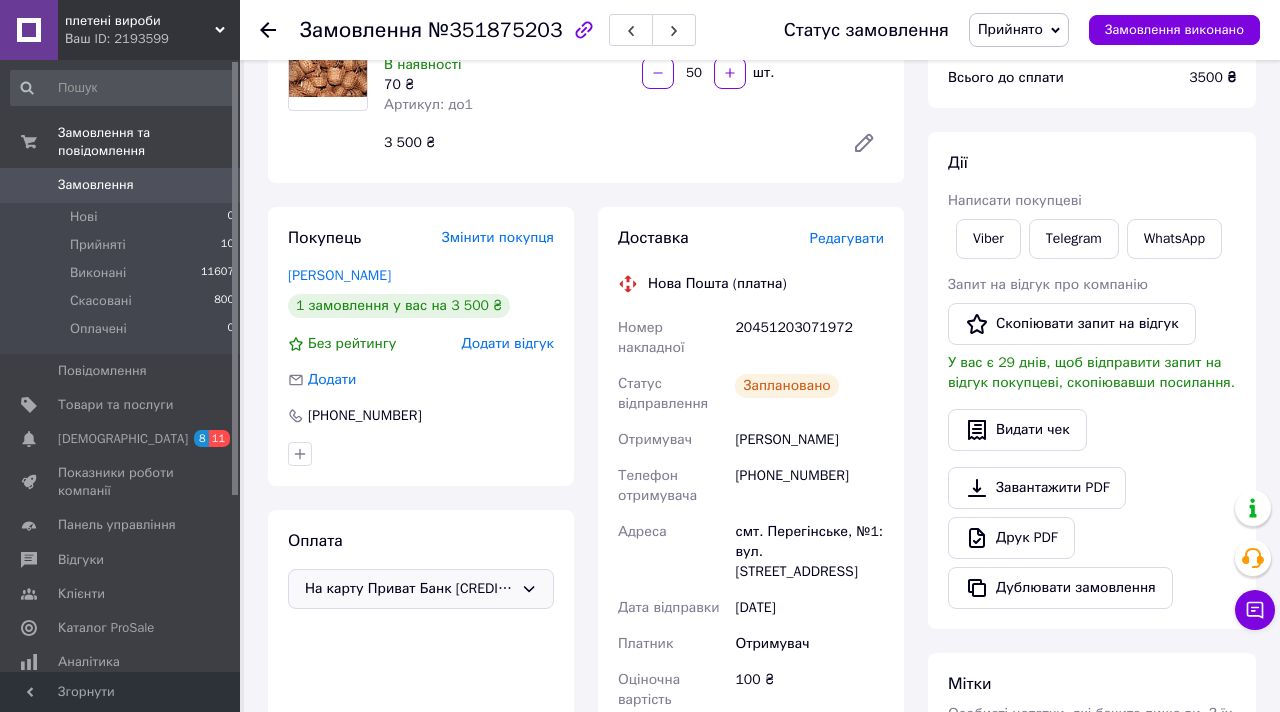 click 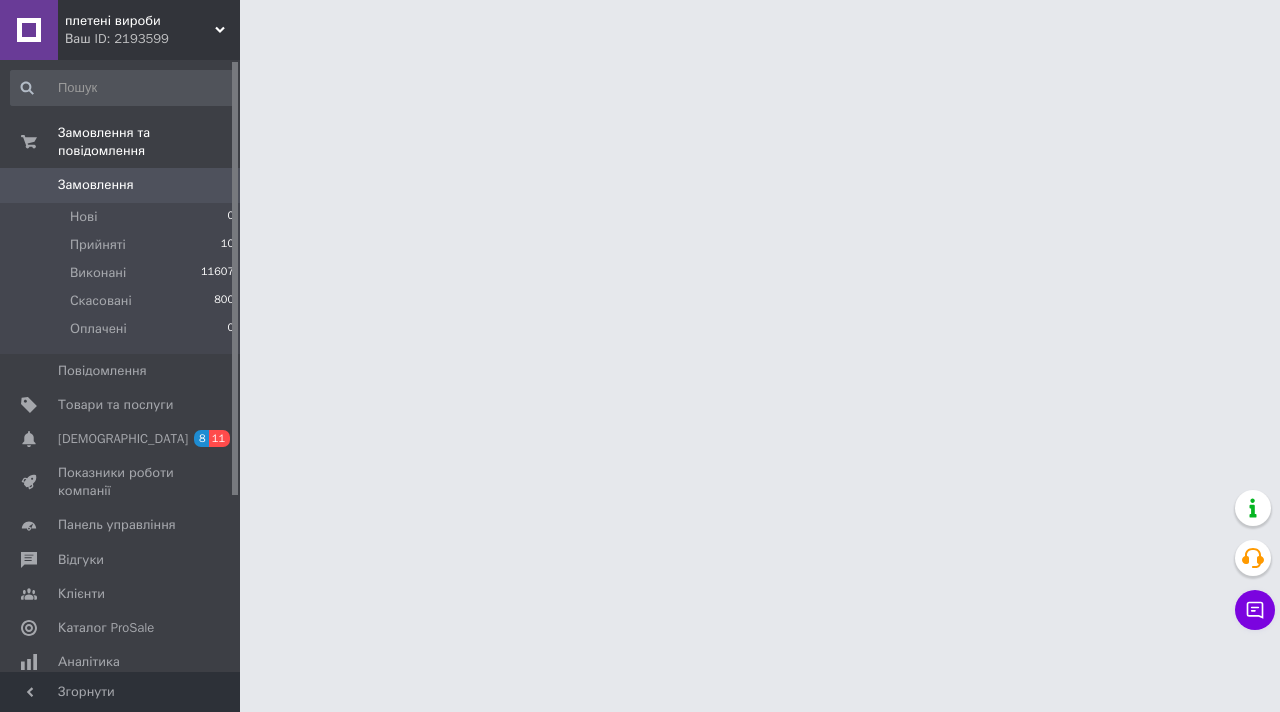 scroll, scrollTop: 0, scrollLeft: 0, axis: both 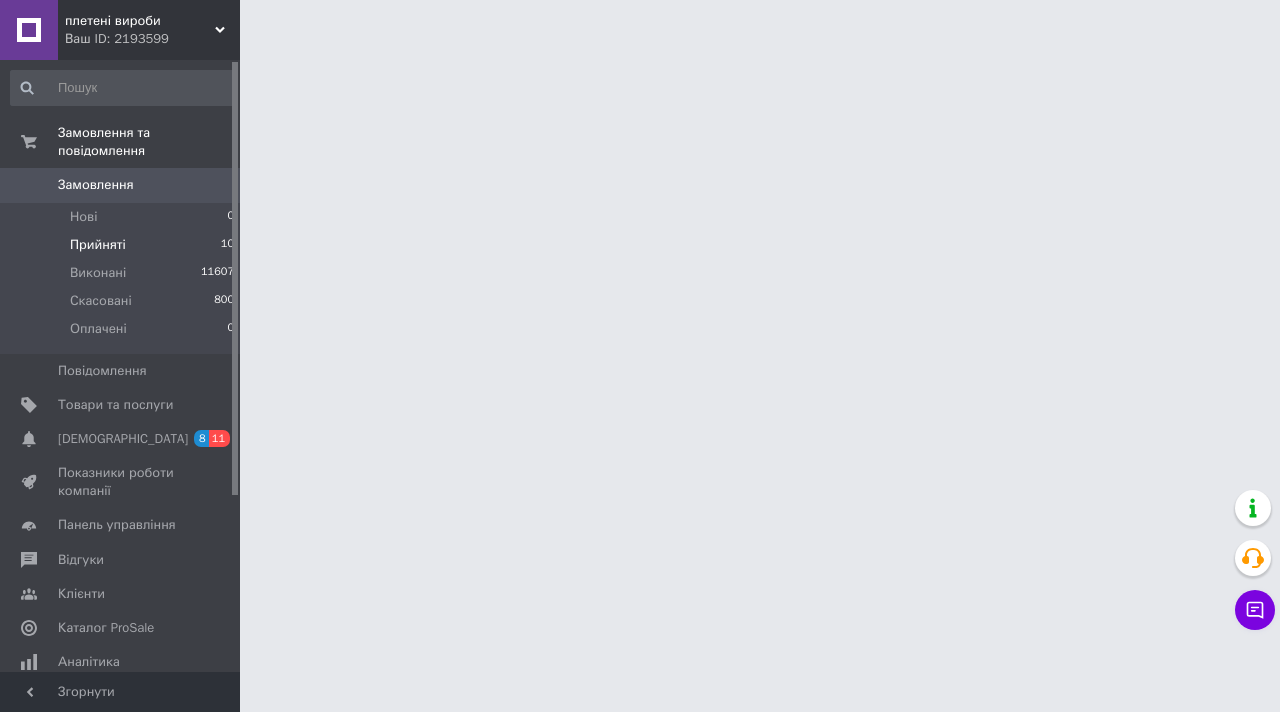 click on "Прийняті 10" at bounding box center [123, 245] 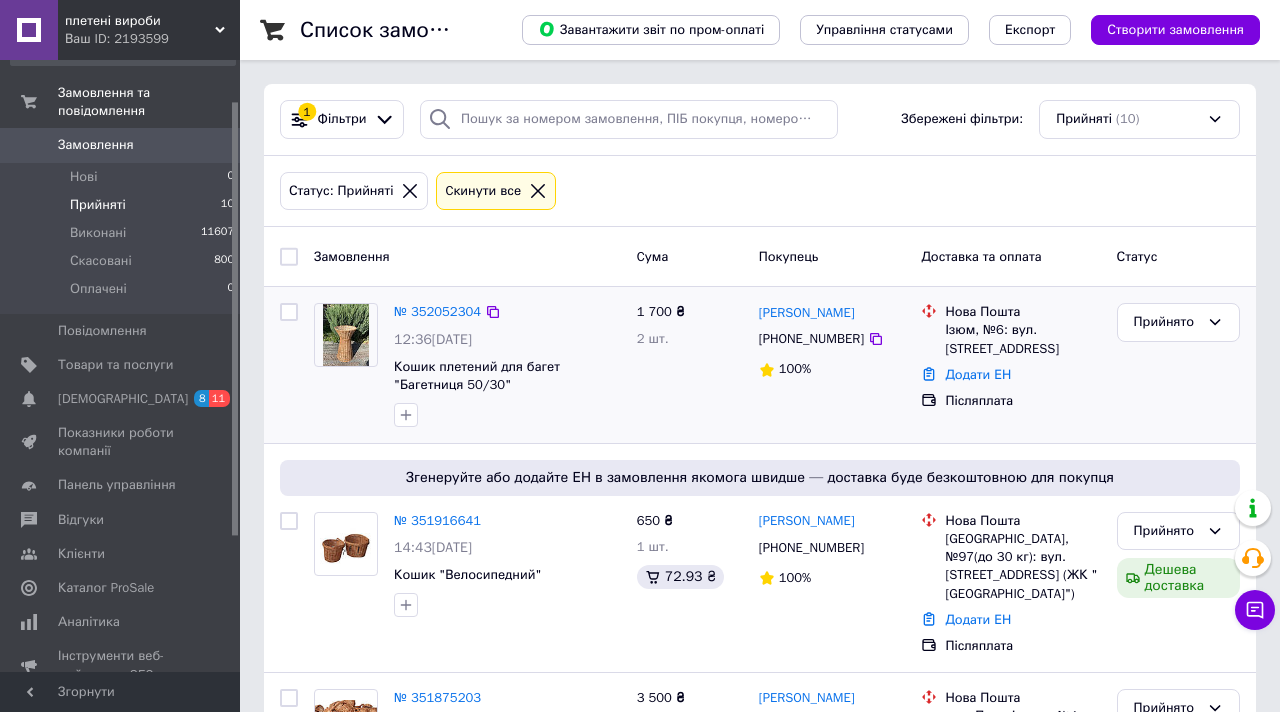 scroll, scrollTop: 120, scrollLeft: 0, axis: vertical 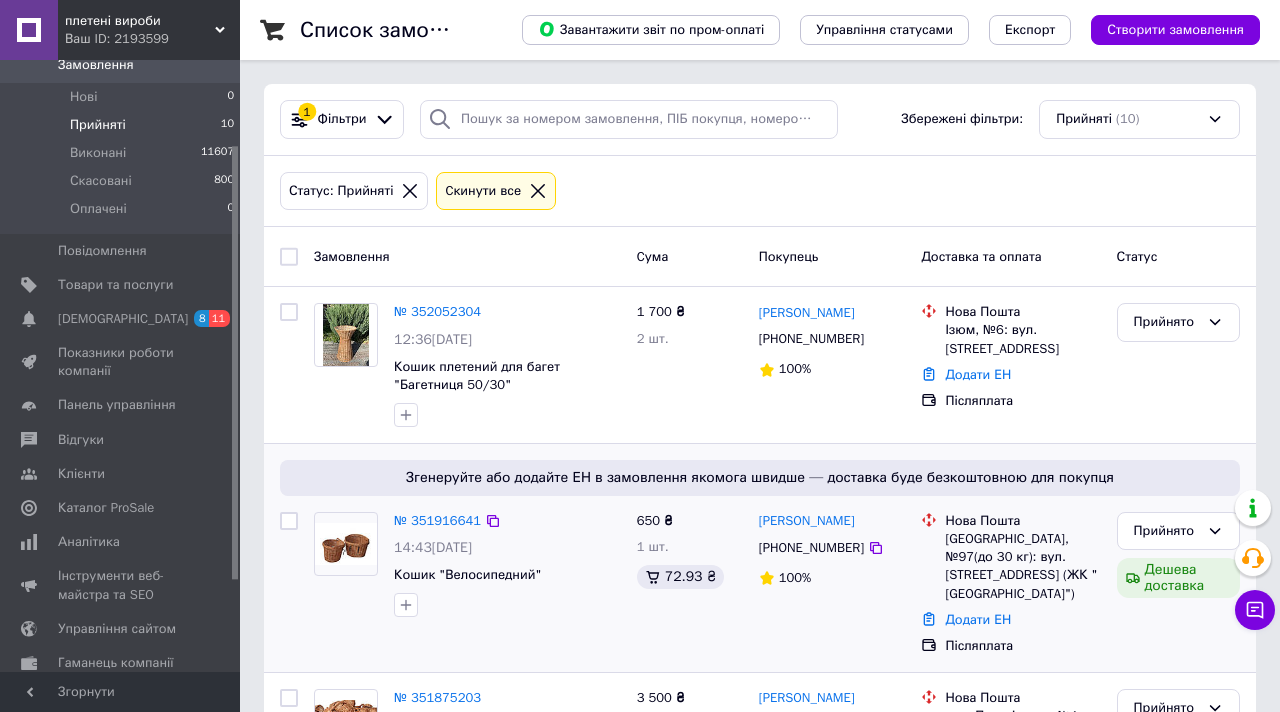 click at bounding box center (507, 605) 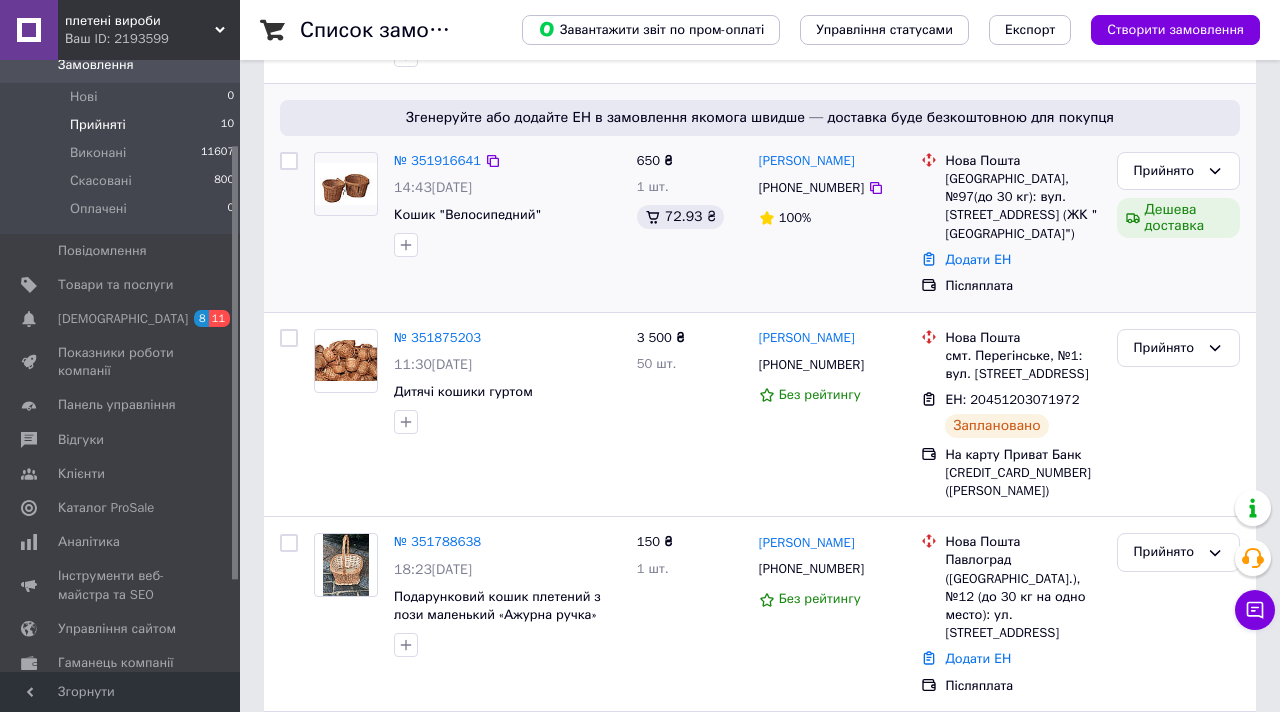 scroll, scrollTop: 400, scrollLeft: 0, axis: vertical 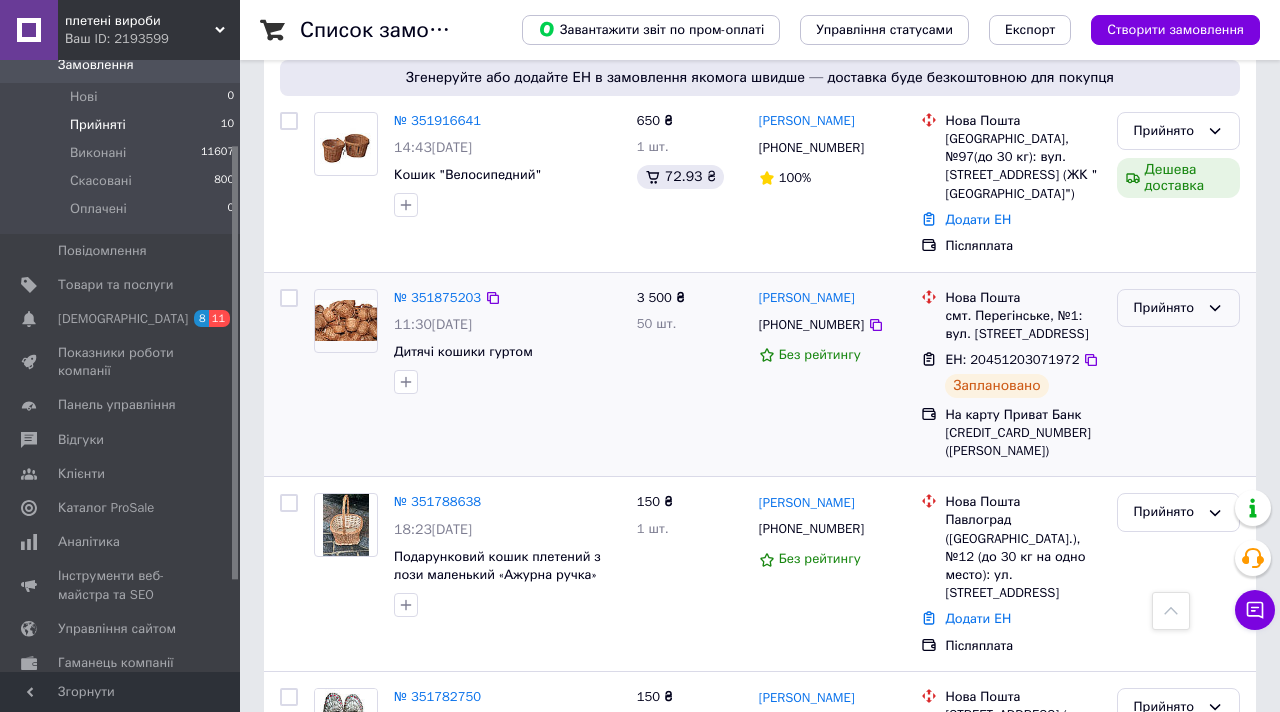 click 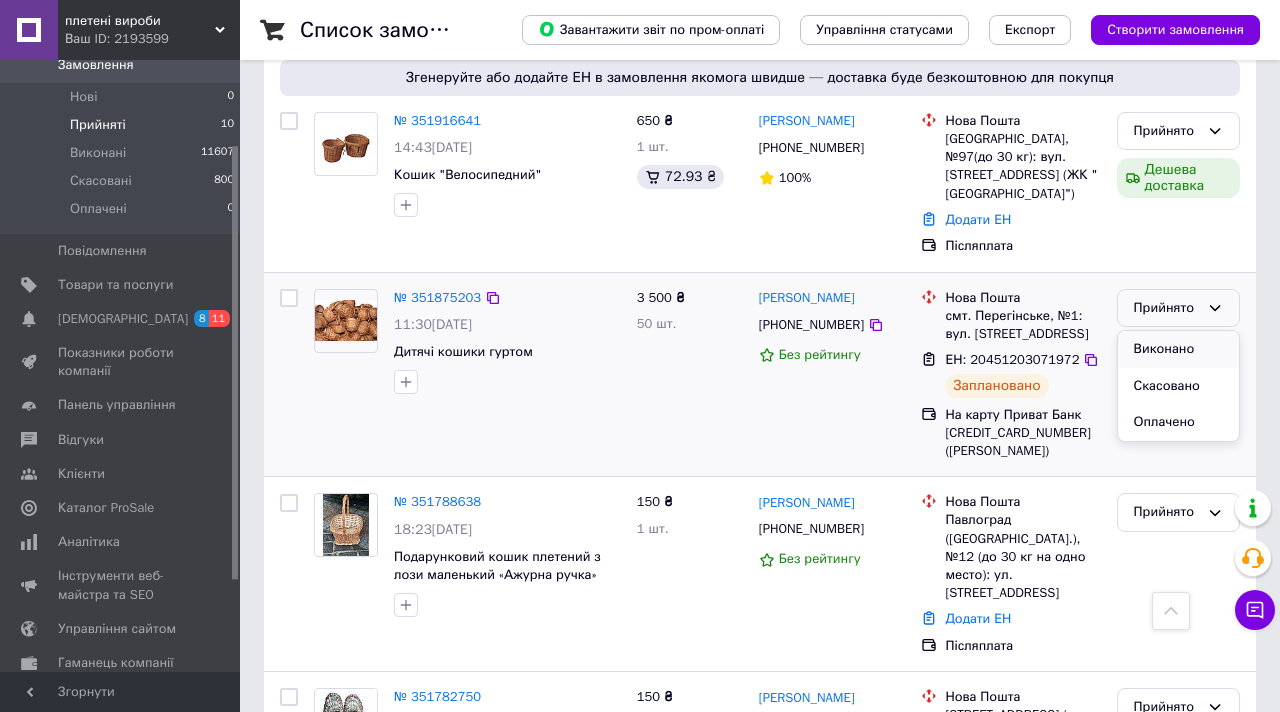 click on "Виконано" at bounding box center (1178, 349) 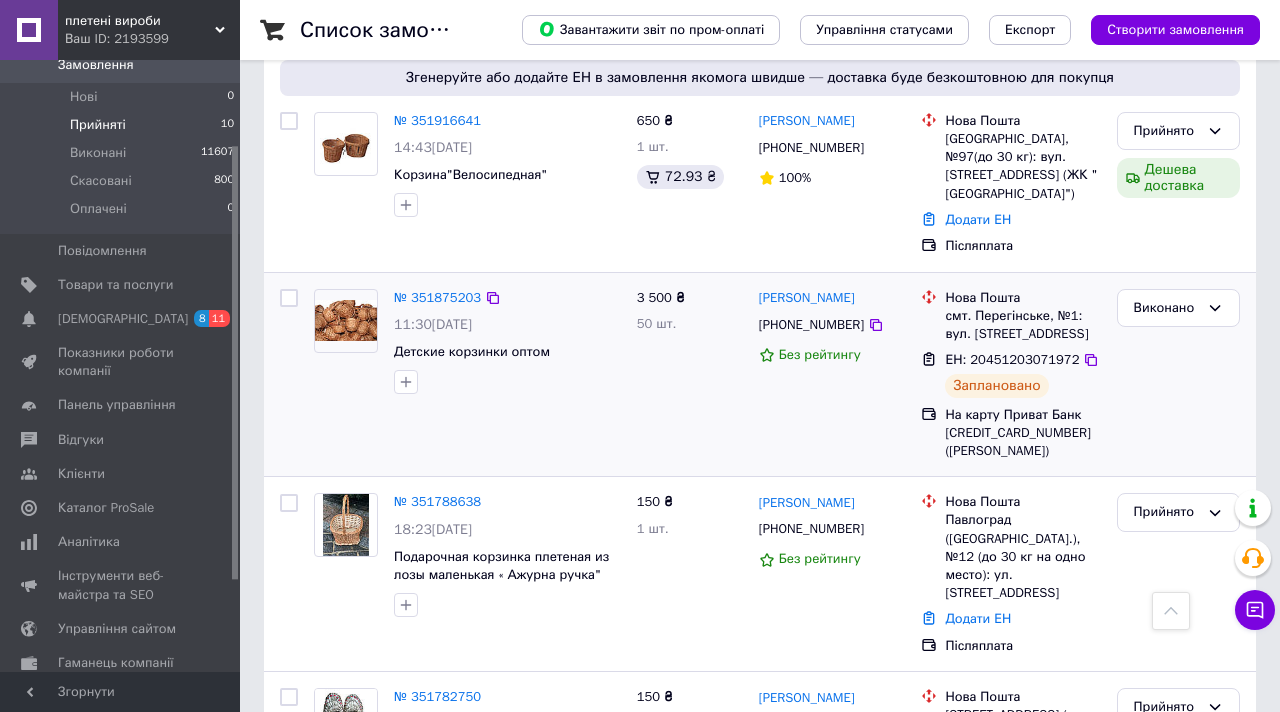 click on "[PERSON_NAME] [PHONE_NUMBER] Без рейтингу" at bounding box center (832, 375) 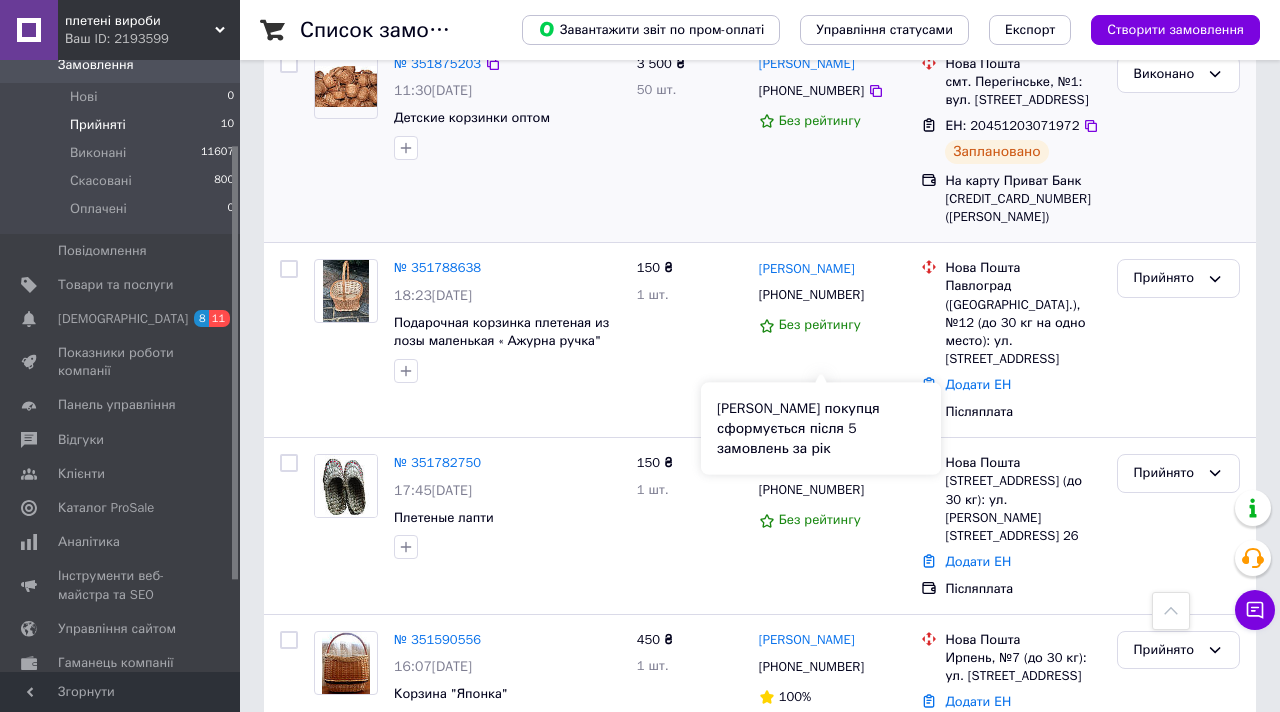 scroll, scrollTop: 640, scrollLeft: 0, axis: vertical 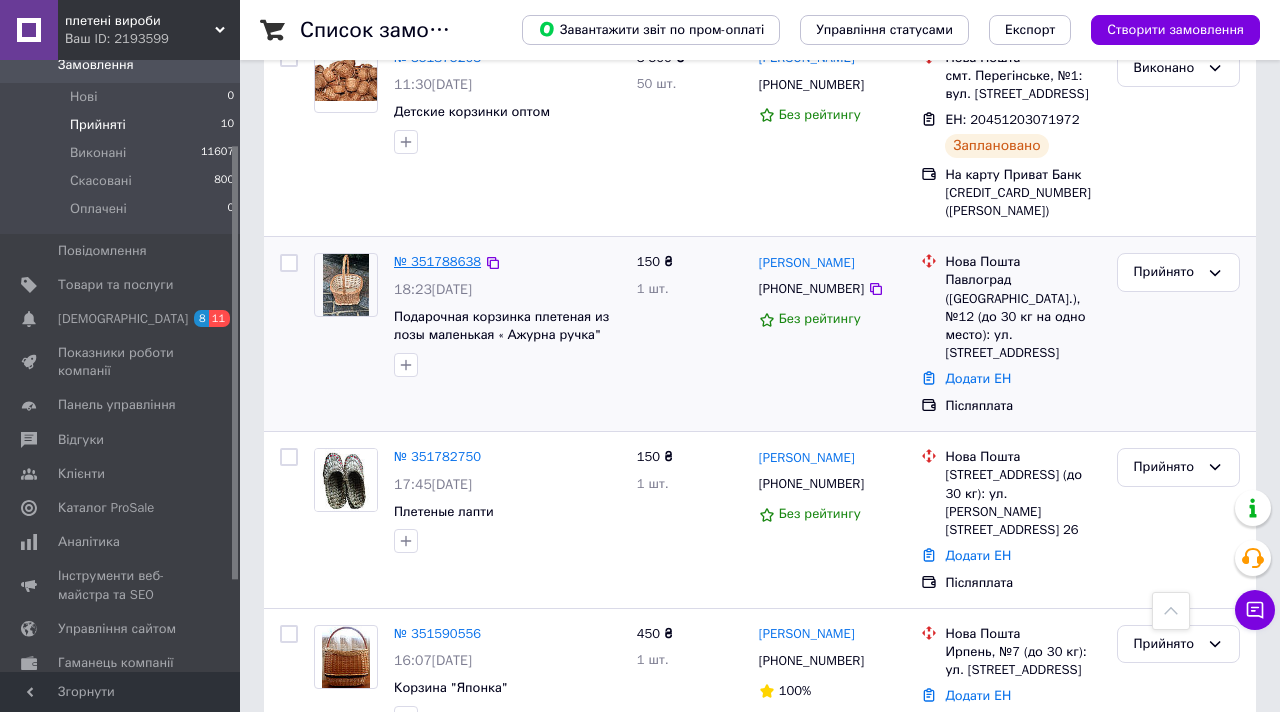 click on "№ 351788638" at bounding box center (437, 261) 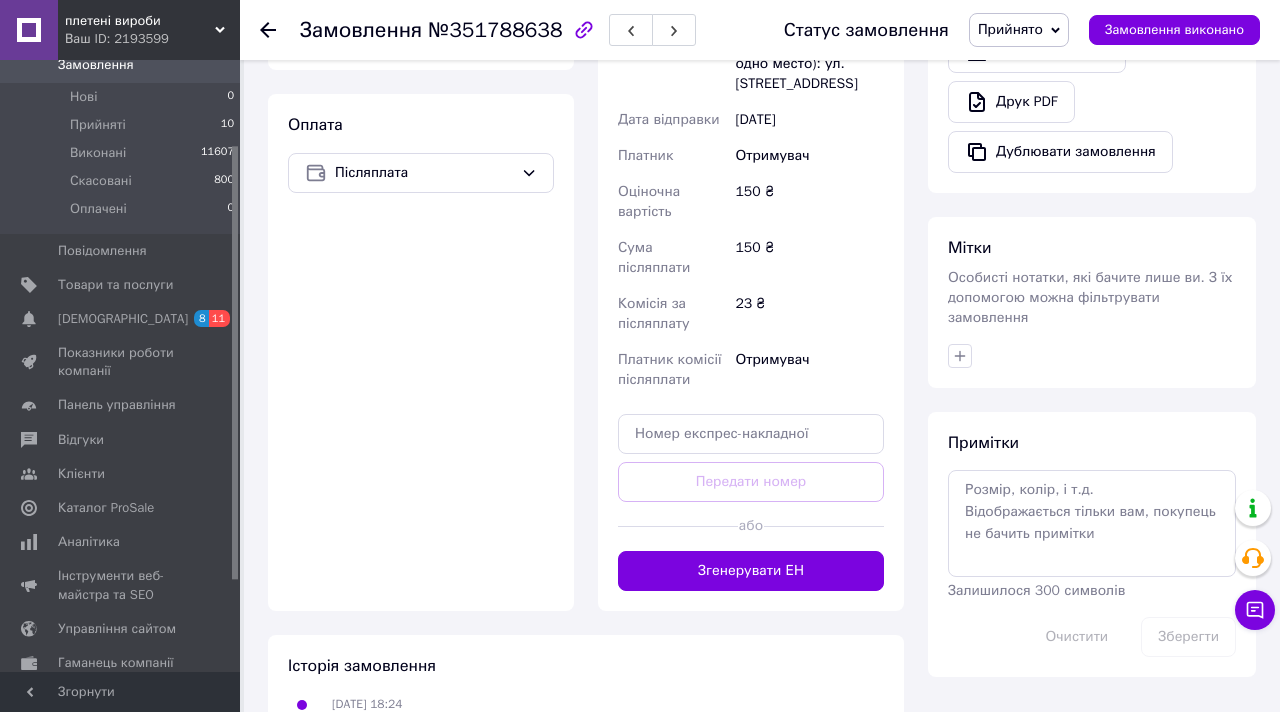 scroll, scrollTop: 640, scrollLeft: 0, axis: vertical 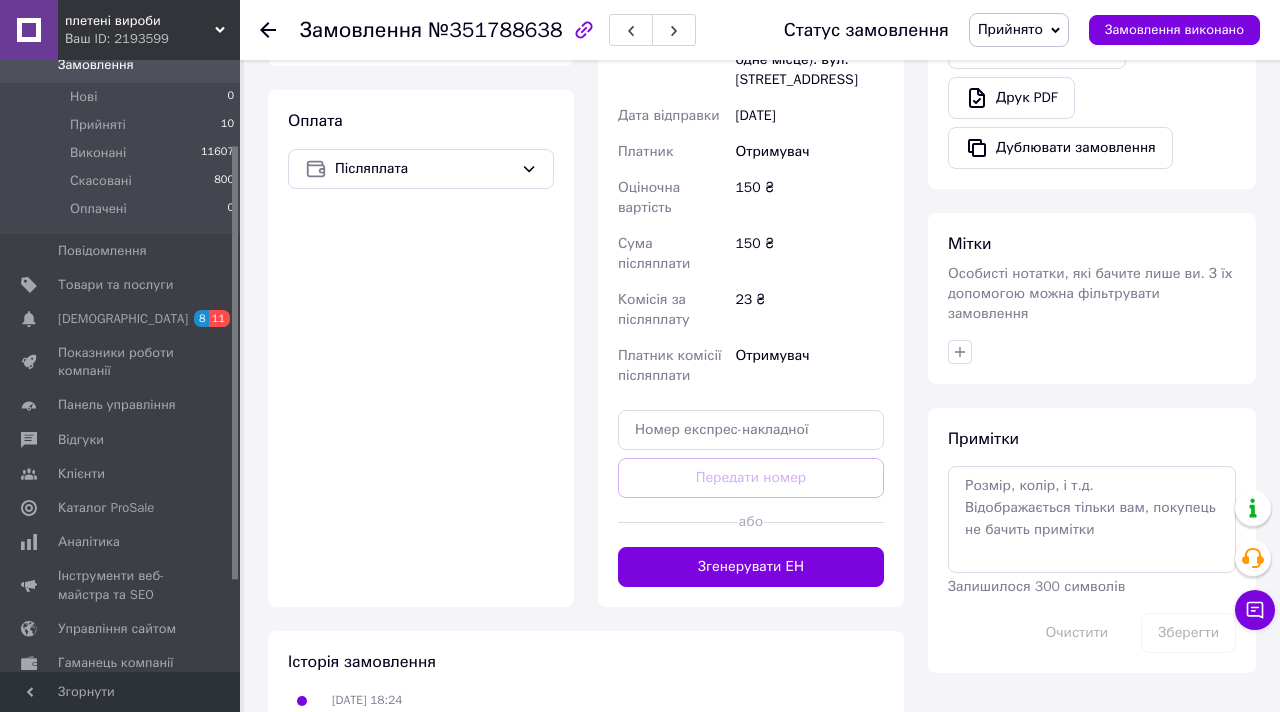 click on "Доставка Редагувати Нова Пошта (платна) Отримувач [PERSON_NAME] Телефон отримувача [PHONE_NUMBER] Адреса м. [GEOGRAPHIC_DATA] ([GEOGRAPHIC_DATA].), №12 (до 30 кг на одне місце): вул. Водопровідна, 13 Дата відправки [DATE] Платник Отримувач Оціночна вартість 150 ₴ Сума післяплати 150 ₴ Комісія за післяплату 23 ₴ Платник комісії післяплати Отримувач Передати номер або Згенерувати ЕН Платник Отримувач Відправник Прізвище отримувача [PERSON_NAME] Ім'я отримувача [PERSON_NAME] батькові отримувача Телефон отримувача [PHONE_NUMBER] Тип доставки У відділенні Кур'єром В поштоматі Місто [GEOGRAPHIC_DATA] 150" at bounding box center [751, 197] 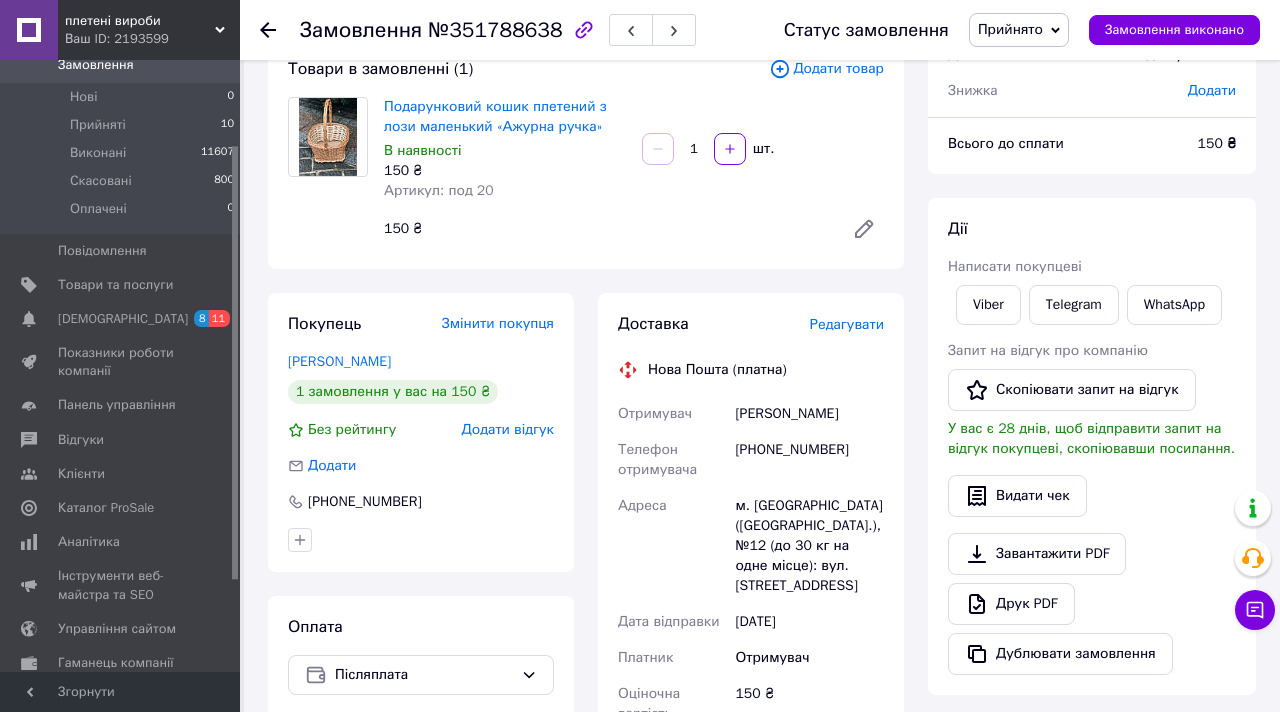 scroll, scrollTop: 120, scrollLeft: 0, axis: vertical 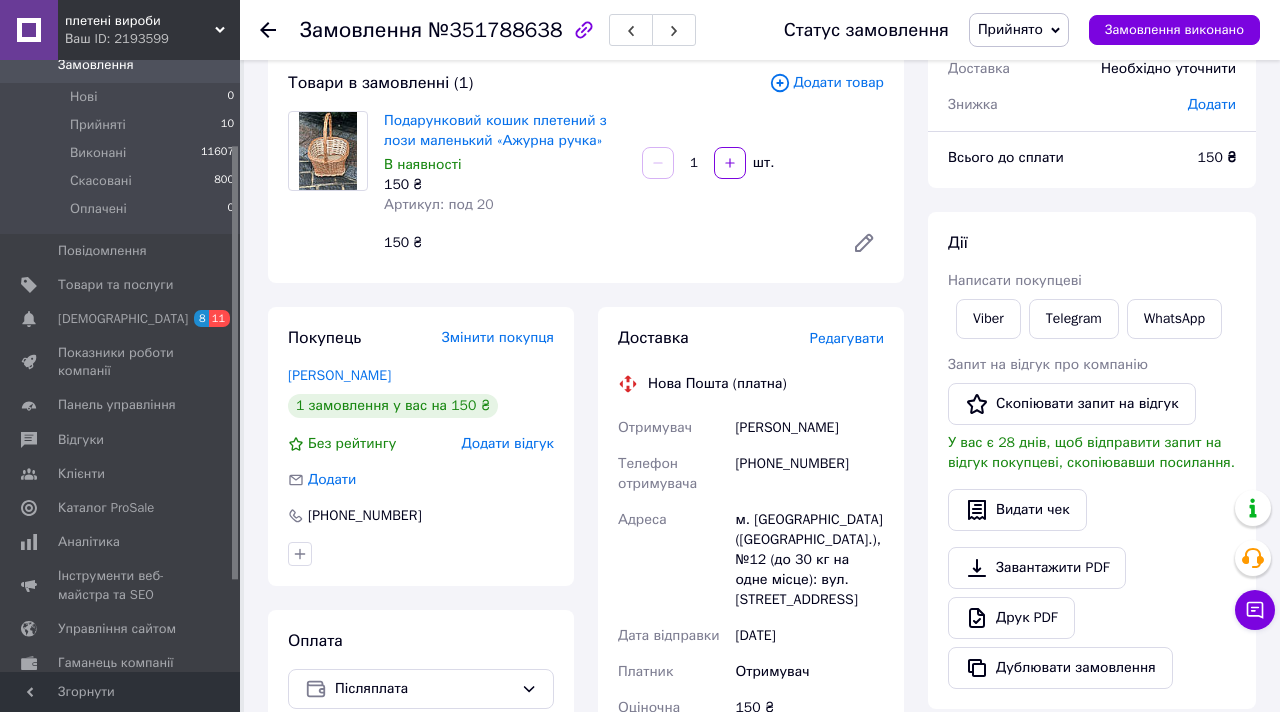 click on "Редагувати" at bounding box center (847, 338) 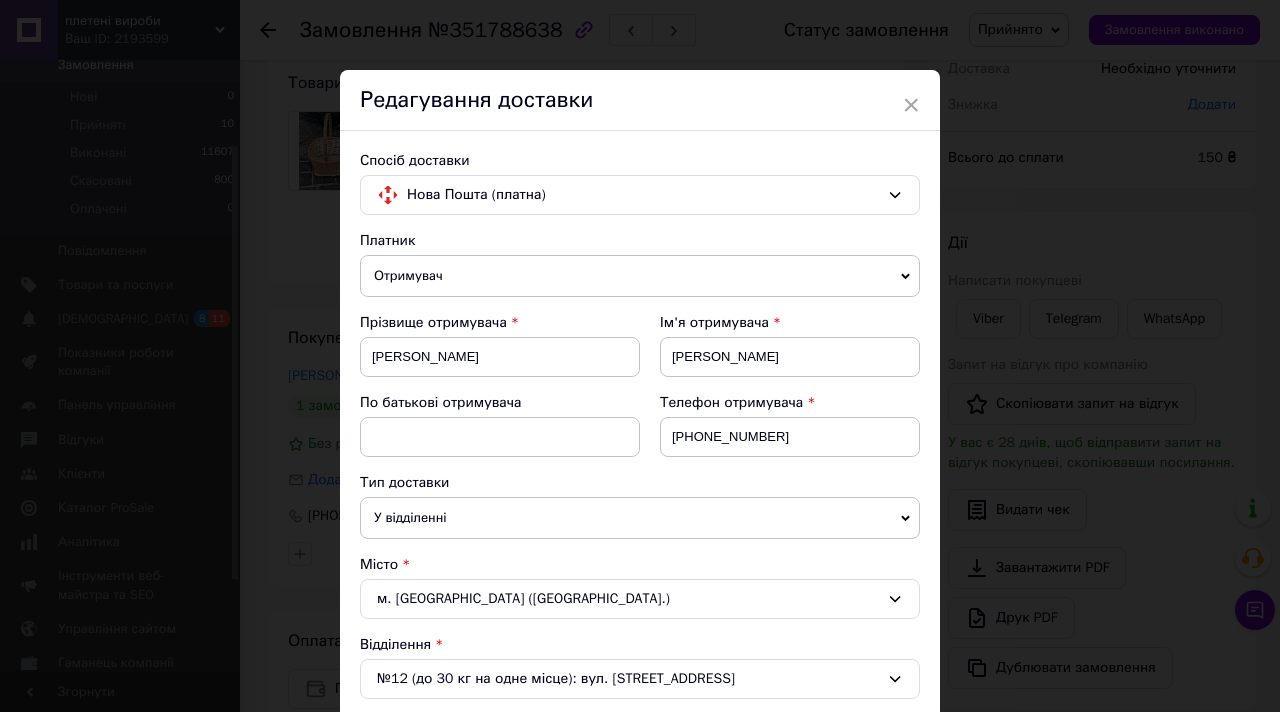 click on "Спосіб доставки Нова Пошта (платна) Платник Отримувач Відправник Прізвище отримувача [PERSON_NAME] Ім'я отримувача [PERSON_NAME] батькові отримувача Телефон отримувача [PHONE_NUMBER] Тип доставки У відділенні Кур'єром В поштоматі Місто м. [GEOGRAPHIC_DATA] ([GEOGRAPHIC_DATA].) Відділення №12 (до 30 кг на одне місце): вул. Водопровідна, 13 Місце відправки Хуст: №1: вул. [PERSON_NAME], 76 Немає збігів. Спробуйте змінити умови пошуку Додати ще місце відправки Тип посилки Вантаж Документи Номер упаковки (не обов'язково) Оціночна вартість 150 Дата відправки [DATE] < 2025 > < Июль > Пн Вт Ср Чт Пт 30" at bounding box center [640, 773] 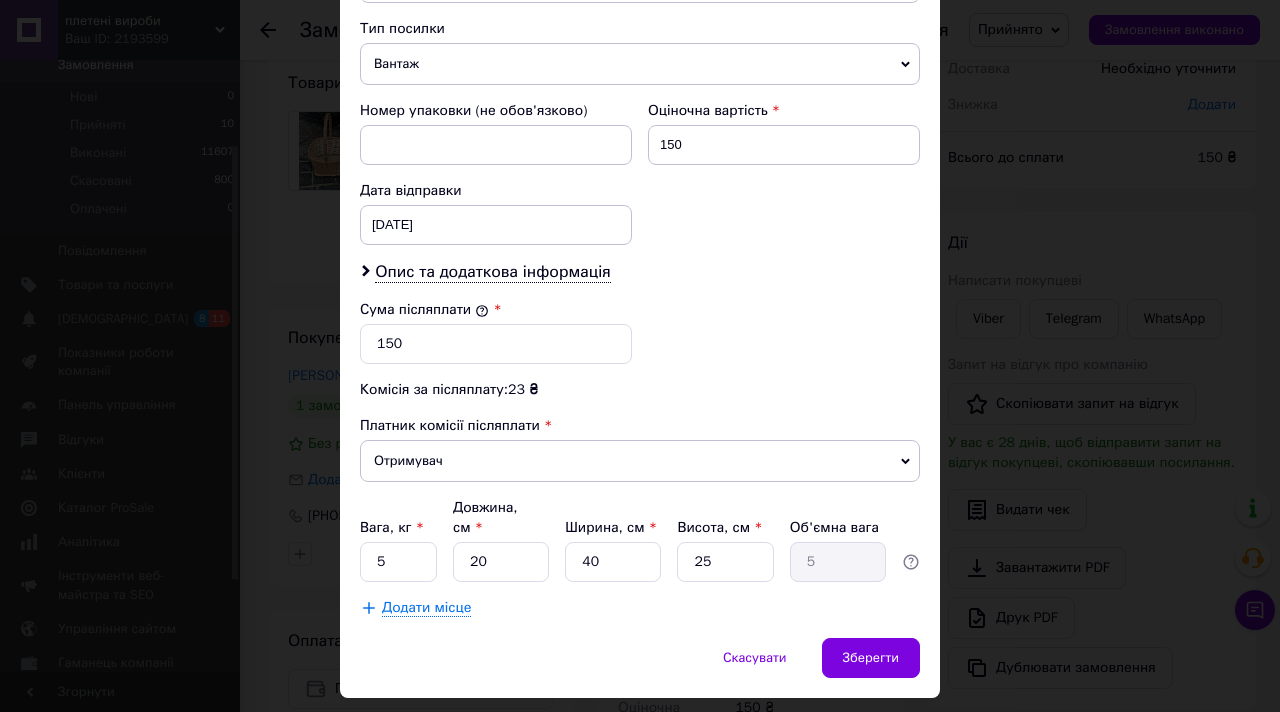 scroll, scrollTop: 834, scrollLeft: 0, axis: vertical 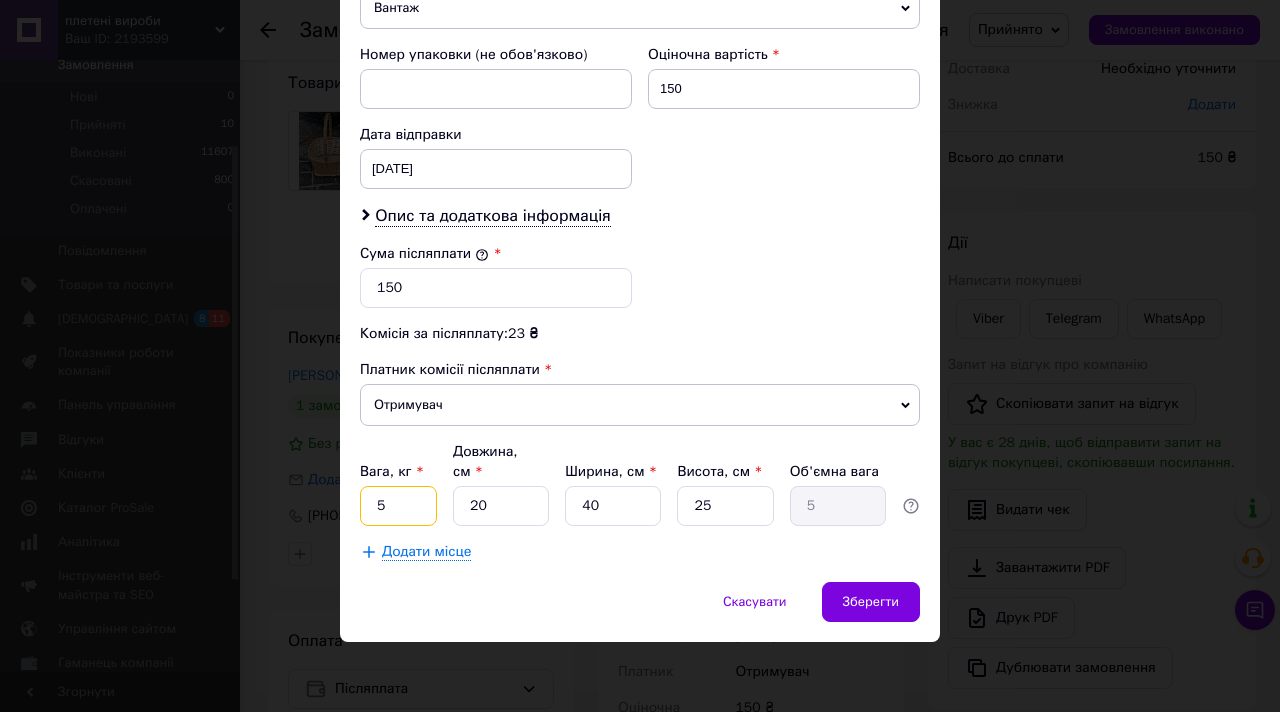 click on "5" at bounding box center (398, 506) 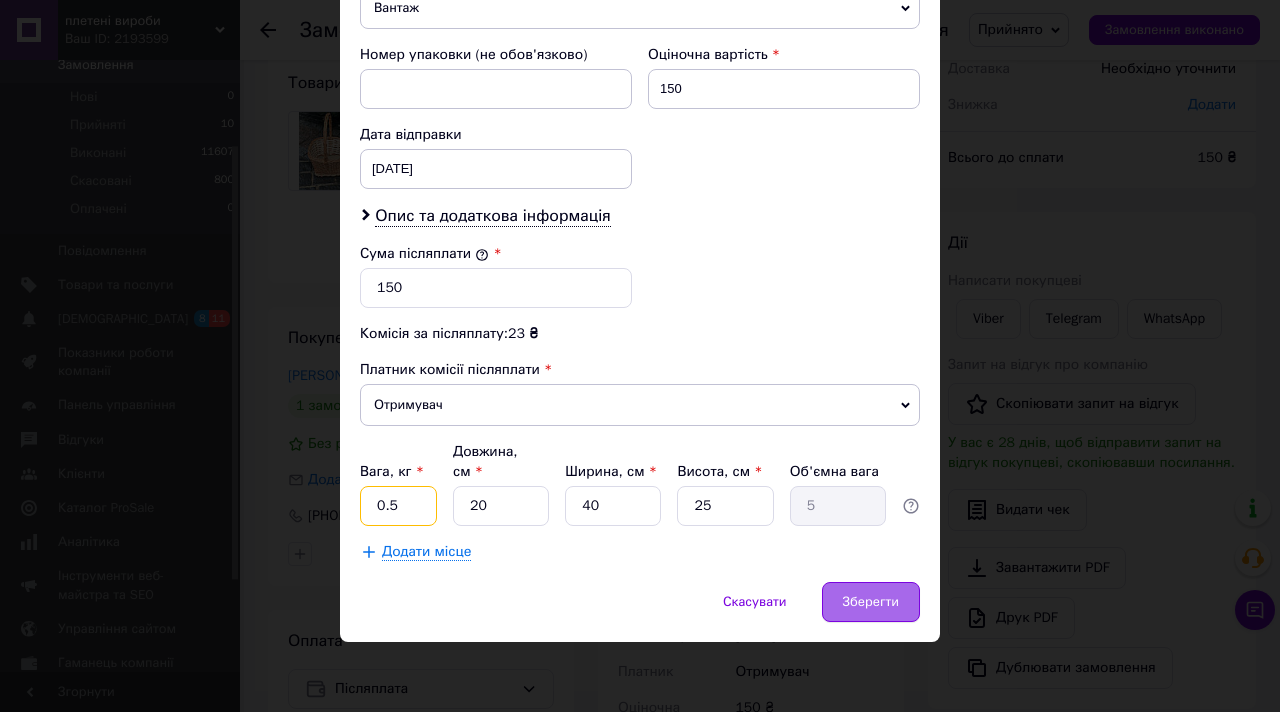 type on "0.5" 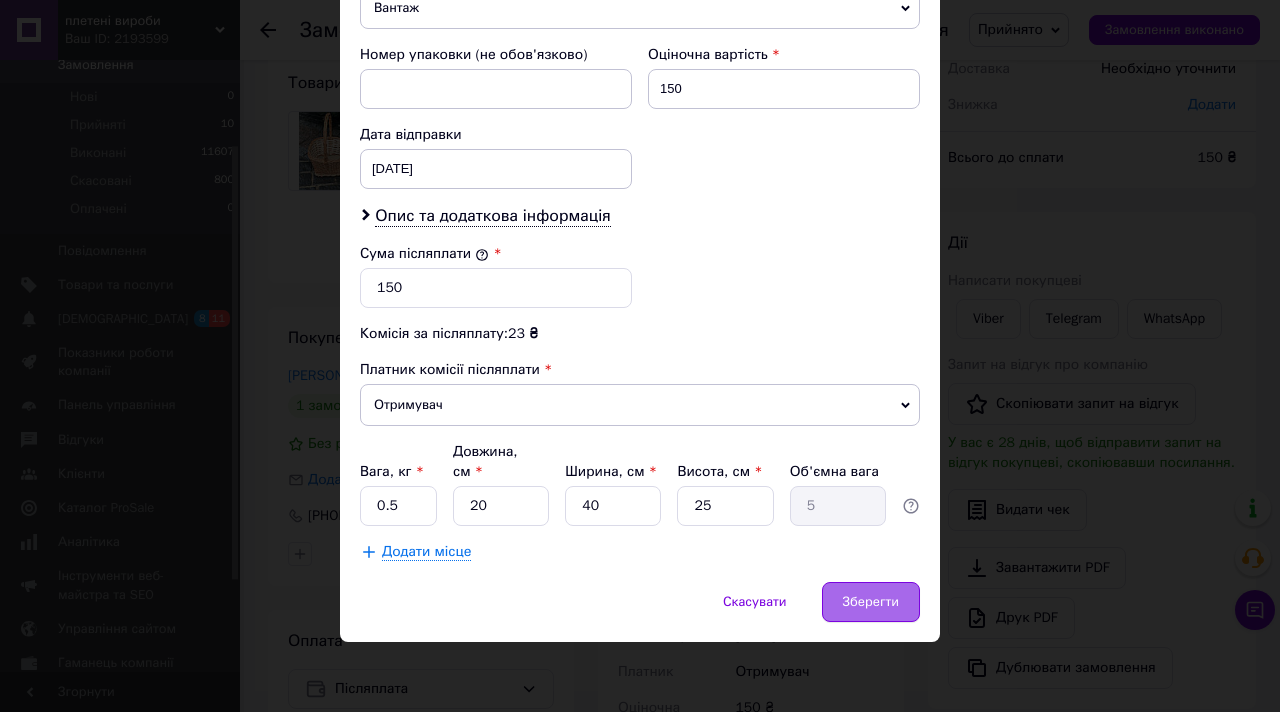 click on "Зберегти" at bounding box center [871, 602] 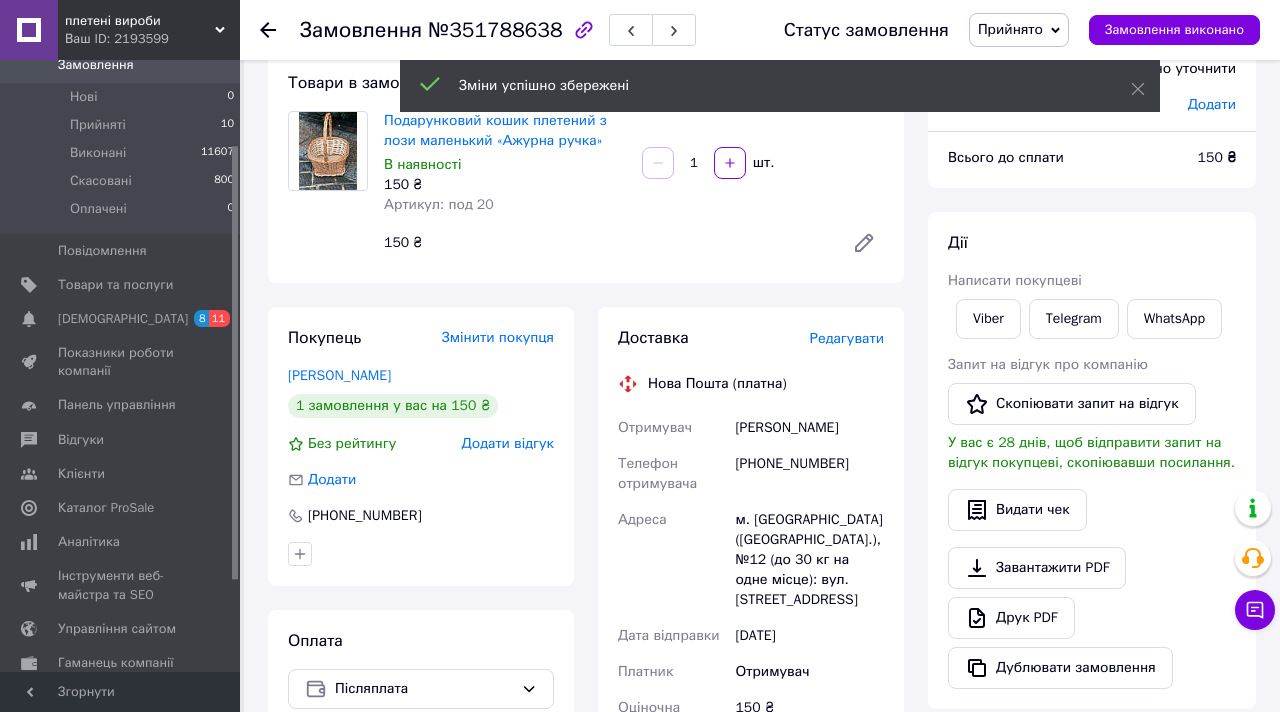 click on "Доставка Редагувати Нова Пошта (платна) Отримувач [PERSON_NAME] Телефон отримувача [PHONE_NUMBER] Адреса м. [GEOGRAPHIC_DATA] ([GEOGRAPHIC_DATA].), №12 (до 30 кг на одне місце): вул. Водопровідна, 13 Дата відправки [DATE] Платник Отримувач Оціночна вартість 150 ₴ Сума післяплати 150 ₴ Комісія за післяплату 23 ₴ Платник комісії післяплати Отримувач Передати номер або Згенерувати ЕН Платник Отримувач Відправник Прізвище отримувача [PERSON_NAME] Ім'я отримувача [PERSON_NAME] батькові отримувача Телефон отримувача [PHONE_NUMBER] Тип доставки У відділенні Кур'єром В поштоматі Місто [GEOGRAPHIC_DATA] 150" at bounding box center [751, 717] 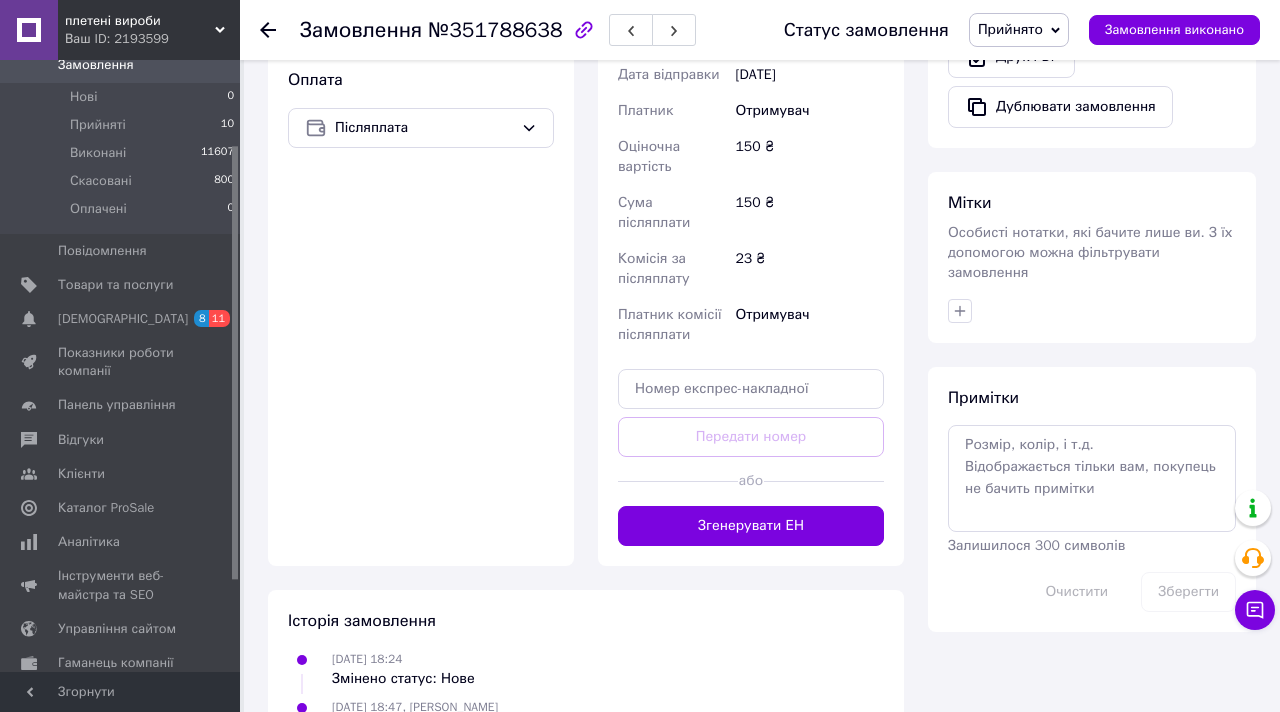 scroll, scrollTop: 720, scrollLeft: 0, axis: vertical 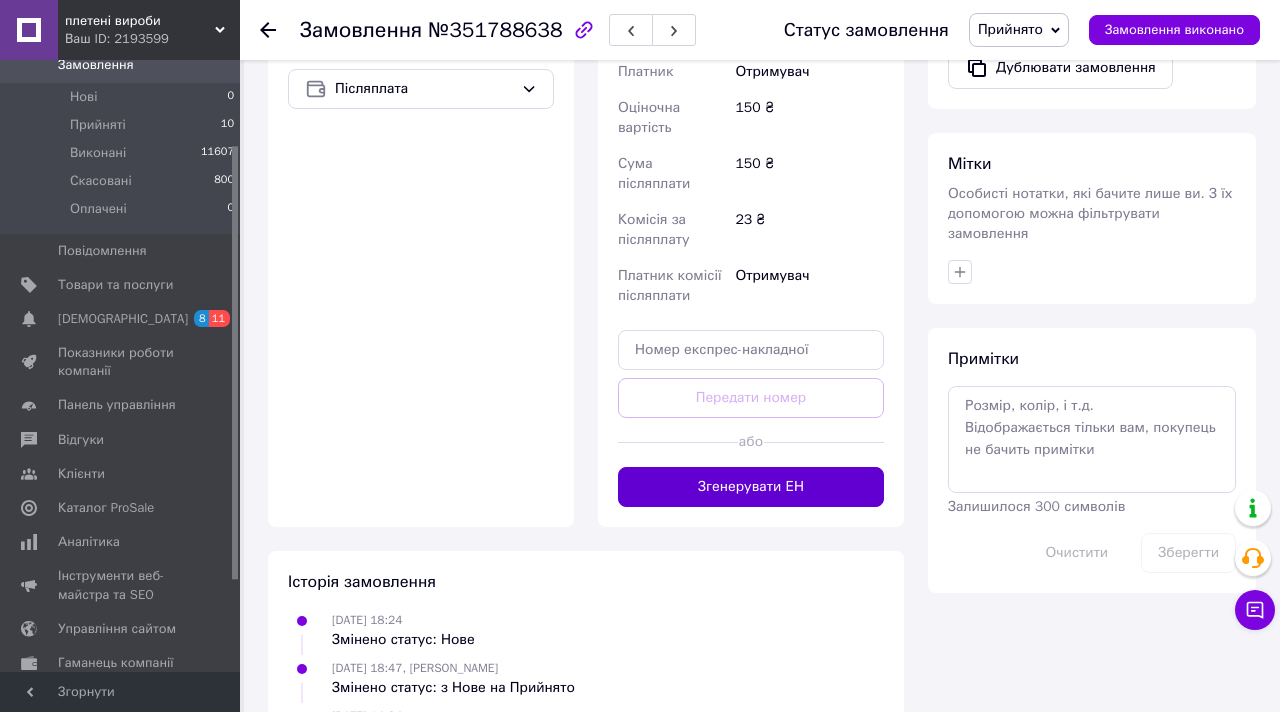 click on "Згенерувати ЕН" at bounding box center [751, 487] 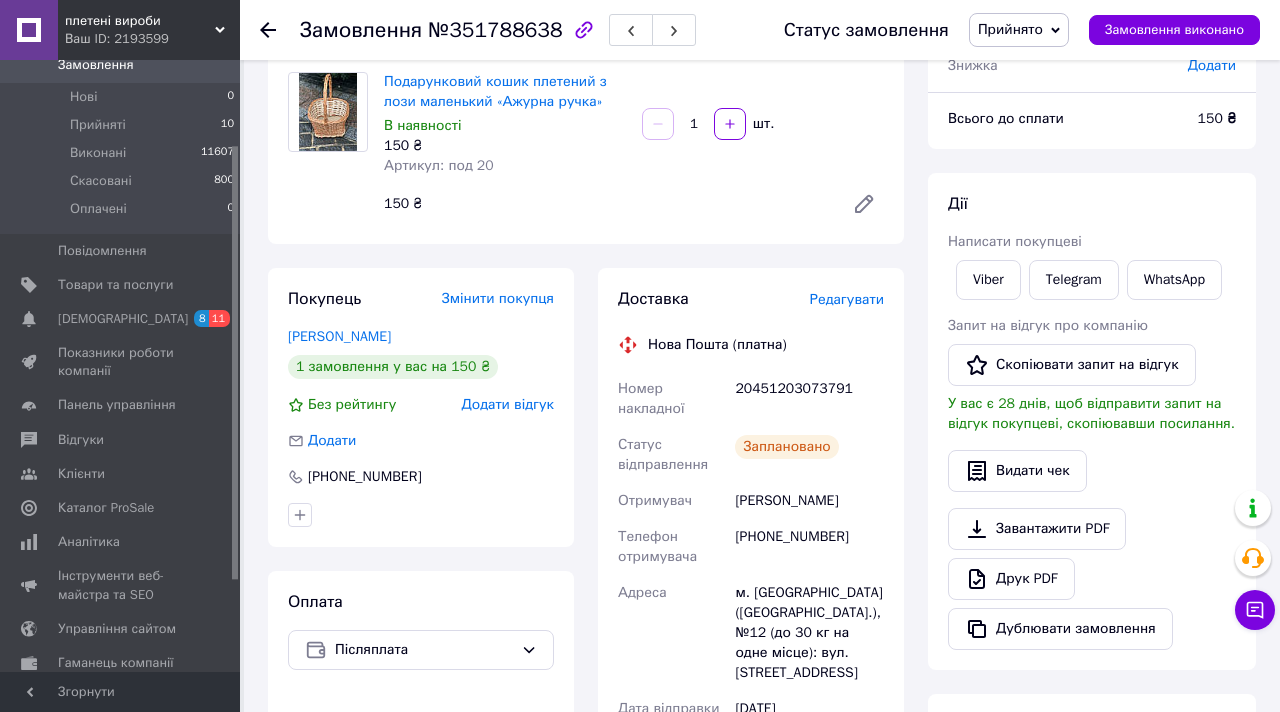 scroll, scrollTop: 120, scrollLeft: 0, axis: vertical 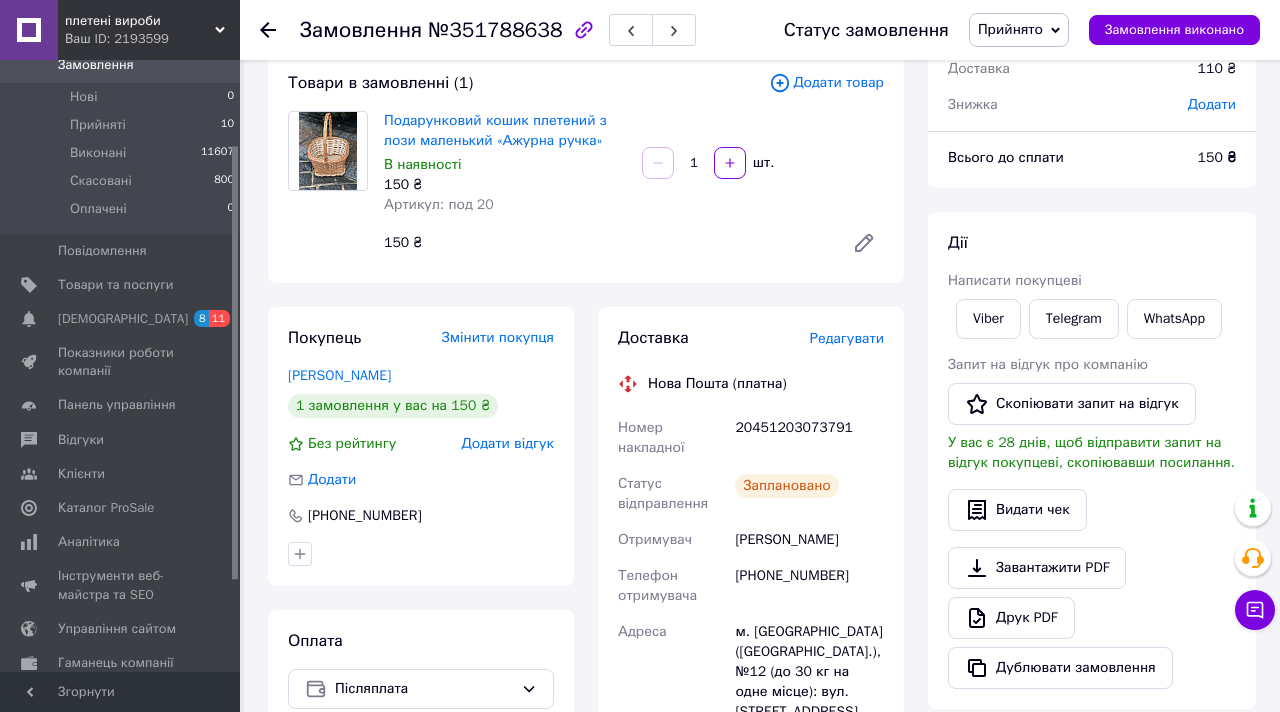 click 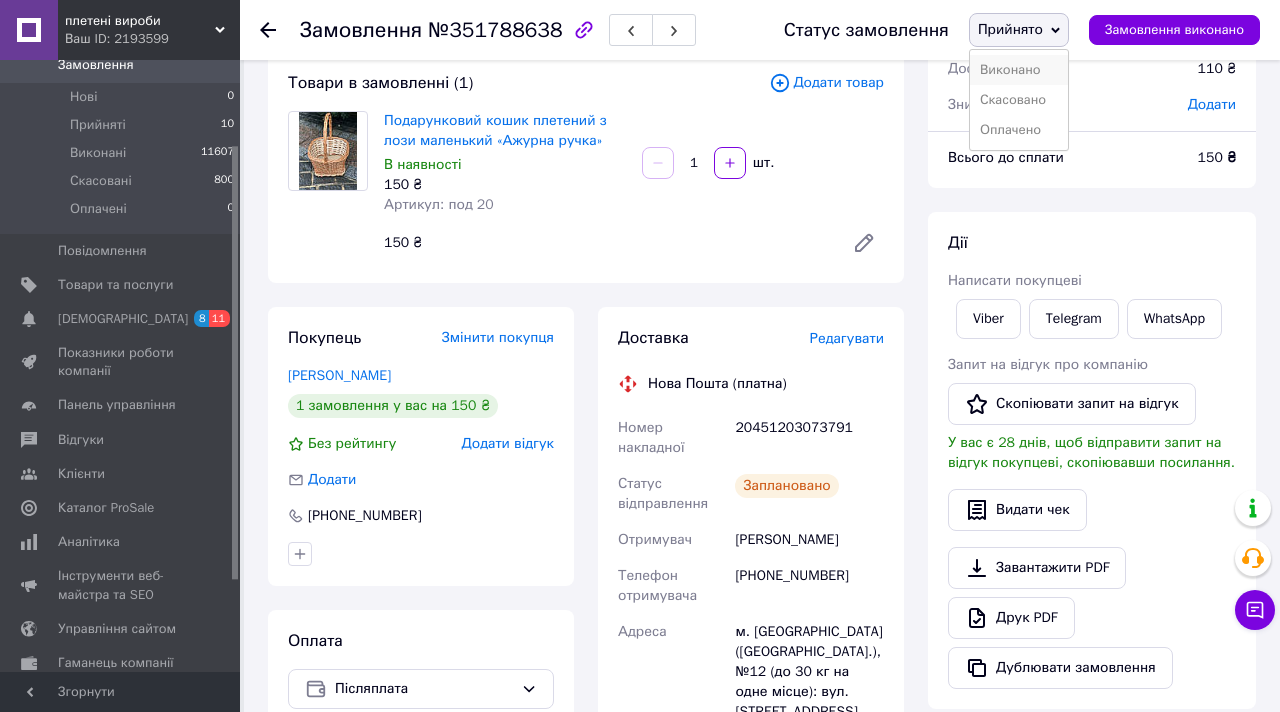 click on "Виконано" at bounding box center [1019, 70] 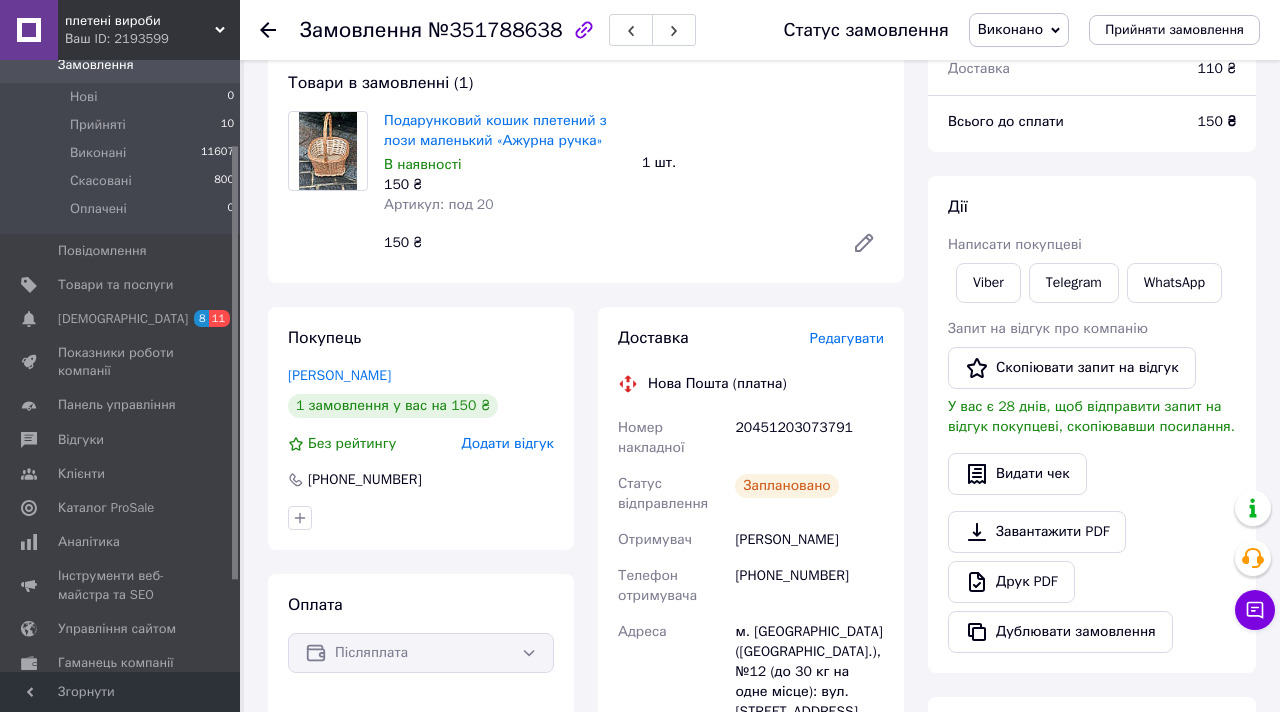 click 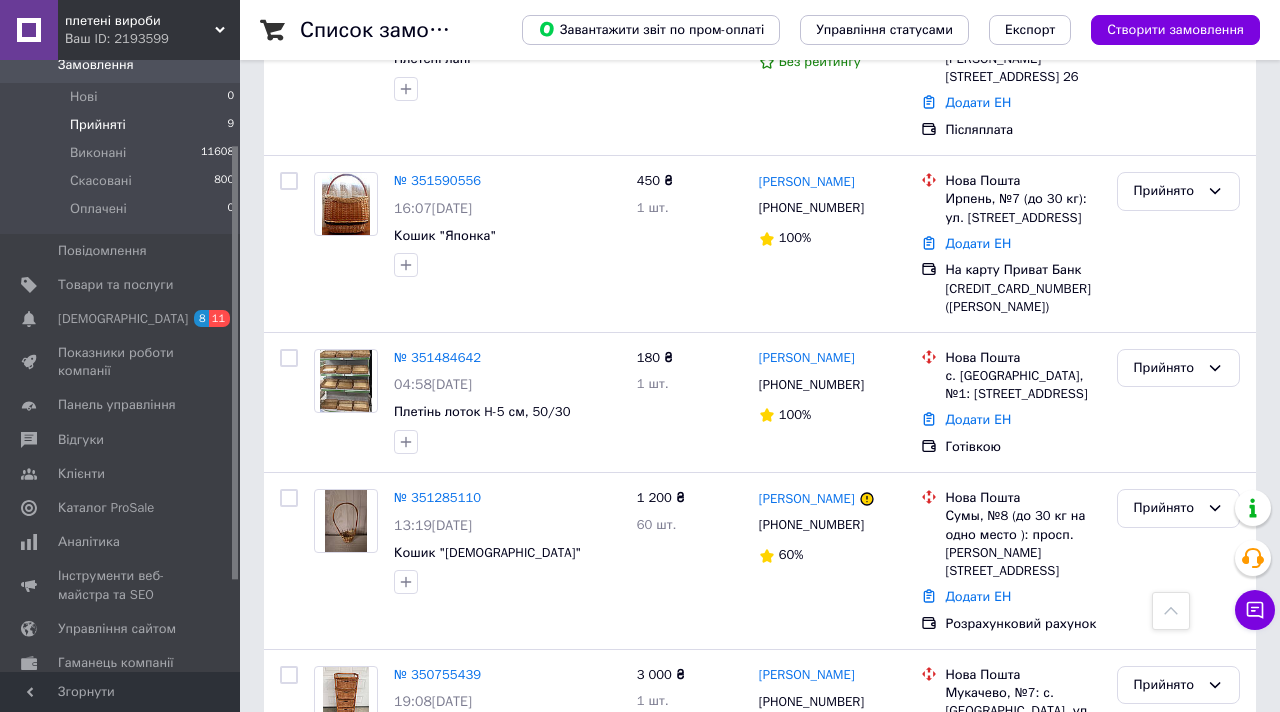 scroll, scrollTop: 920, scrollLeft: 0, axis: vertical 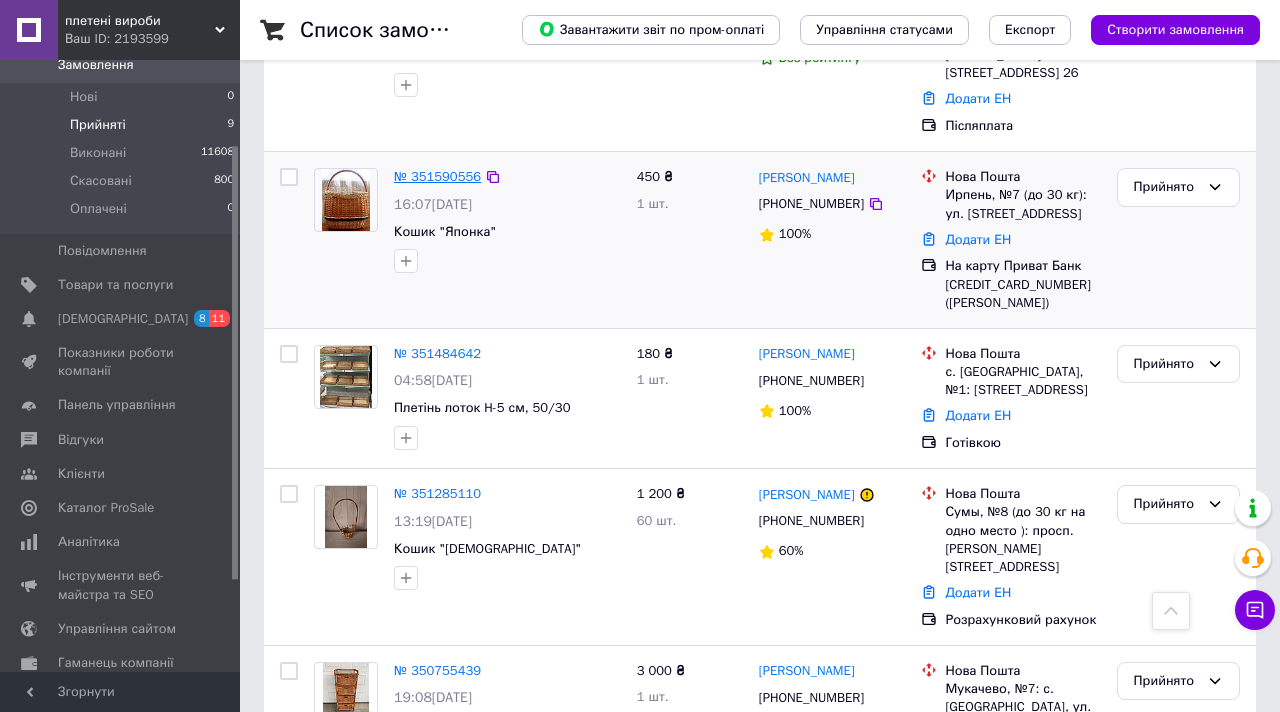 click on "№ 351590556" at bounding box center (437, 176) 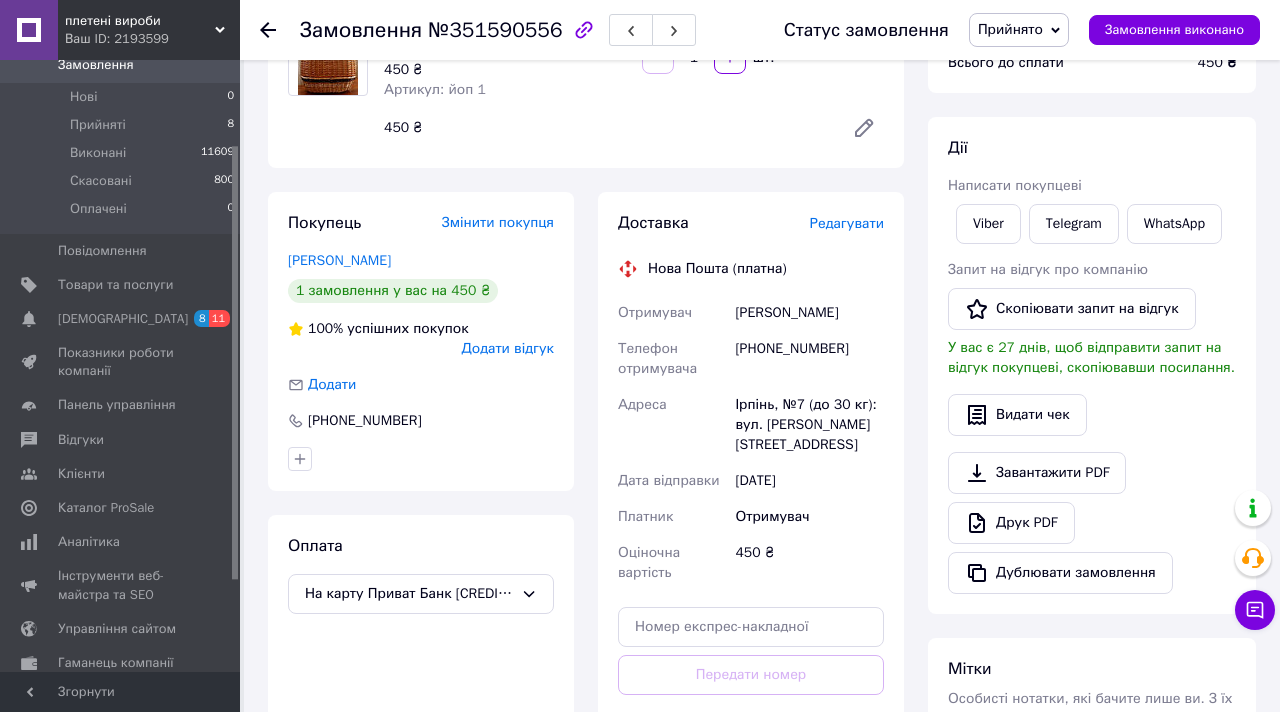 scroll, scrollTop: 192, scrollLeft: 0, axis: vertical 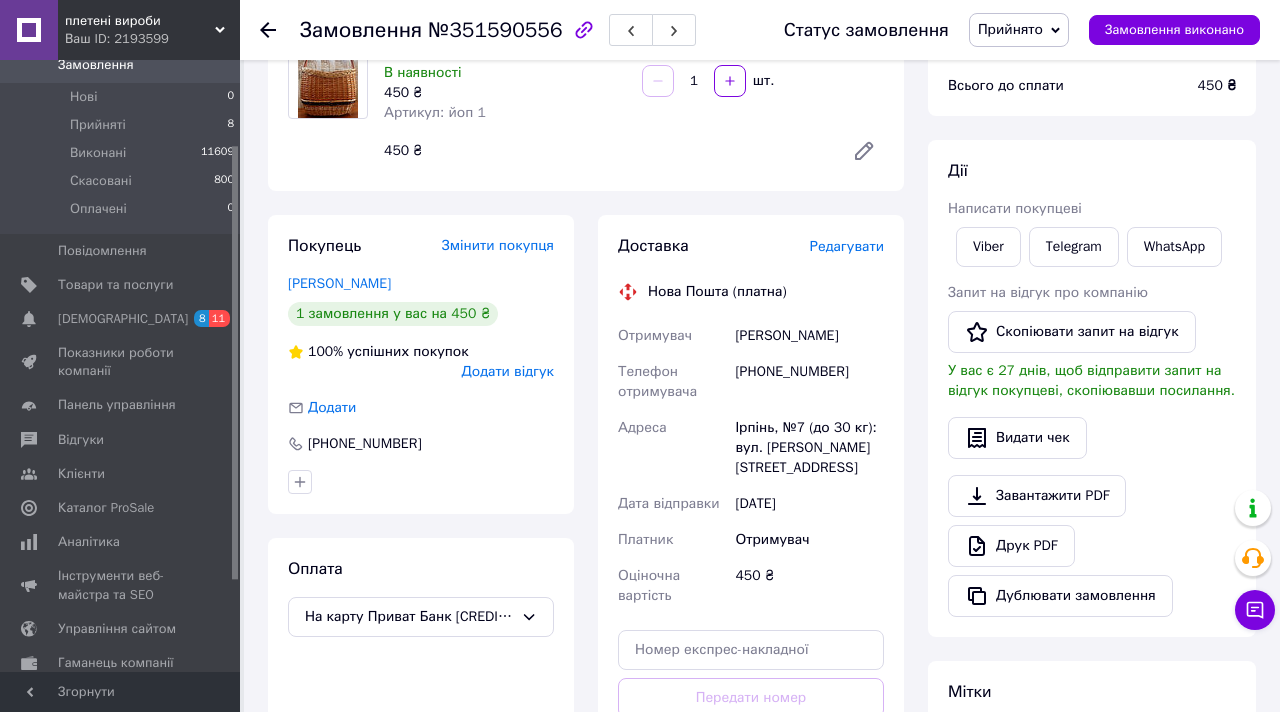 click on "Редагувати" at bounding box center (847, 246) 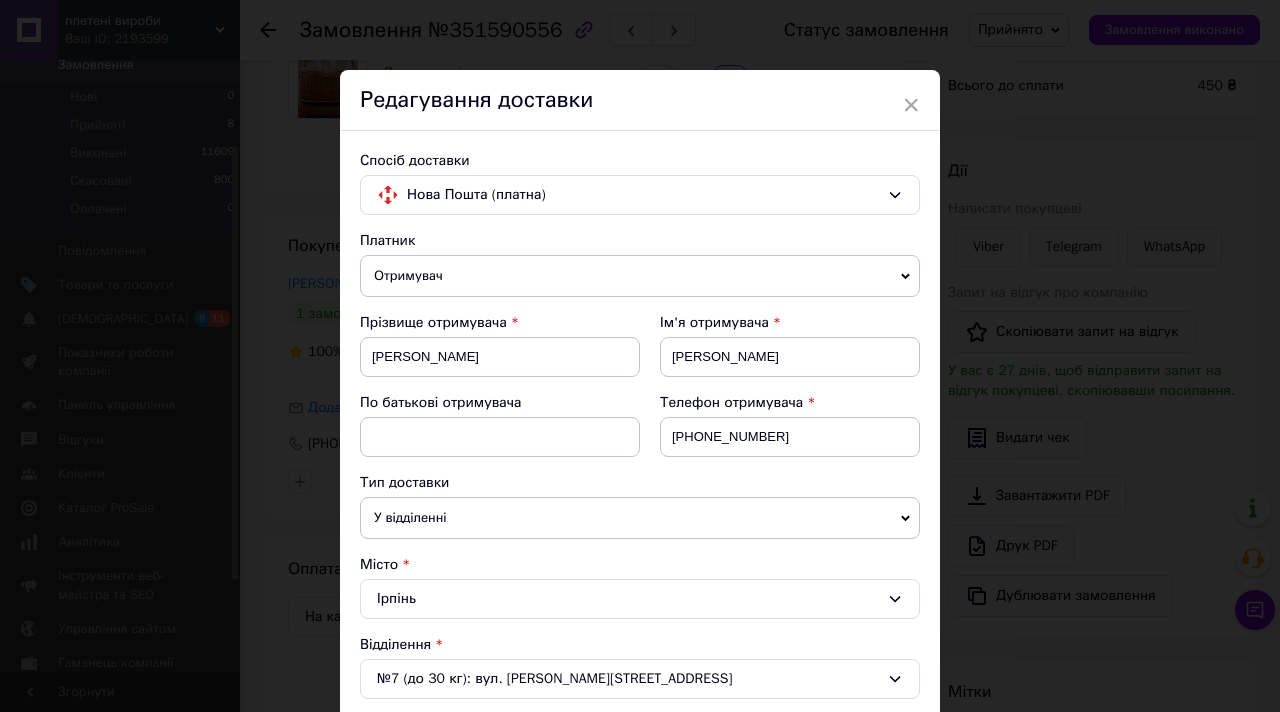 click on "Спосіб доставки Нова Пошта (платна) Платник Отримувач Відправник Прізвище отримувача [PERSON_NAME] Ім'я отримувача [PERSON_NAME] батькові отримувача Телефон отримувача [PHONE_NUMBER] Тип доставки У відділенні Кур'єром В поштоматі Місто Ірпінь Відділення №7 (до 30 кг): вул. [STREET_ADDRESS] Місце відправки Хуст: №1: вул. [PERSON_NAME], 76 Немає збігів. Спробуйте змінити умови пошуку Додати ще місце відправки Тип посилки Вантаж Документи Номер упаковки (не обов'язково) Оціночна вартість 450 Дата відправки [DATE] < 2025 > < Июль > Пн Вт Ср Чт Пт Сб Вс 30 1 2 3 4 5 6 7 8 9 10 11 12 13 14 15 16 17 18 19 20 21 22 23 24 25 26 27 28 29 30 31" at bounding box center (640, 692) 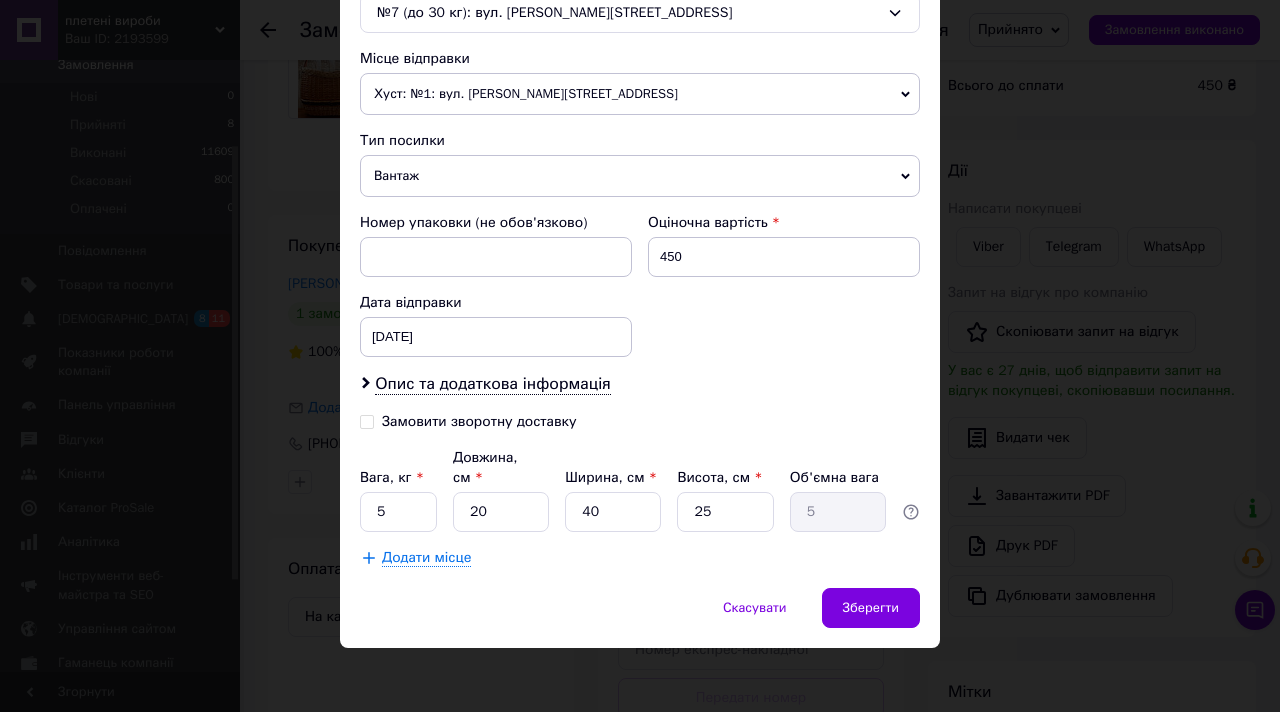 scroll, scrollTop: 672, scrollLeft: 0, axis: vertical 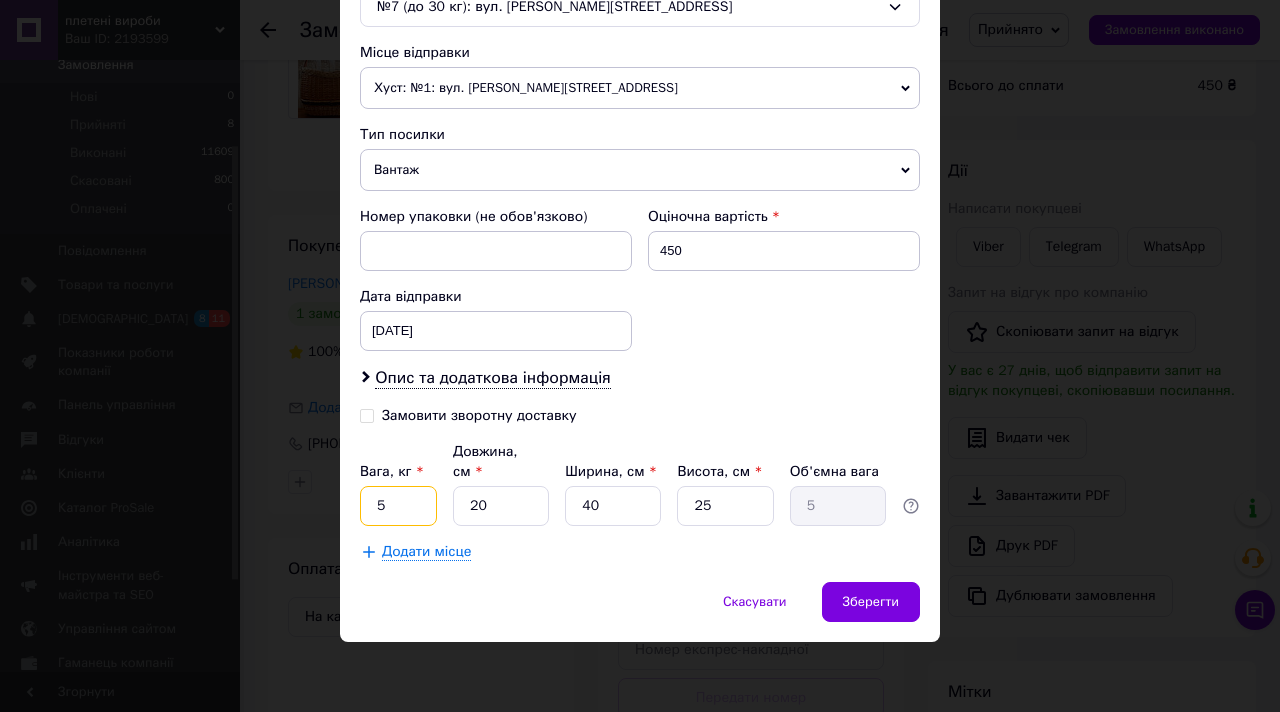 click on "5" at bounding box center (398, 506) 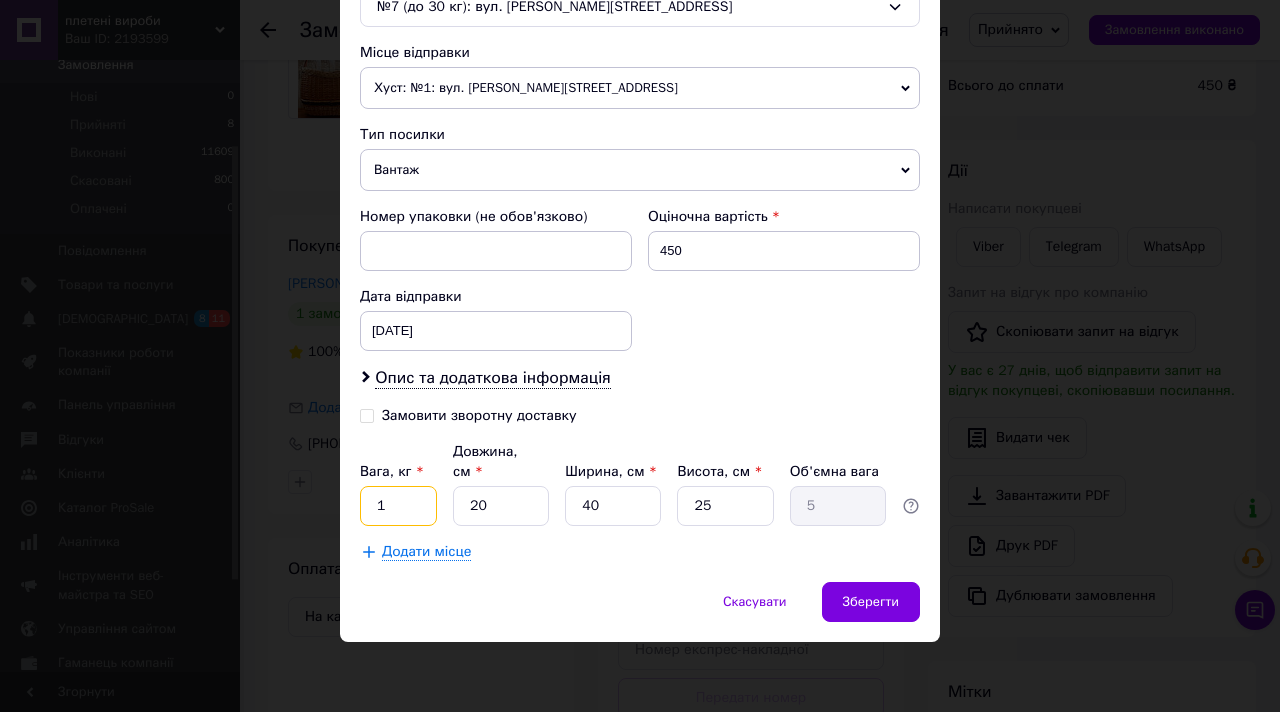 type on "1" 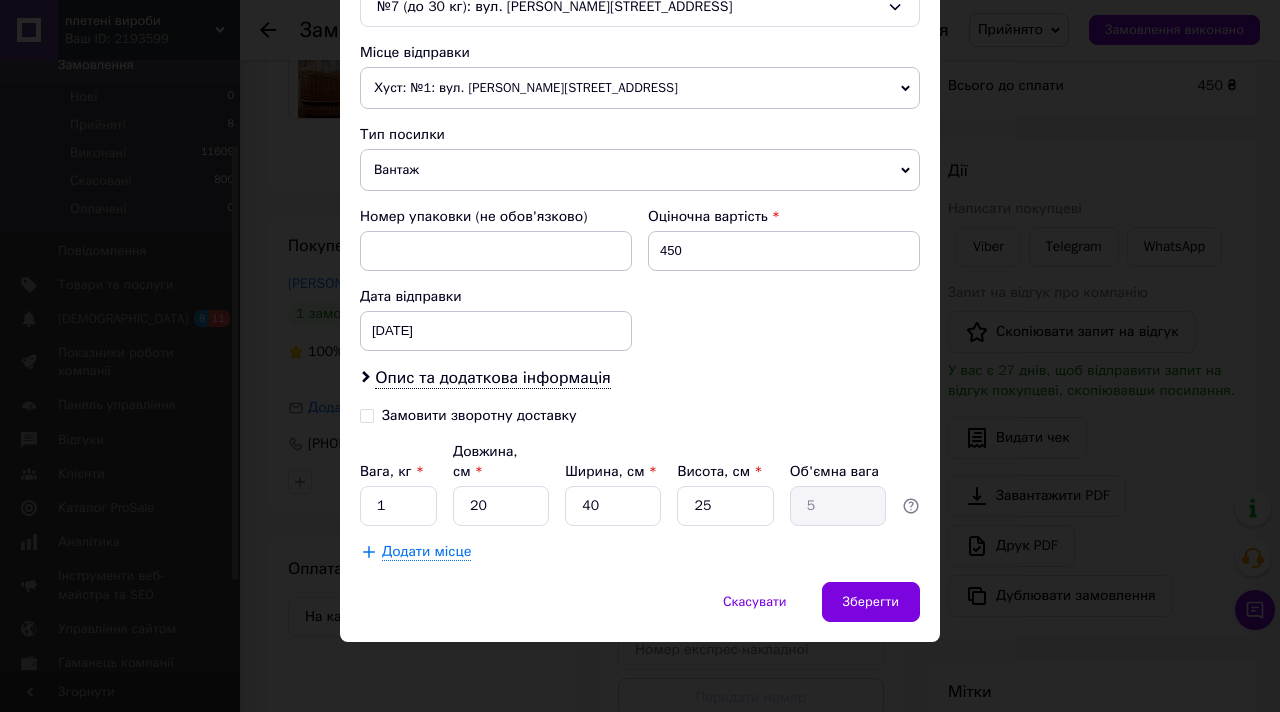click on "Додати місце" at bounding box center (640, 552) 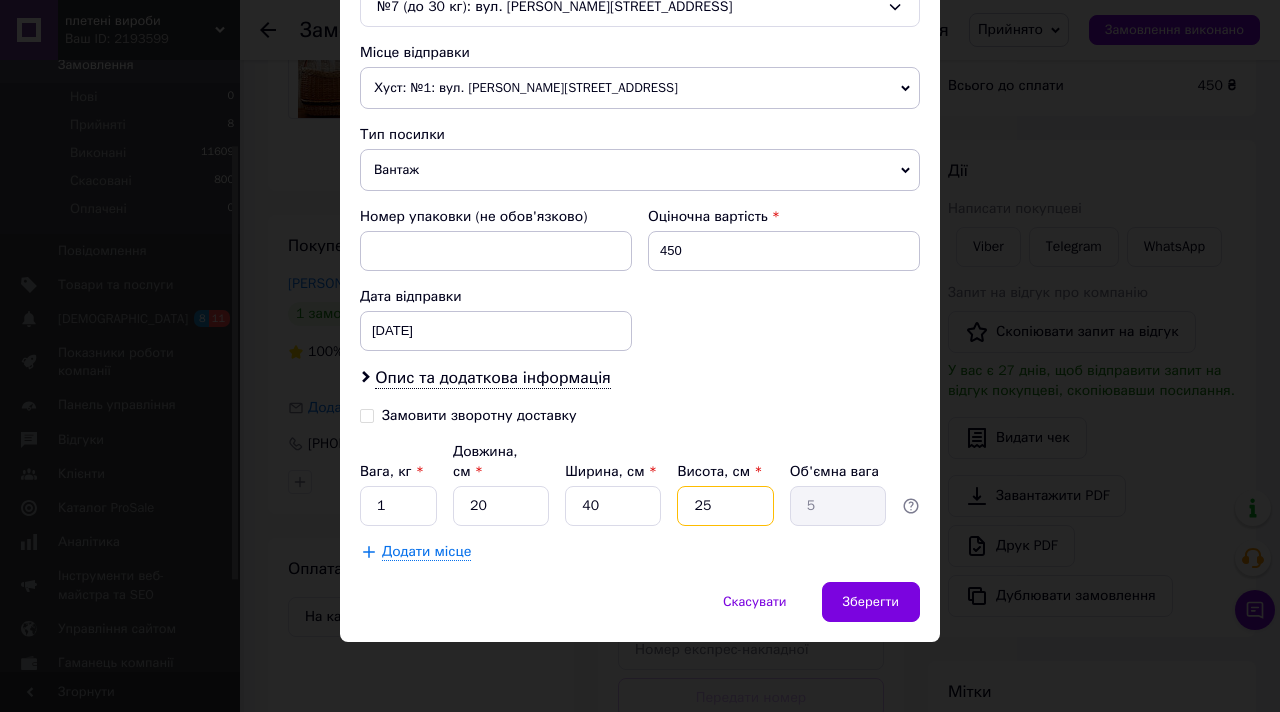 click on "25" at bounding box center [725, 506] 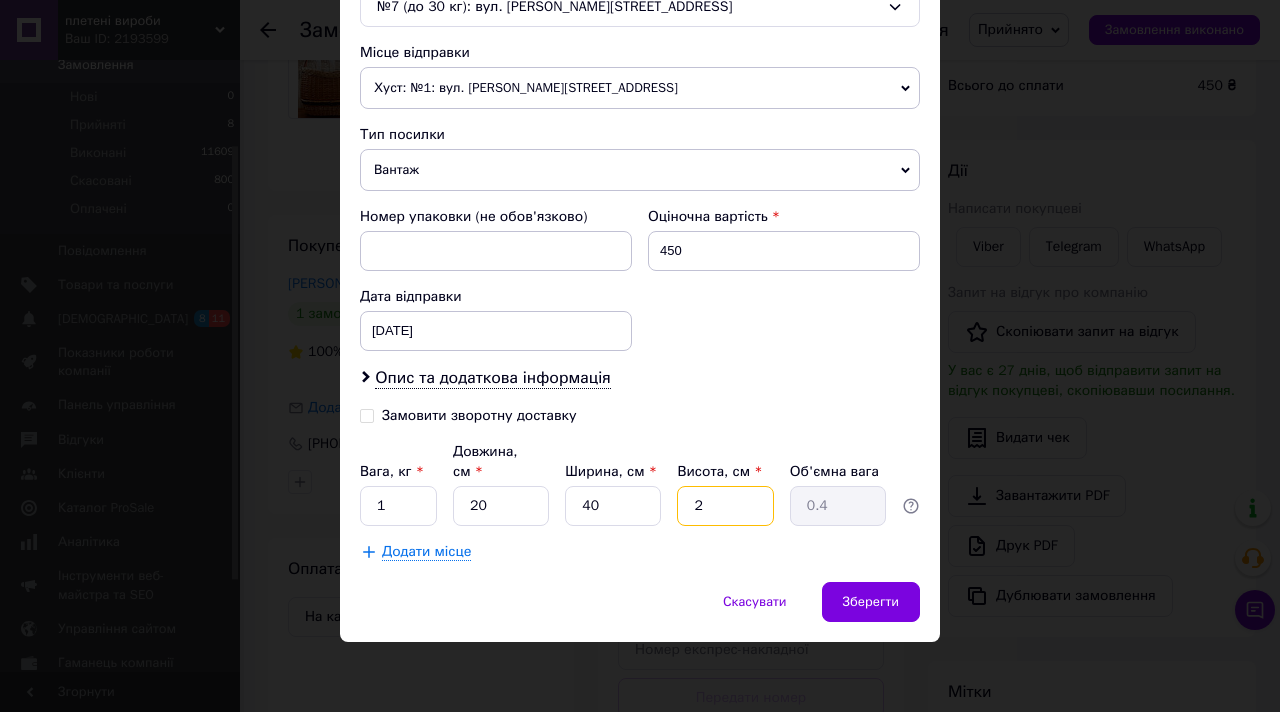type 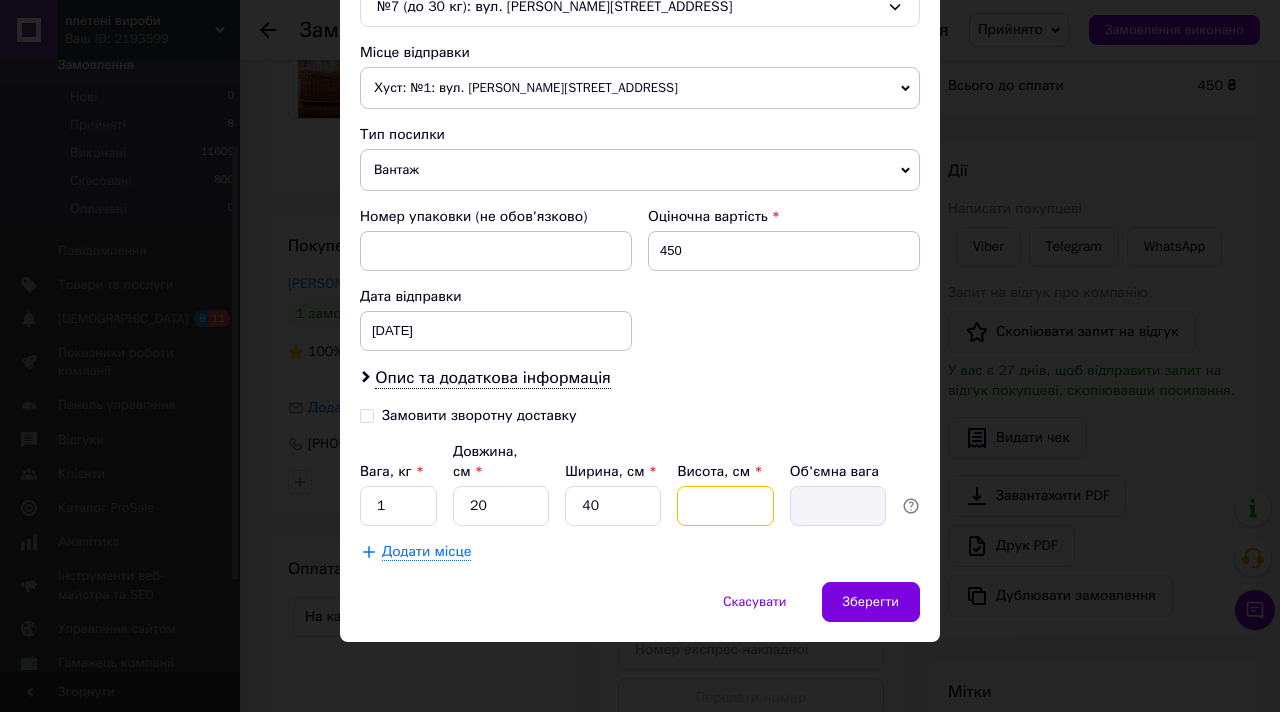 type on "3" 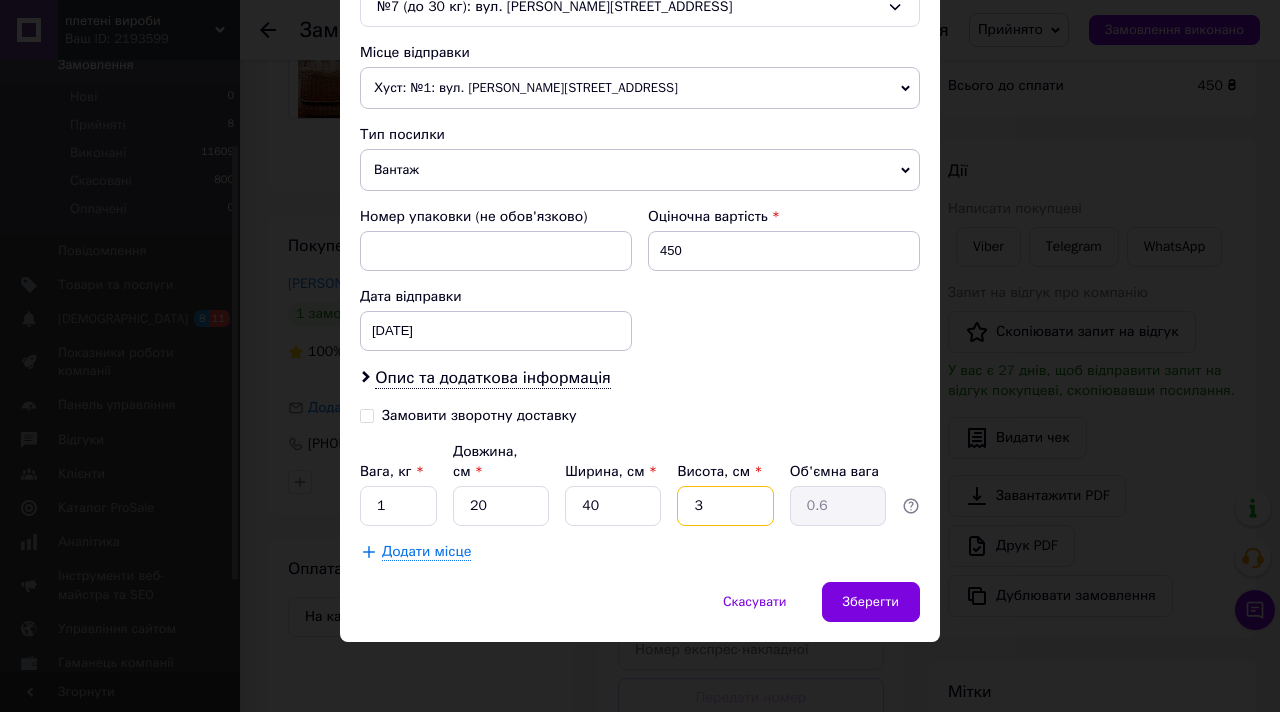type on "38" 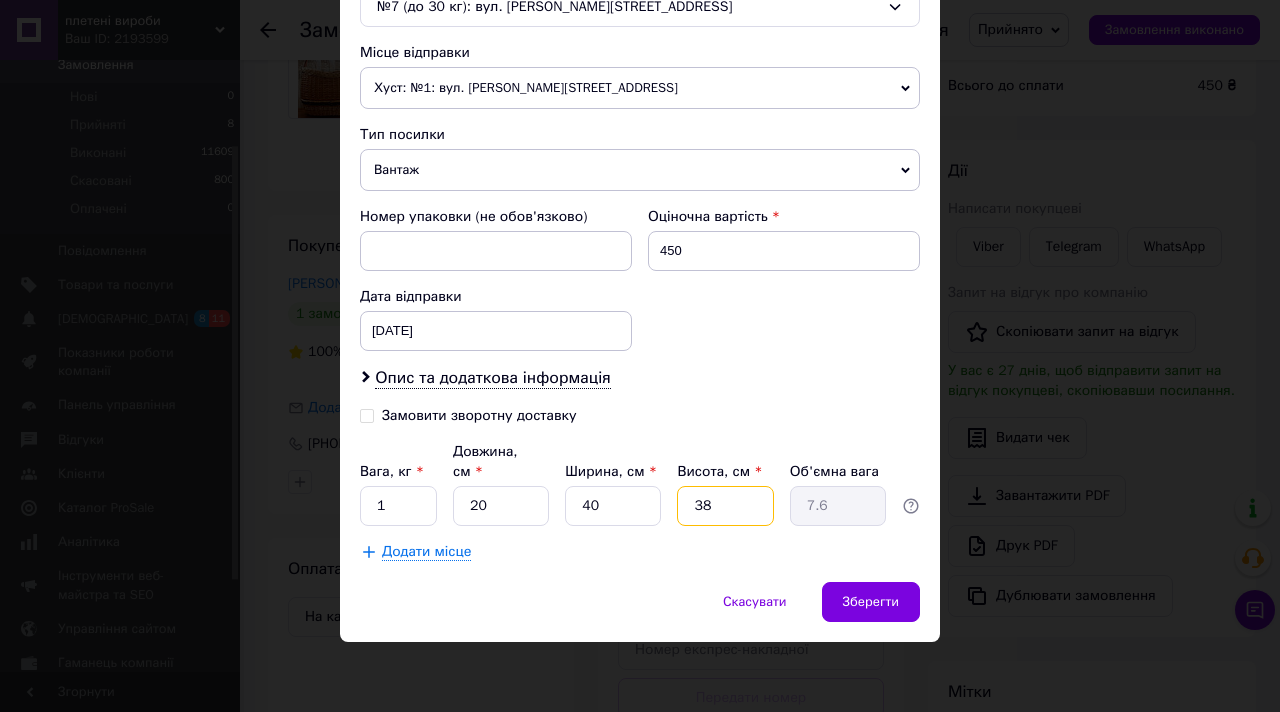 type on "38" 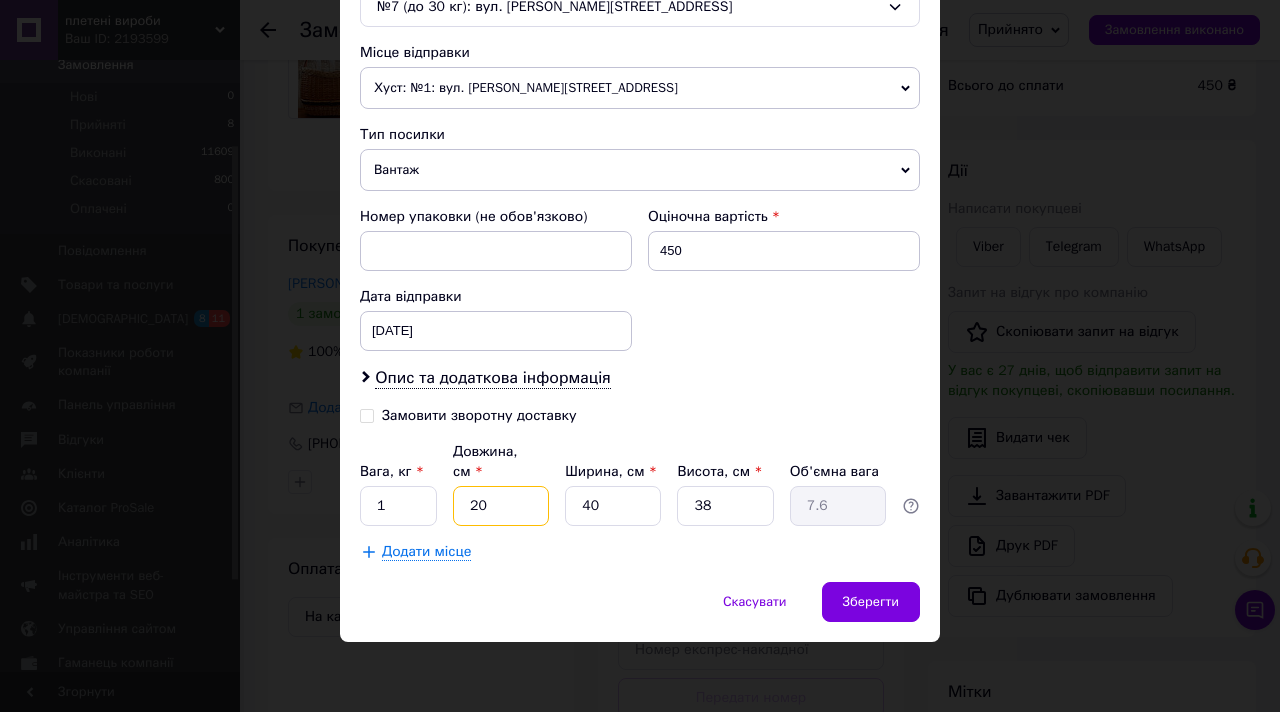click on "20" at bounding box center (501, 506) 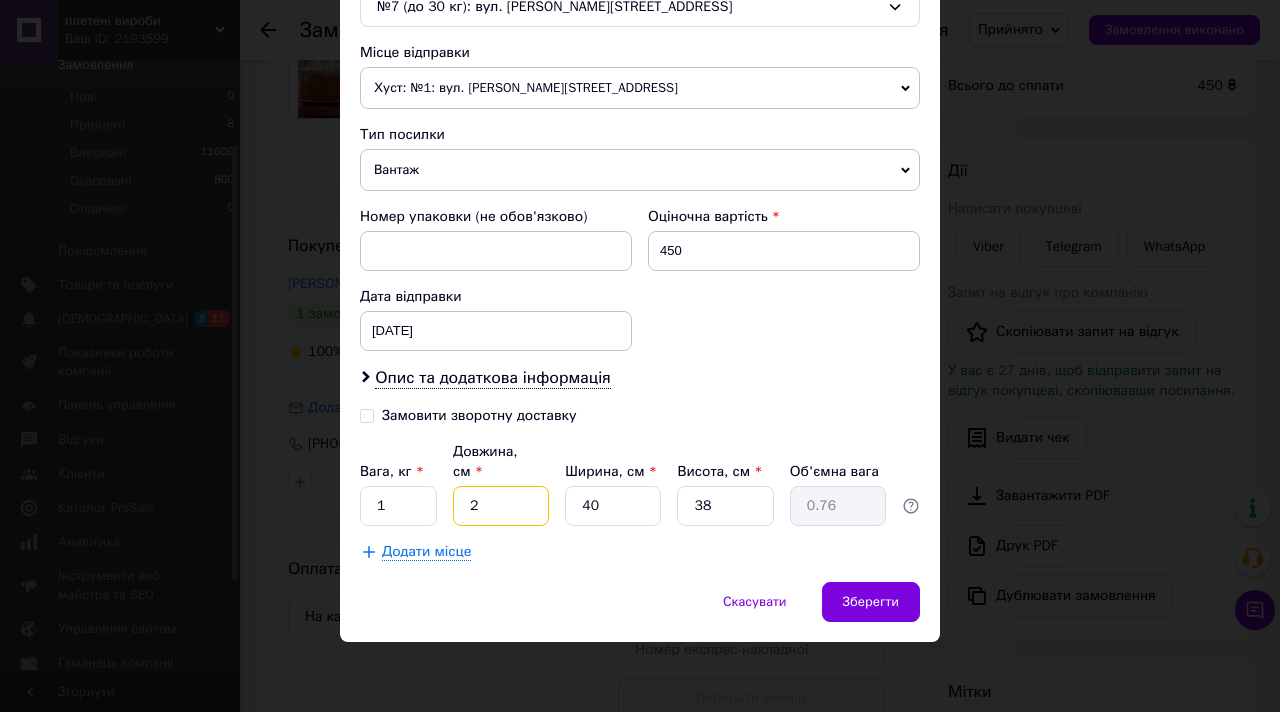 type on "26" 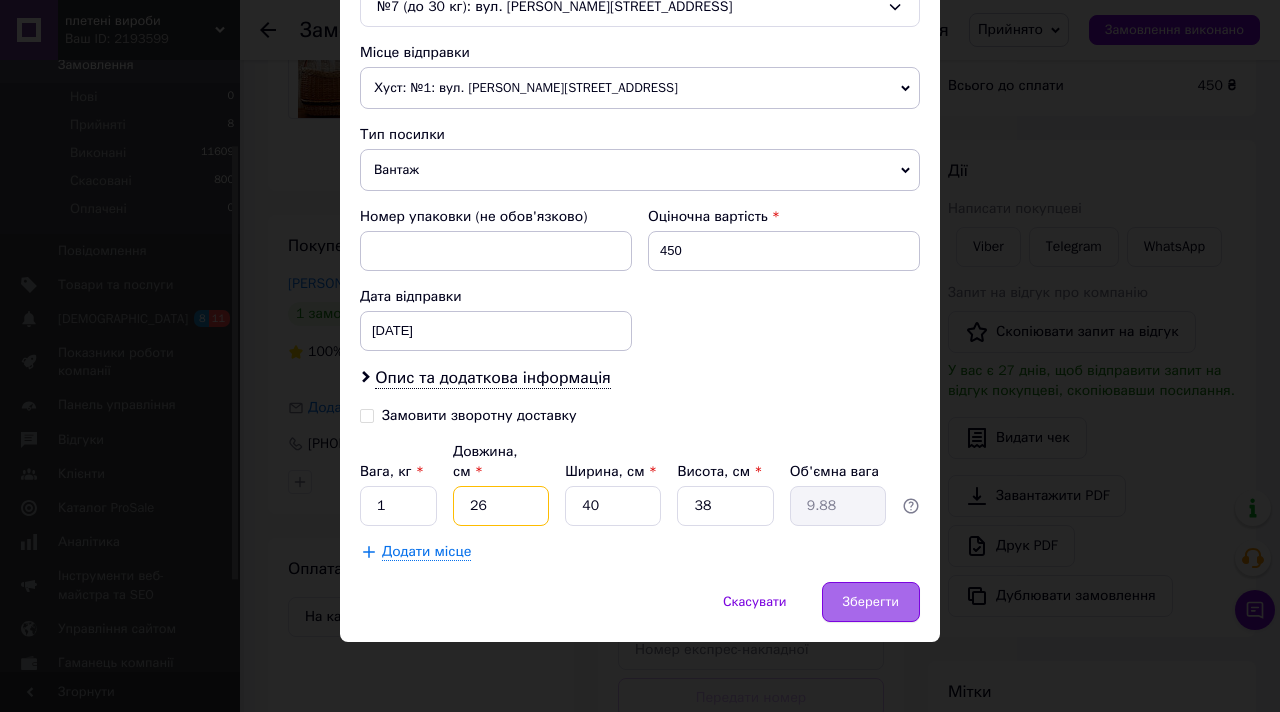 type on "26" 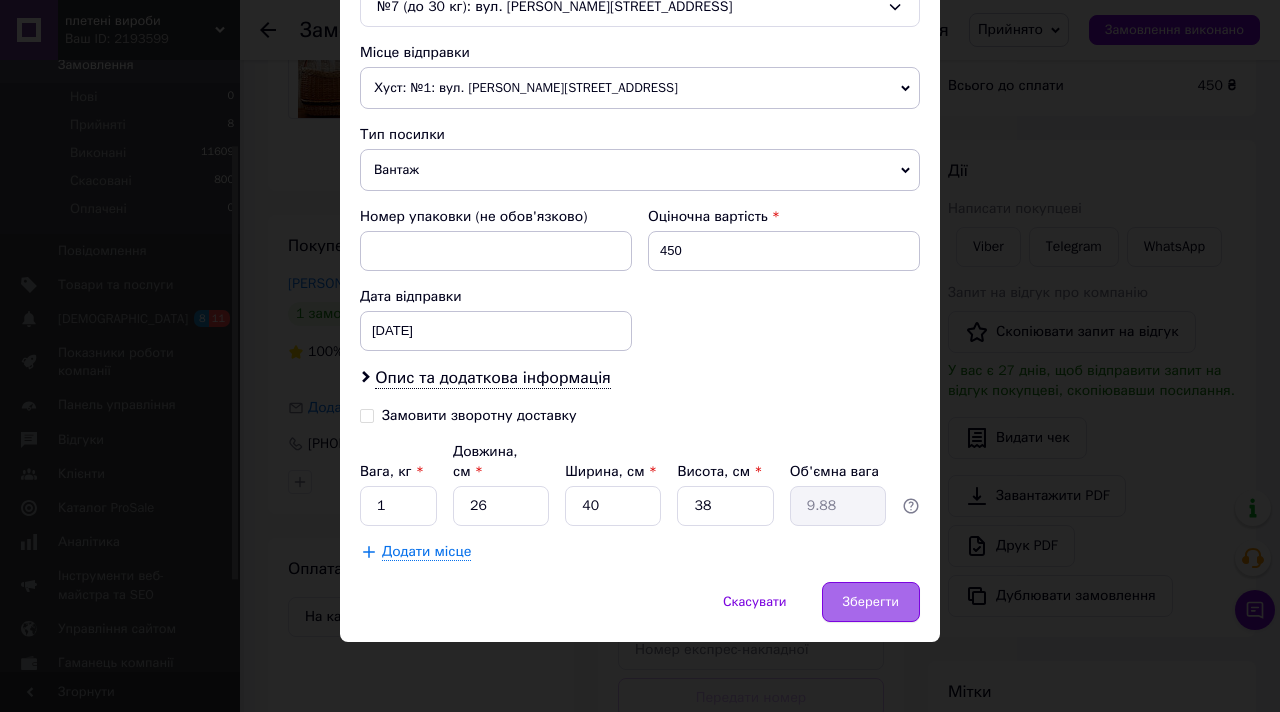 click on "Зберегти" at bounding box center (871, 602) 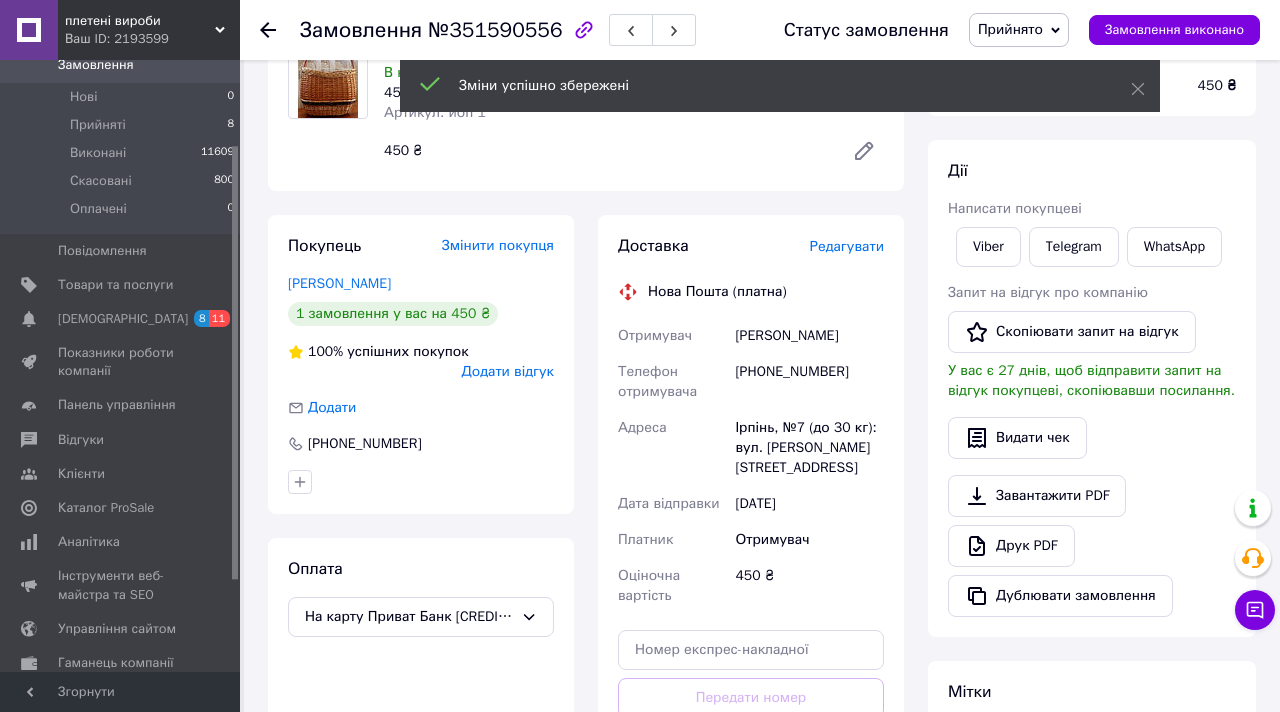 click on "Доставка Редагувати Нова Пошта (платна) Отримувач [PERSON_NAME] Телефон отримувача [PHONE_NUMBER] Адреса Ірпінь, №7 (до 30 кг): вул. Садова, 70 Дата відправки [DATE] Платник Отримувач Оціночна вартість 450 ₴ Передати номер або Згенерувати ЕН Платник Отримувач Відправник Прізвище отримувача [PERSON_NAME] отримувача [PERSON_NAME] батькові отримувача Телефон отримувача [PHONE_NUMBER] Тип доставки У відділенні Кур'єром В поштоматі Місто -- Не обрано -- Відділення №7 (до 30 кг): вул. [STREET_ADDRESS] Місце відправки Хуст: №1: вул. [PERSON_NAME], 76 Немає збігів. Спробуйте змінити умови пошуку Вантаж 450 <" at bounding box center (751, 521) 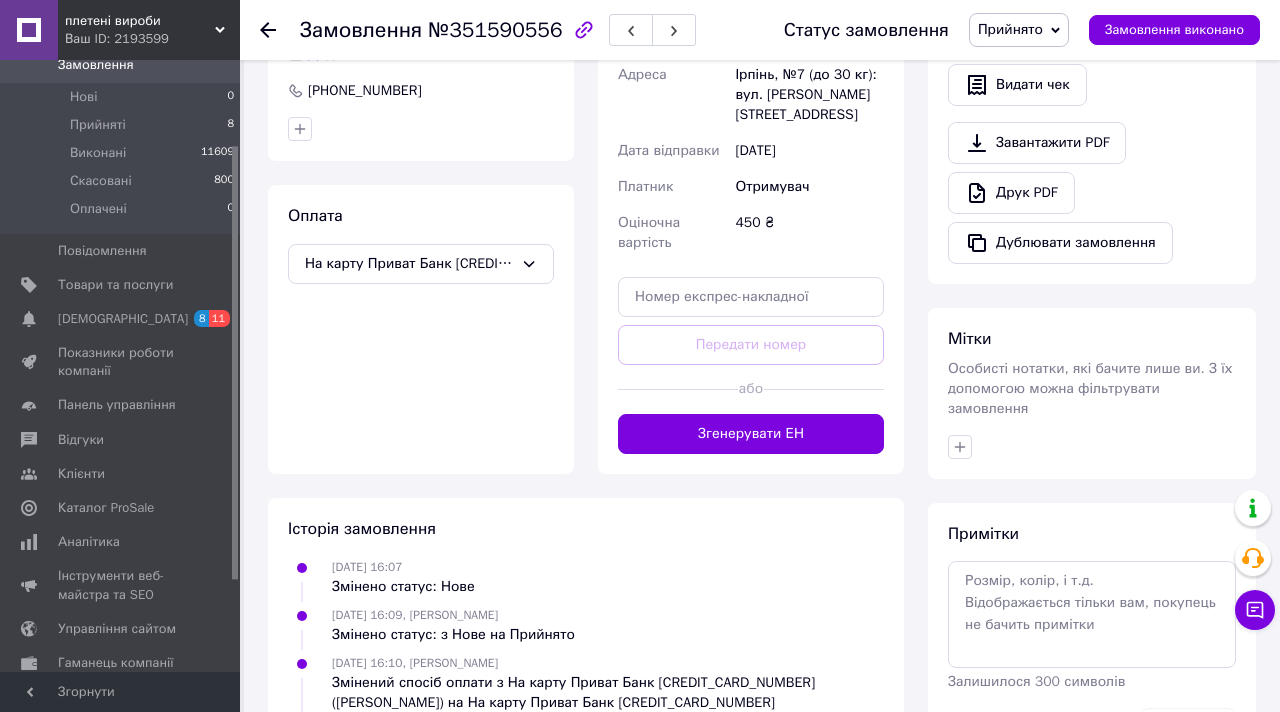 scroll, scrollTop: 552, scrollLeft: 0, axis: vertical 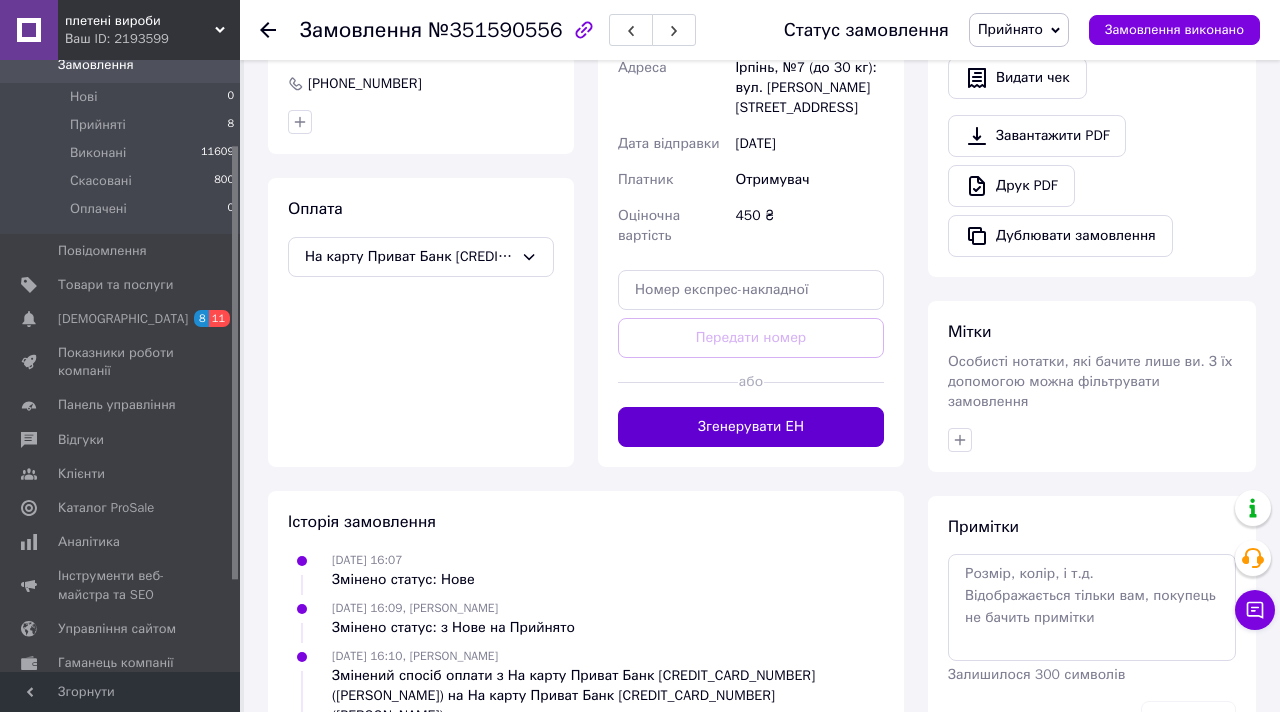 click on "Згенерувати ЕН" at bounding box center (751, 427) 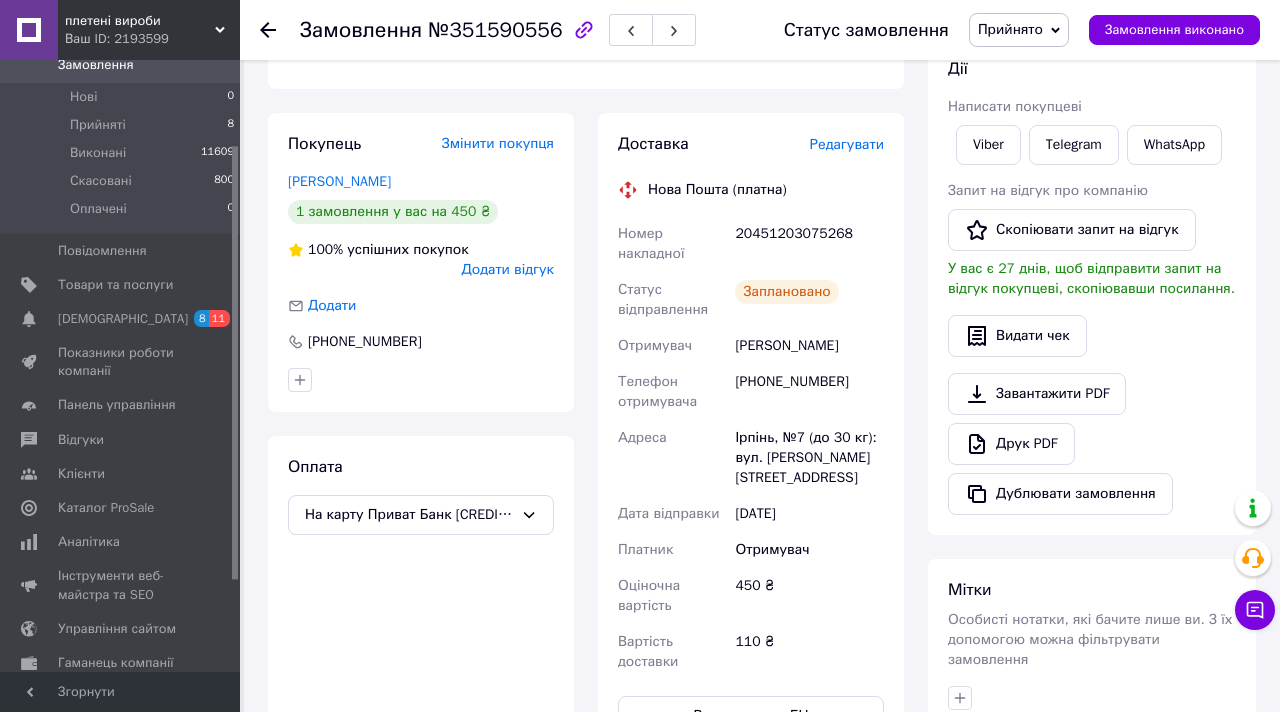 scroll, scrollTop: 272, scrollLeft: 0, axis: vertical 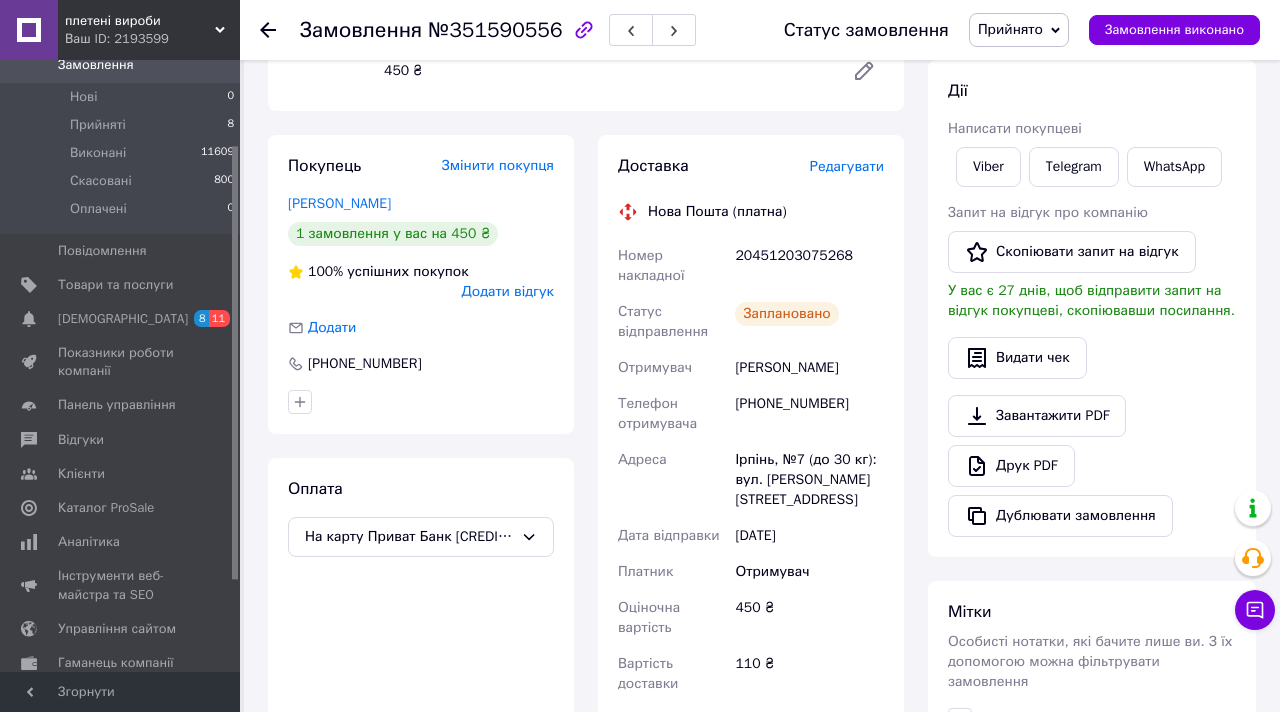 click on "Прийнято" at bounding box center [1019, 30] 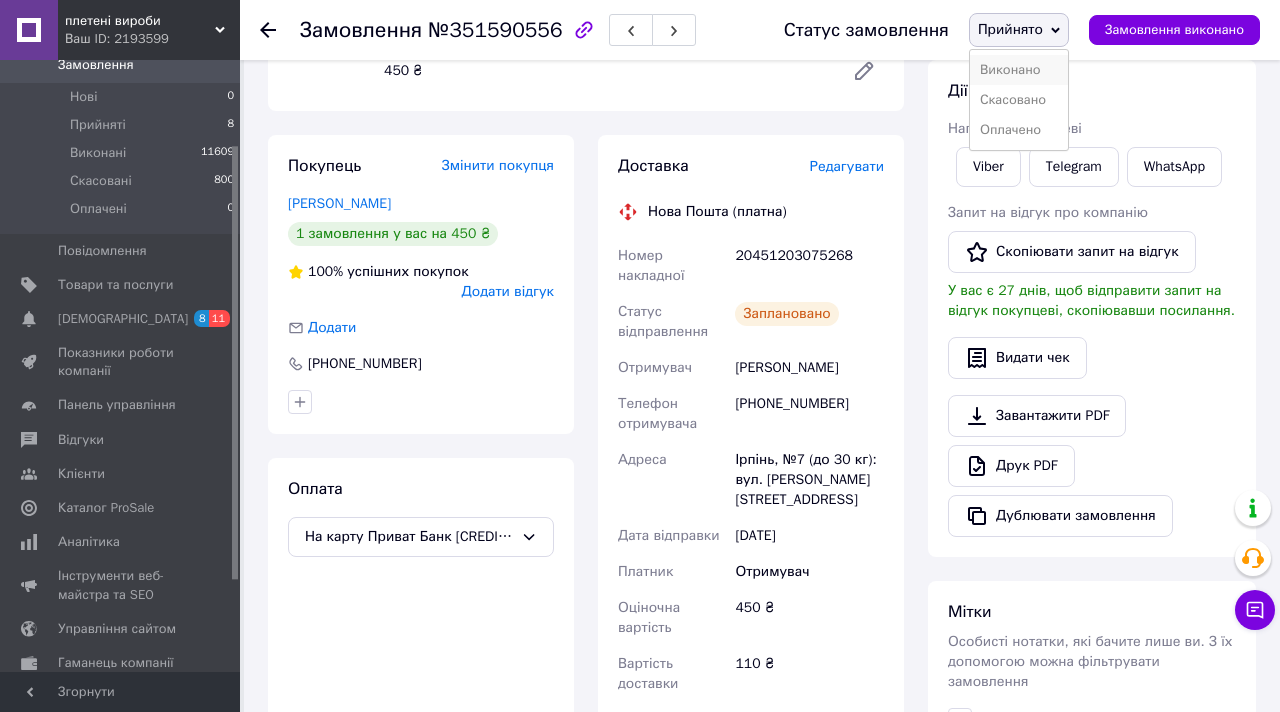click on "Виконано" at bounding box center [1019, 70] 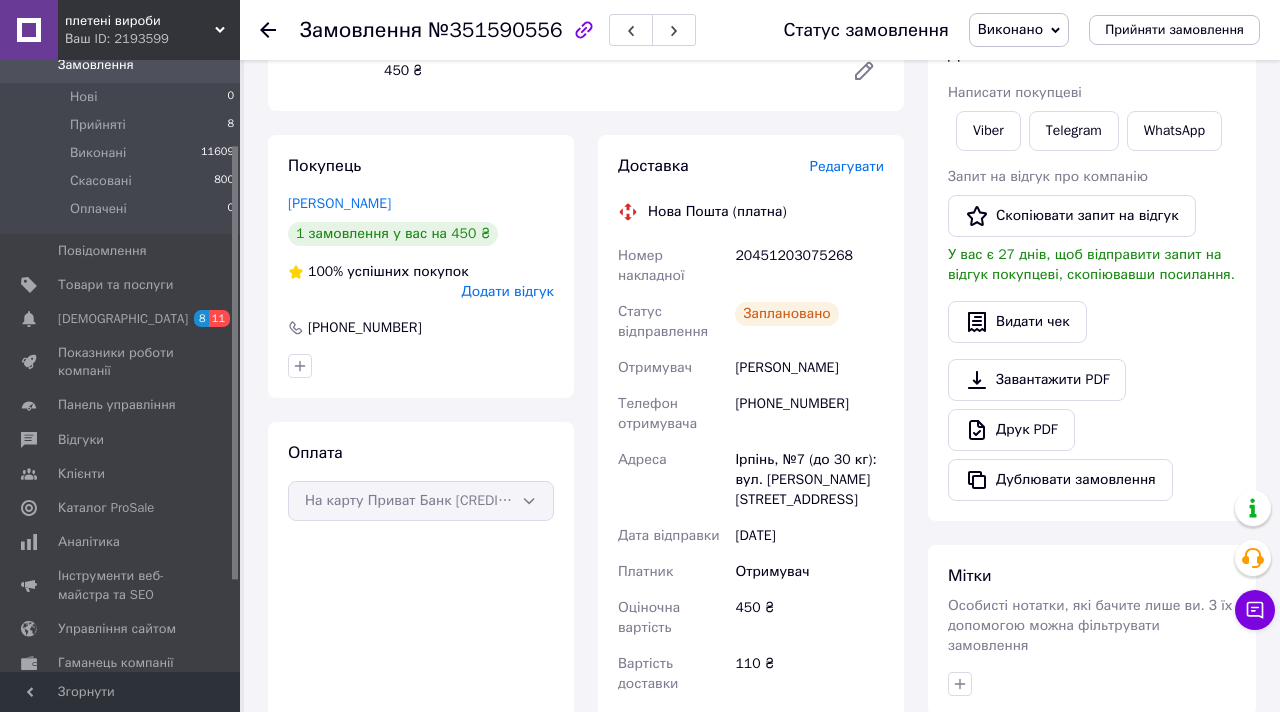 click 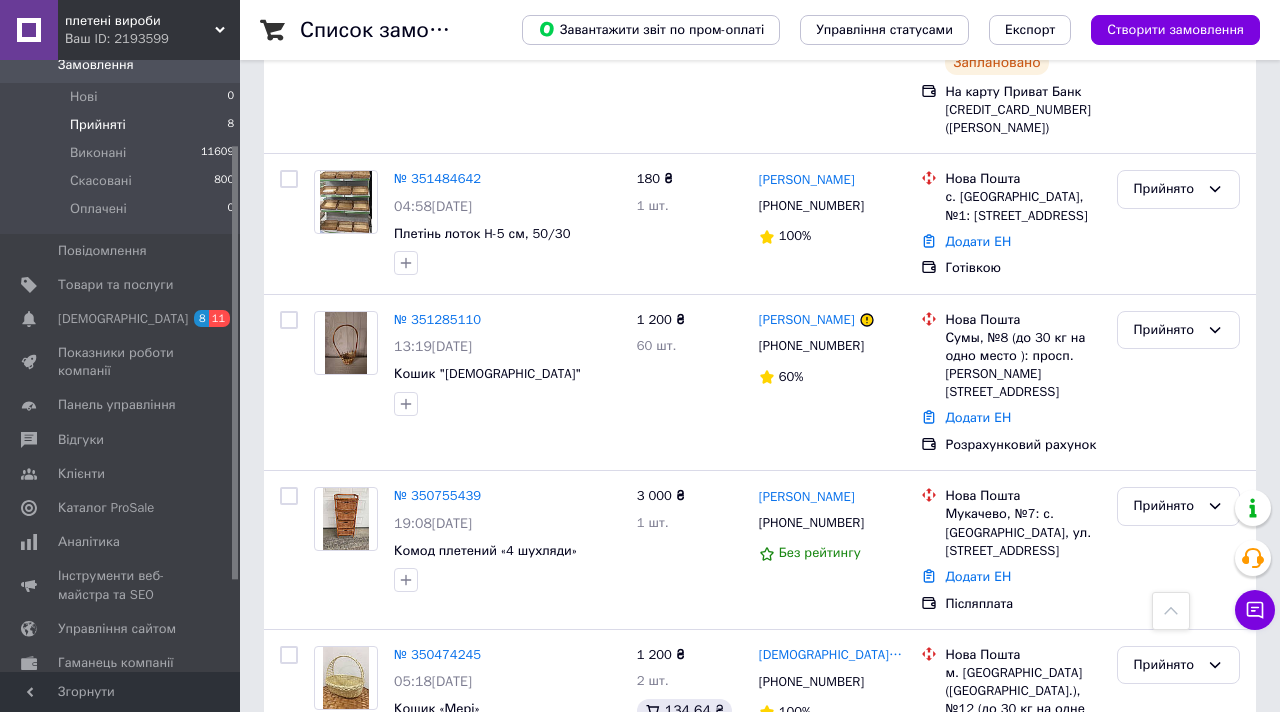scroll, scrollTop: 920, scrollLeft: 0, axis: vertical 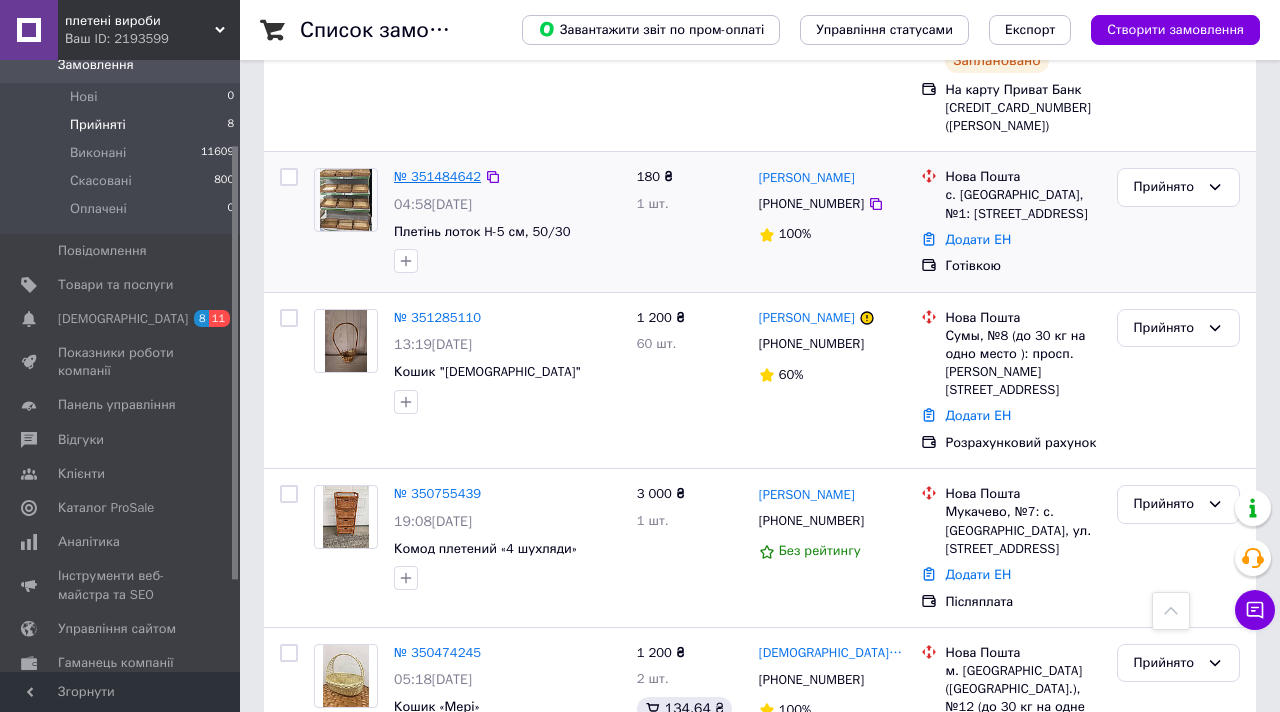 click on "№ 351484642" at bounding box center [437, 176] 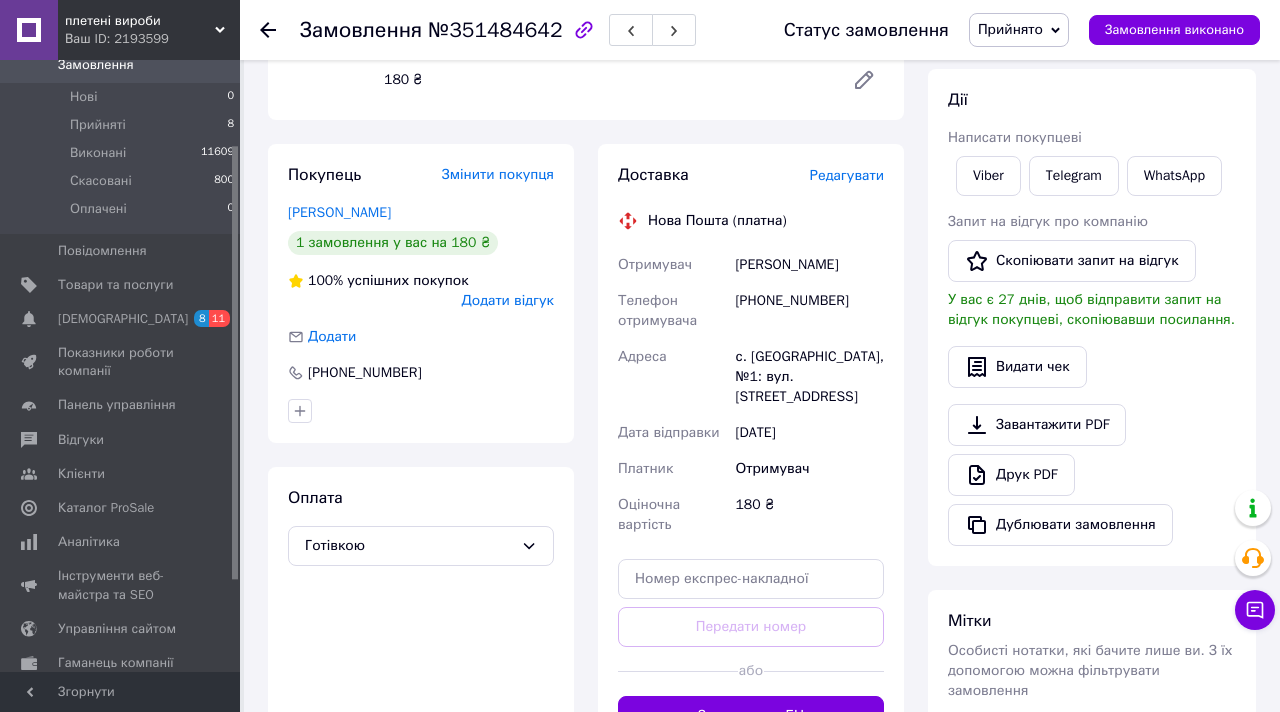 scroll, scrollTop: 232, scrollLeft: 0, axis: vertical 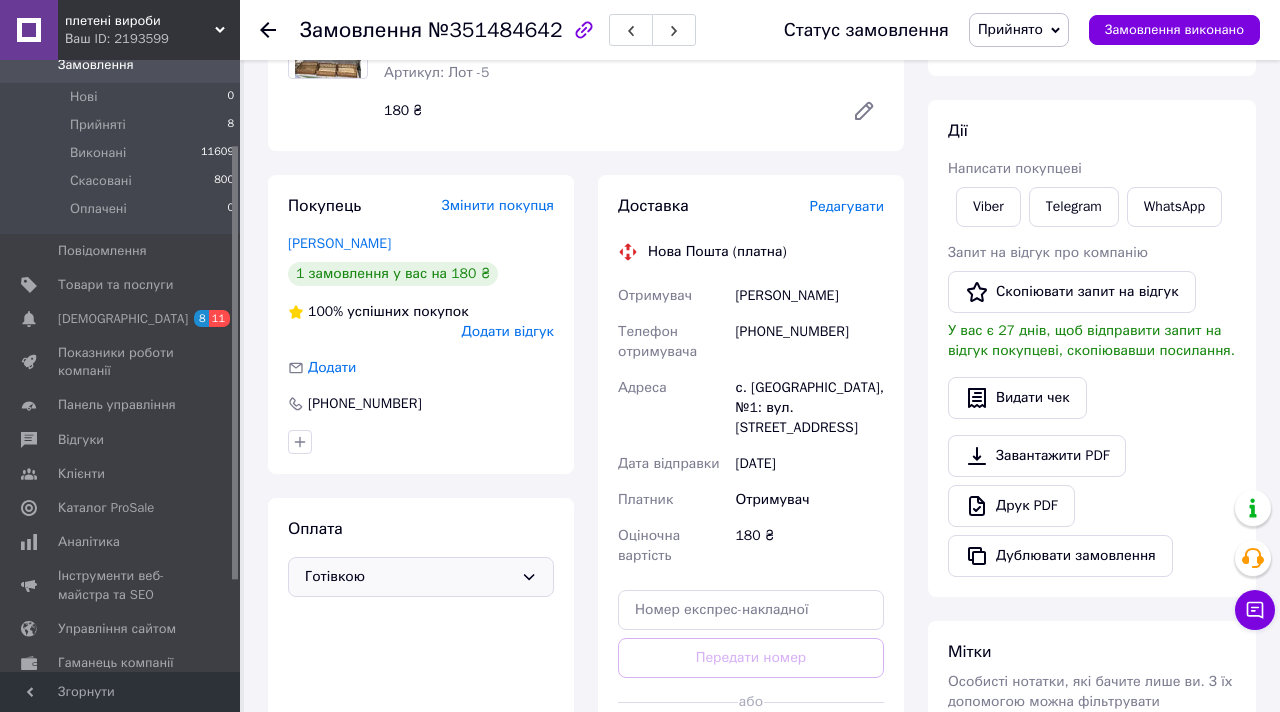 click 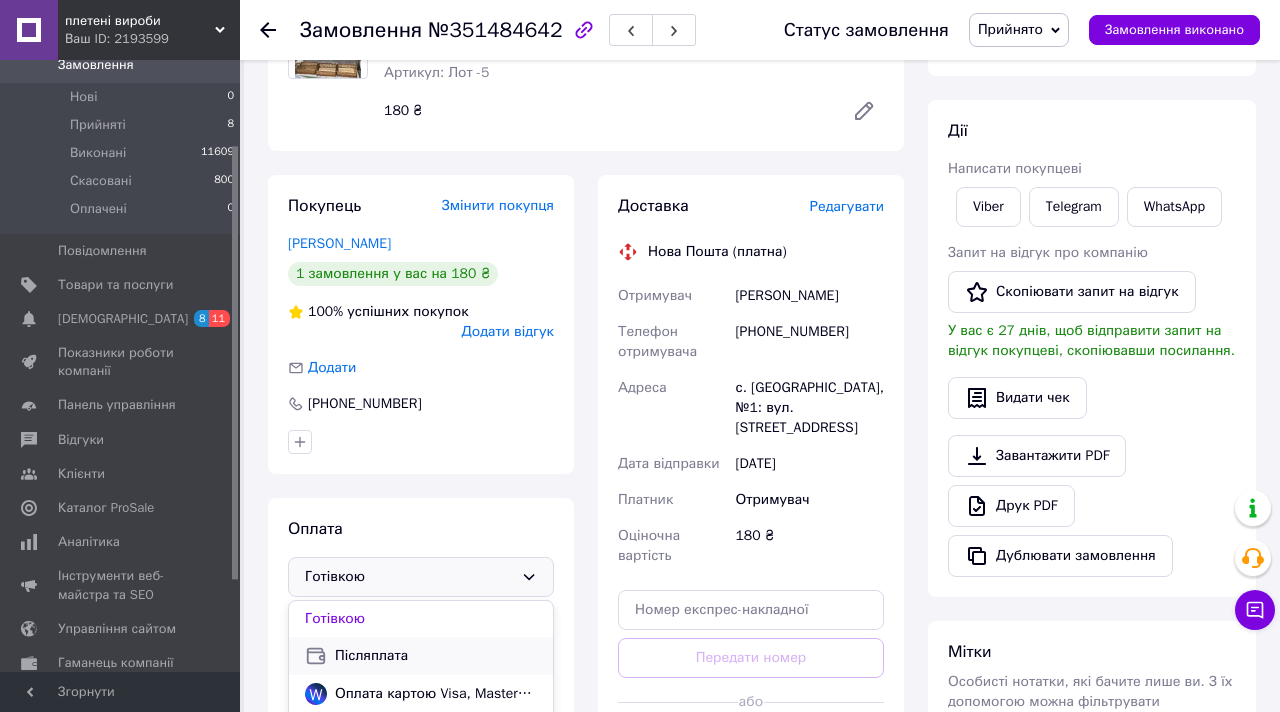 click on "Післяплата" at bounding box center (436, 656) 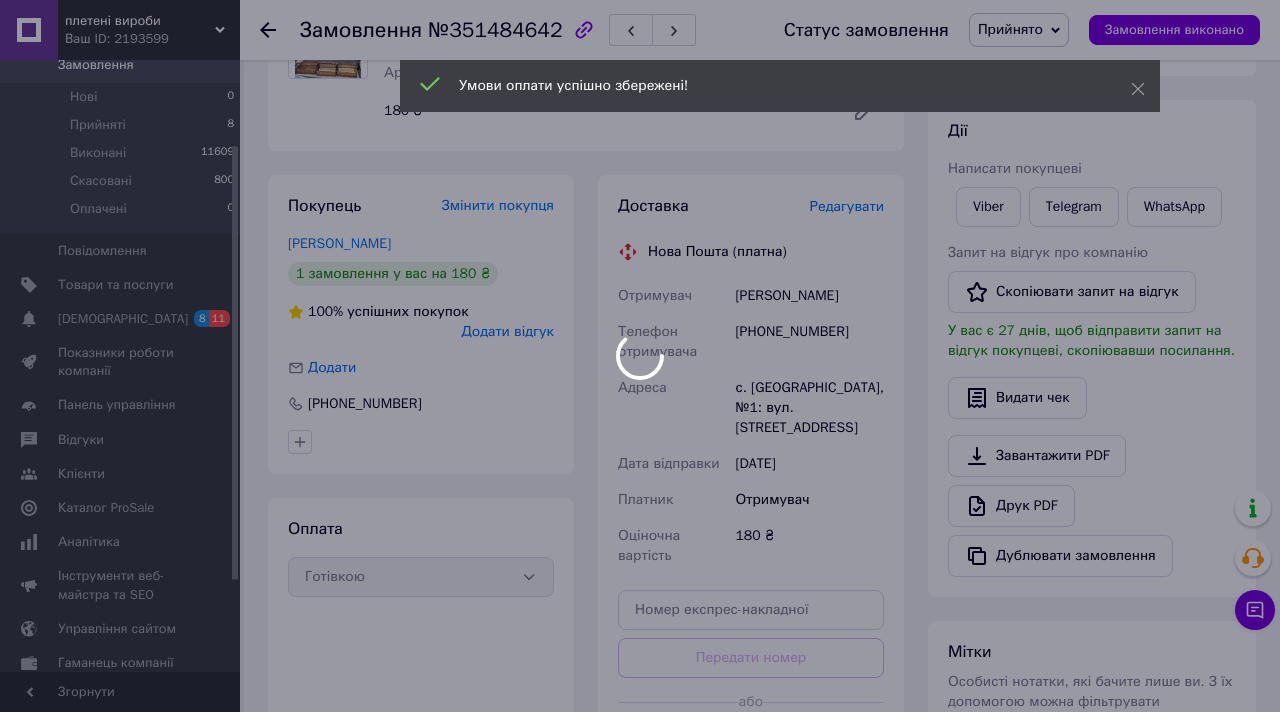click on "плетені вироби Ваш ID: 2193599 Сайт плетені вироби Кабінет покупця Перевірити стан системи Сторінка на порталі Довідка Вийти Замовлення та повідомлення Замовлення 0 Нові 0 Прийняті 8 Виконані 11609 Скасовані 800 Оплачені 0 Повідомлення 0 Товари та послуги Сповіщення 8 11 Показники роботи компанії Панель управління Відгуки Клієнти Каталог ProSale Аналітика Інструменти веб-майстра та SEO Управління сайтом Гаманець компанії [PERSON_NAME] Тарифи та рахунки Prom мікс 1 000 Згорнути
Замовлення №351484642 Прийнято 1 <" at bounding box center [640, 436] 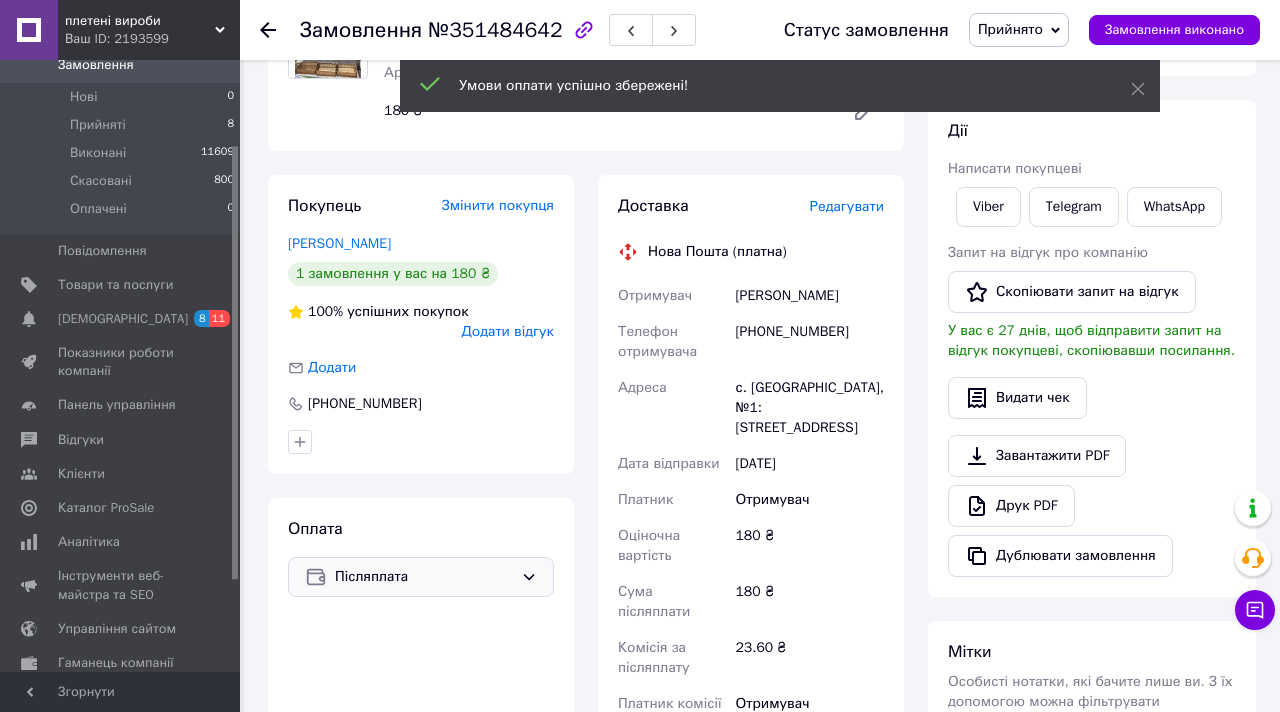 click on "Редагувати" at bounding box center [847, 206] 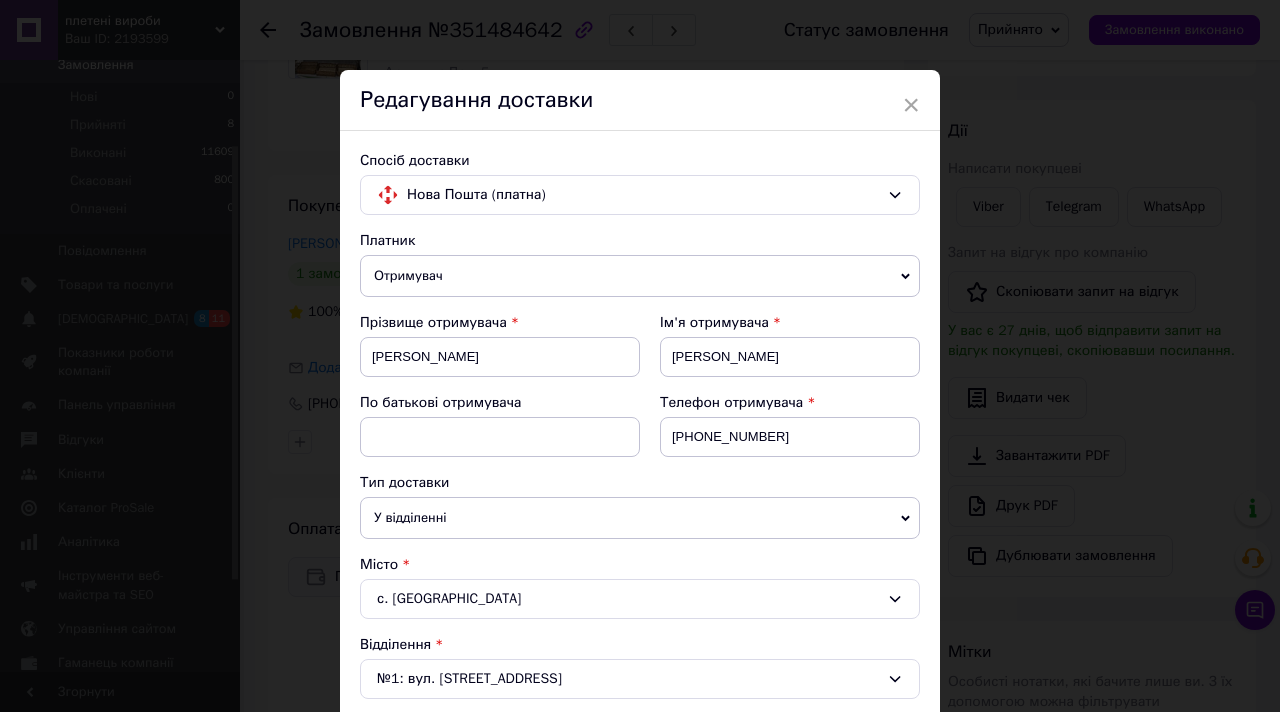 click on "Платник" at bounding box center [640, 241] 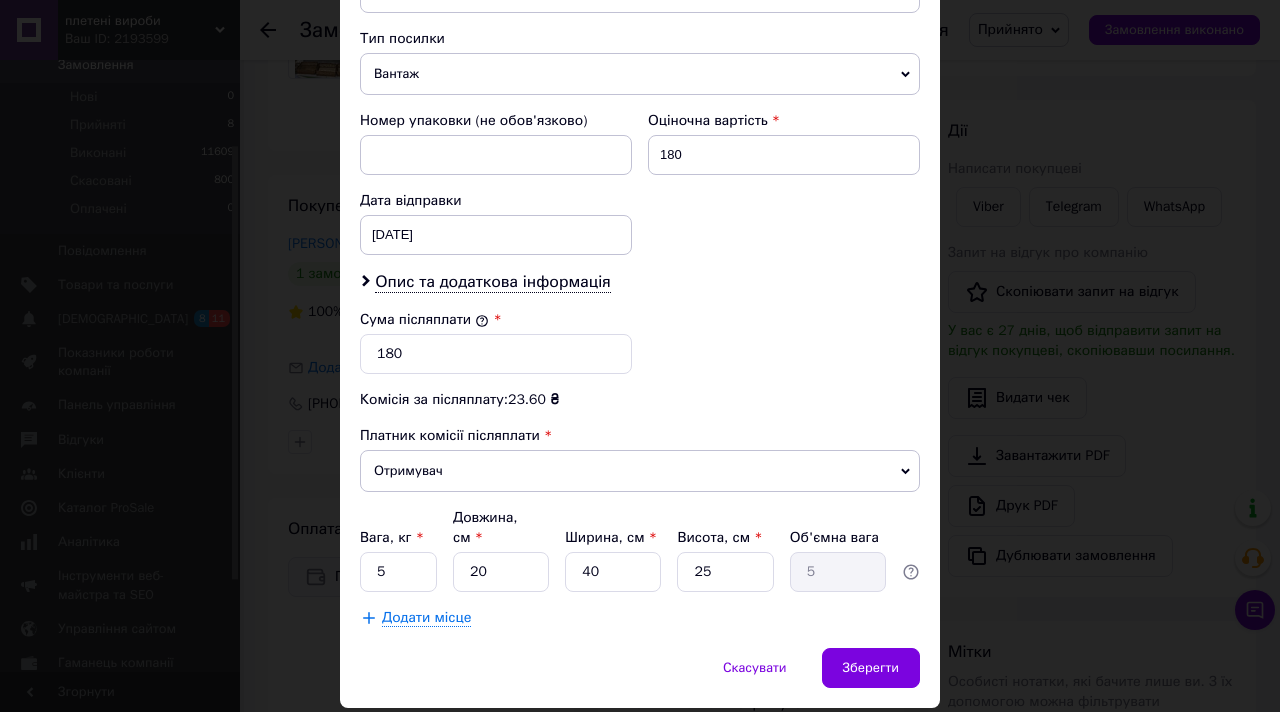 scroll, scrollTop: 834, scrollLeft: 0, axis: vertical 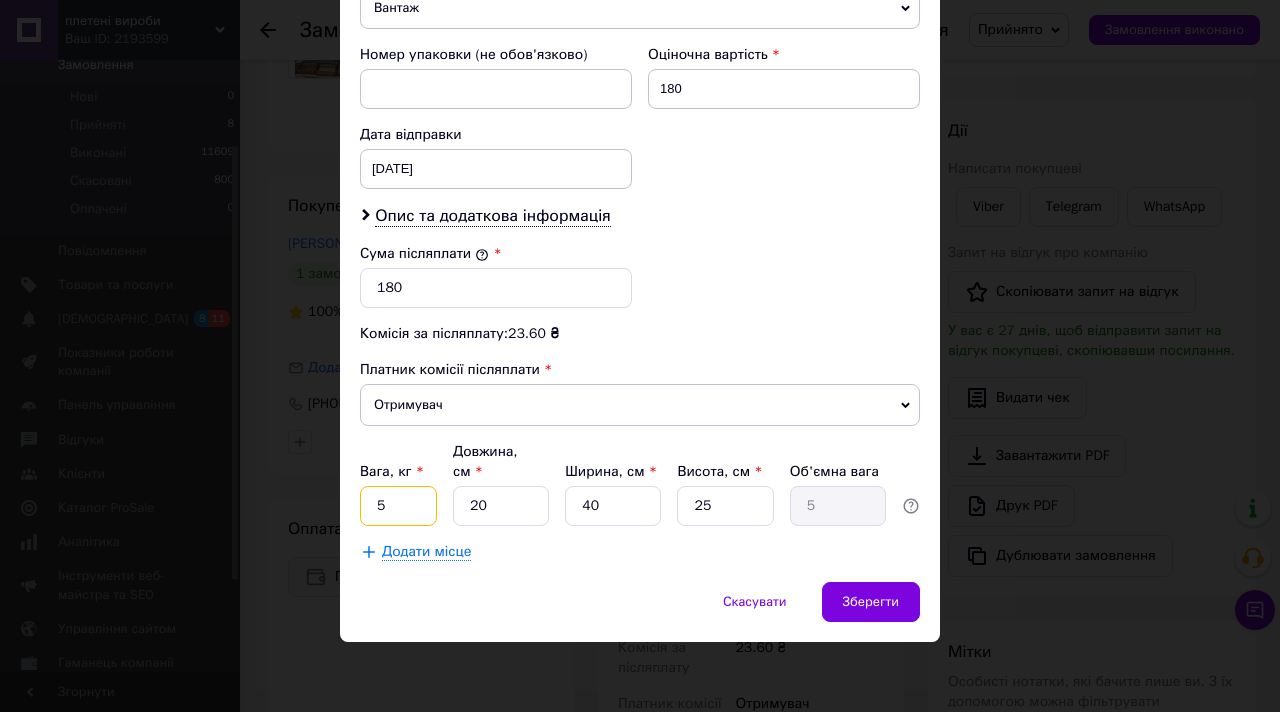 click on "5" at bounding box center (398, 506) 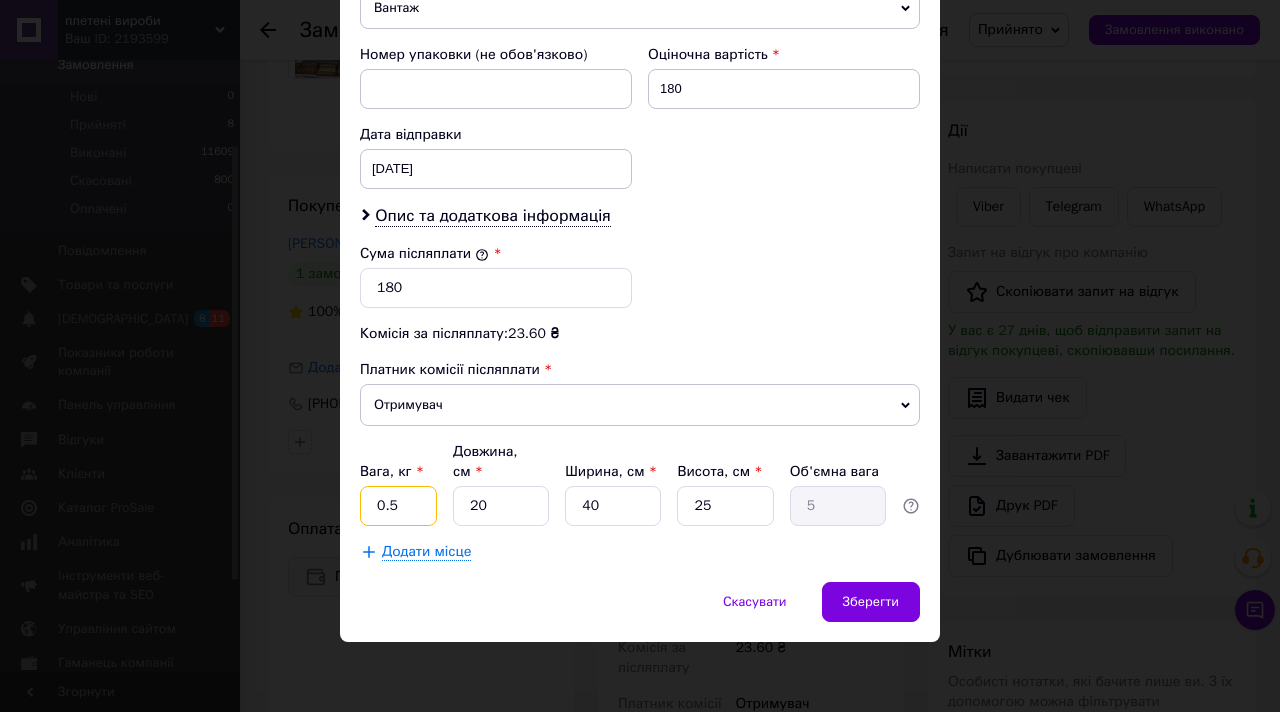 type on "0.5" 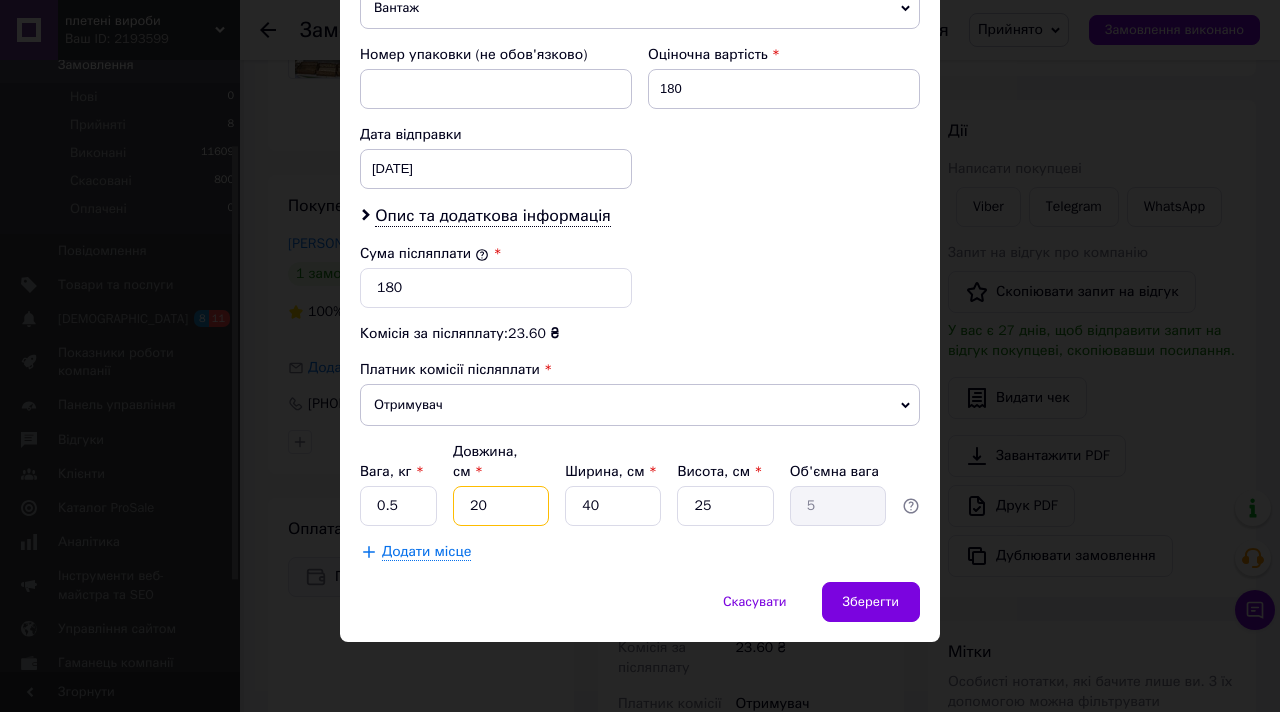 click on "20" at bounding box center (501, 506) 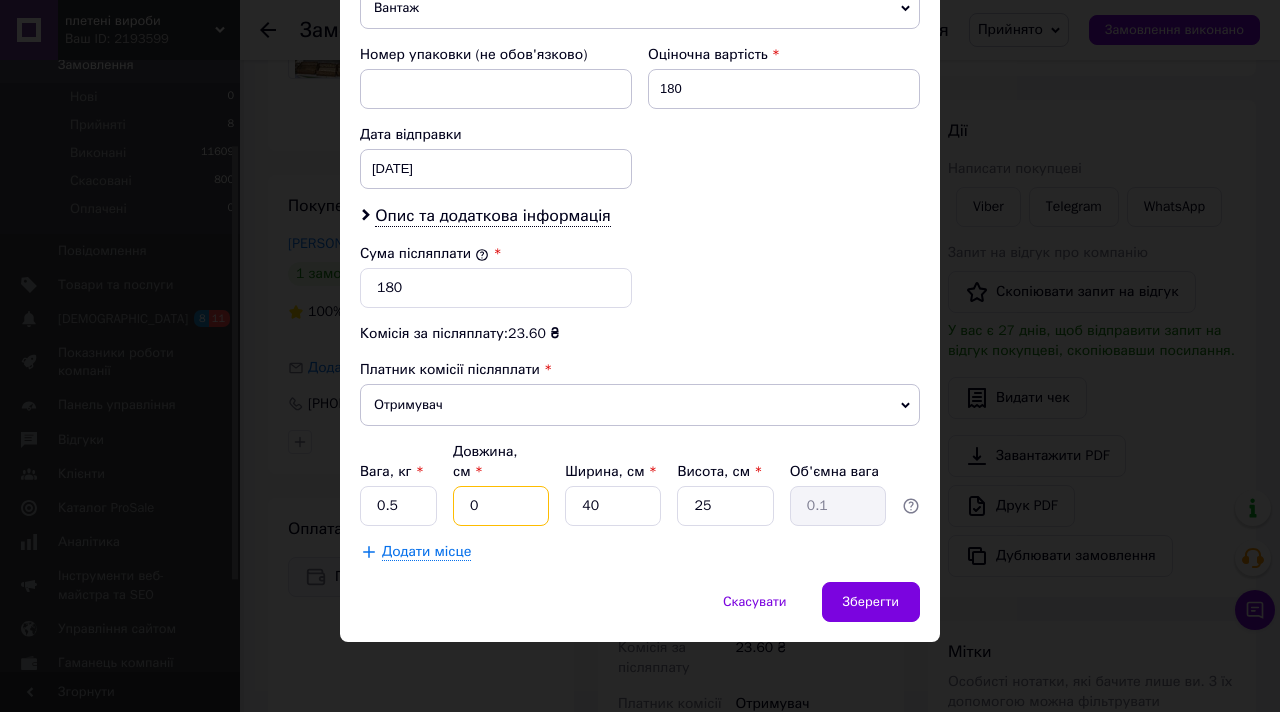 type on "30" 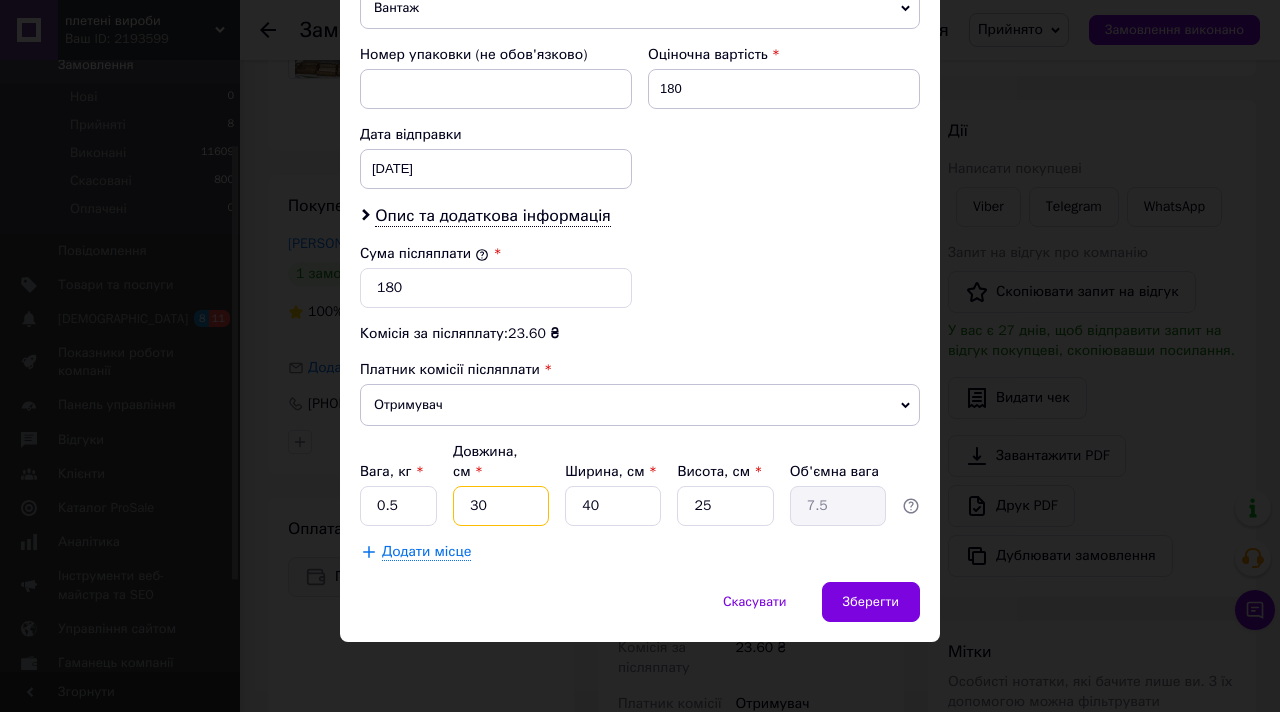 type on "30" 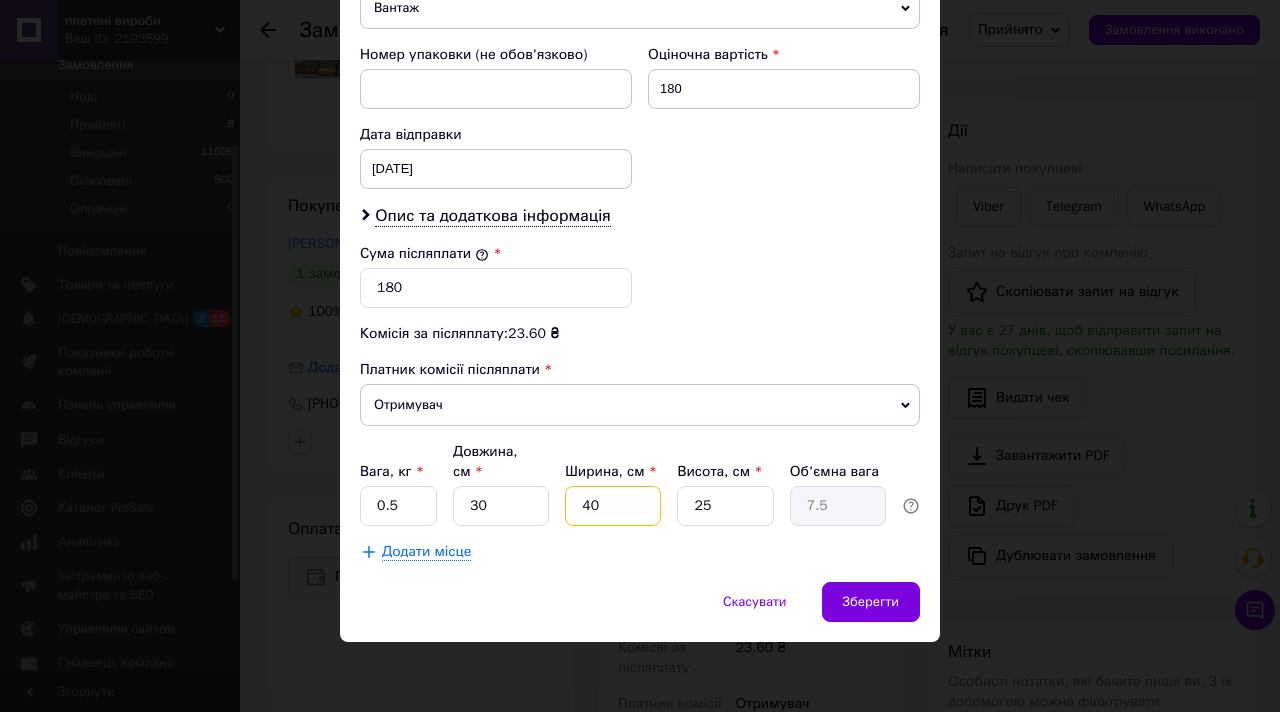 click on "40" at bounding box center [613, 506] 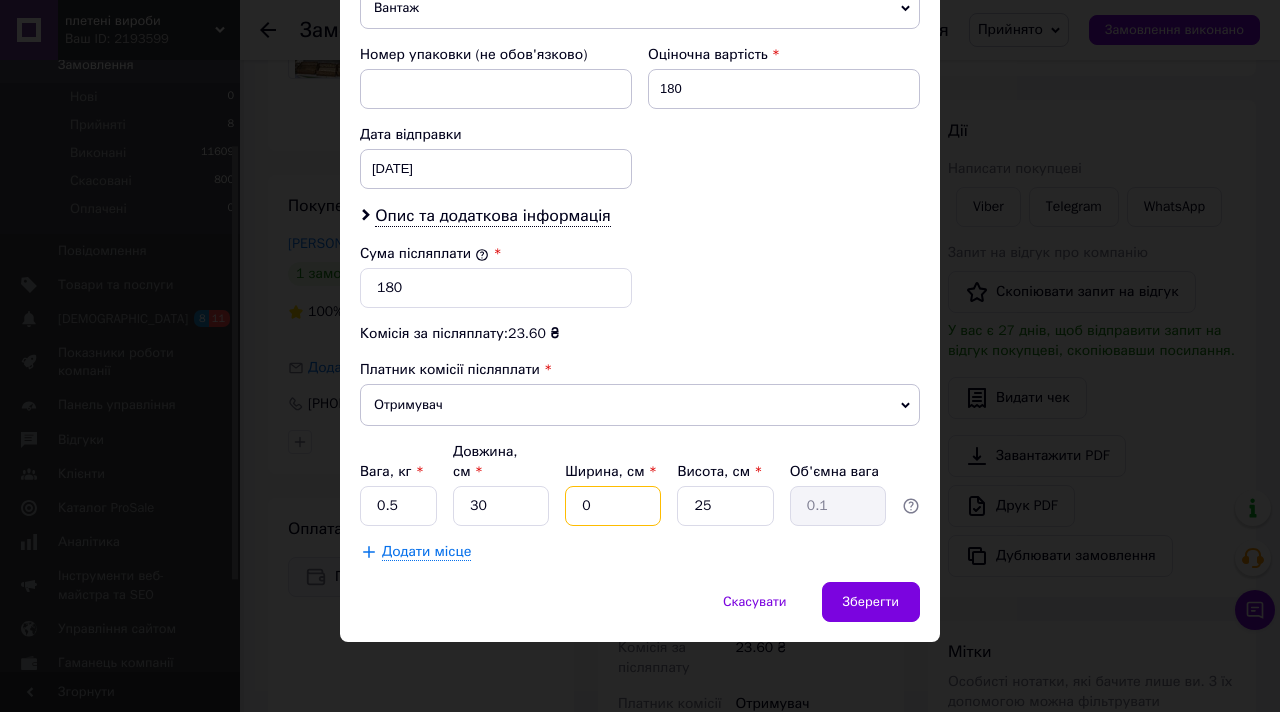type on "50" 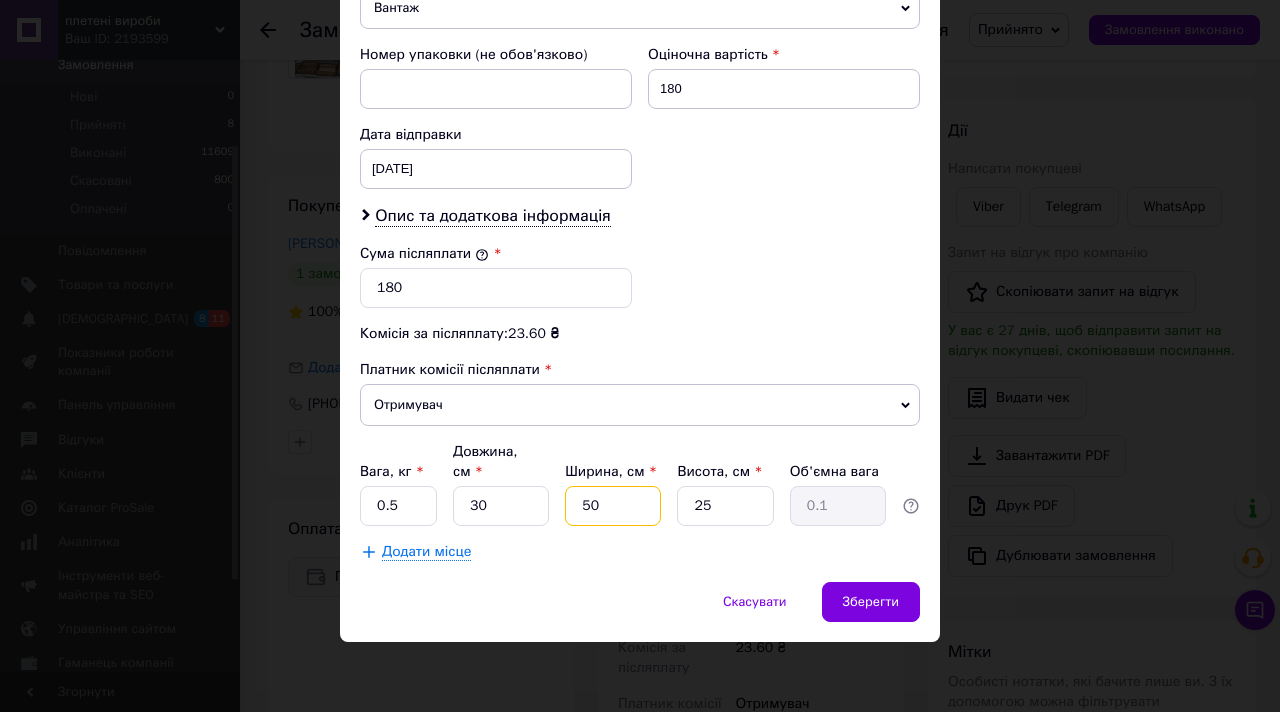 type on "9.38" 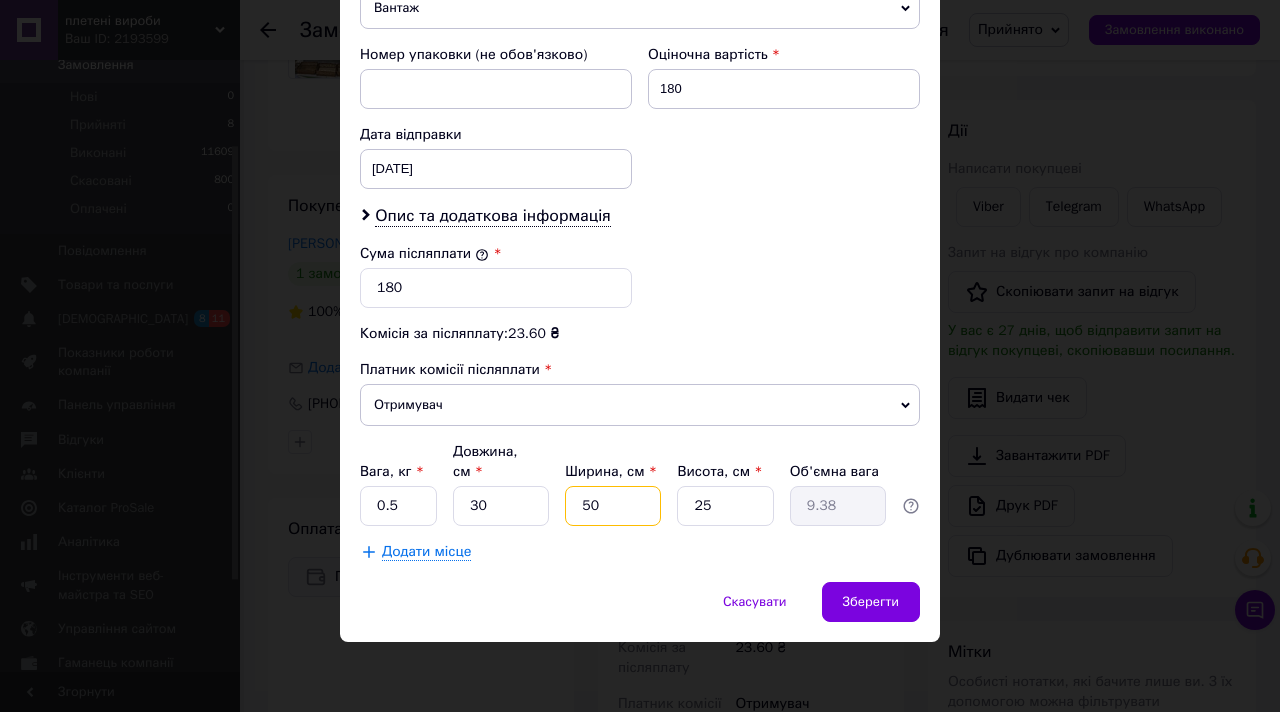 type on "50" 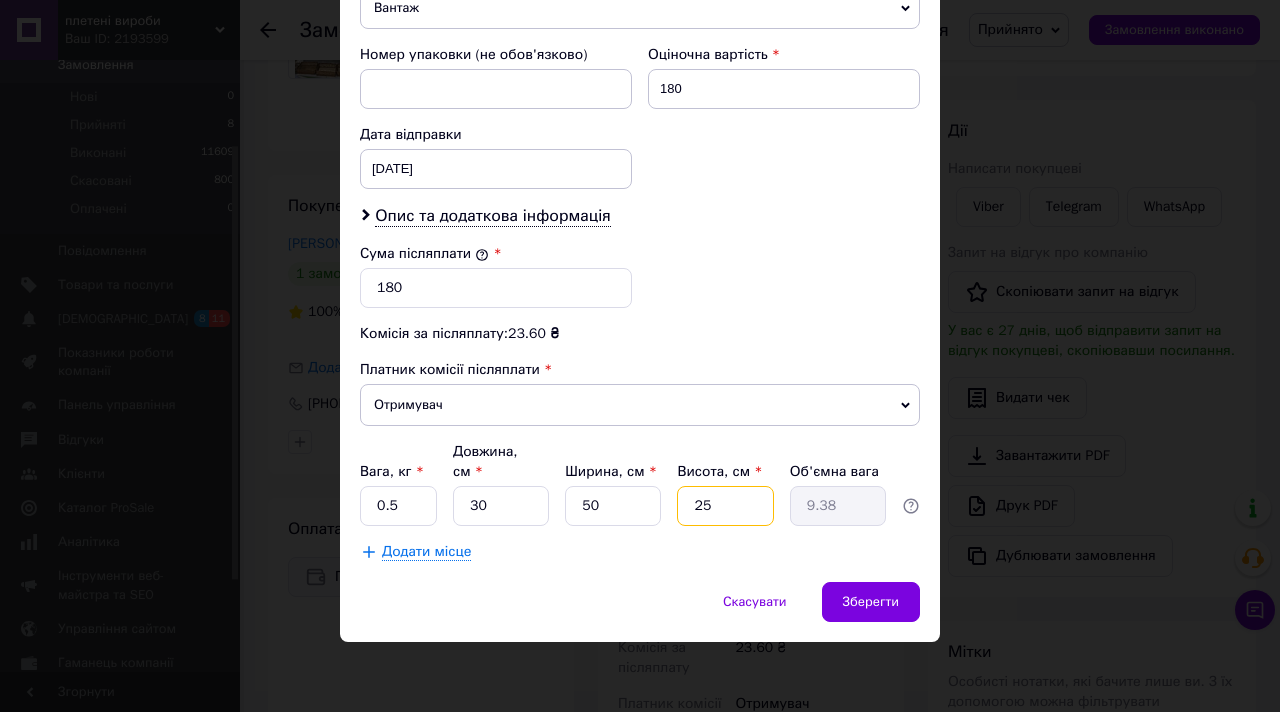 click on "25" at bounding box center [725, 506] 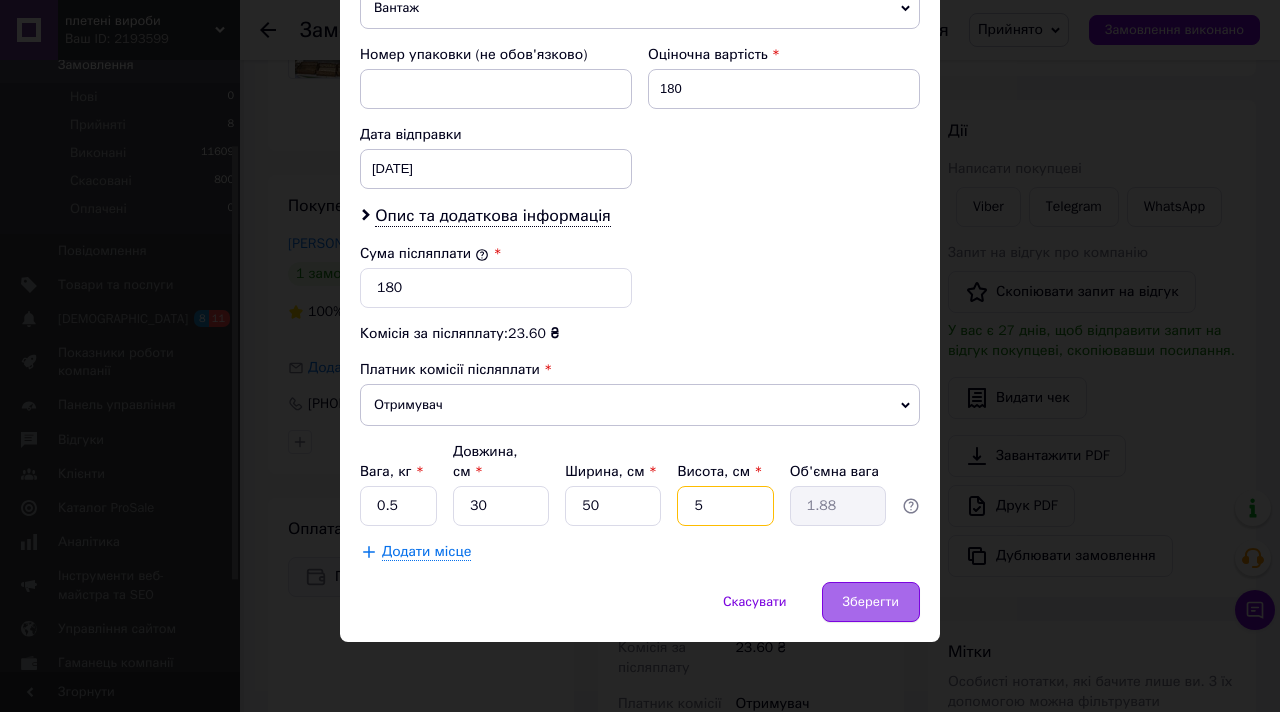 type on "5" 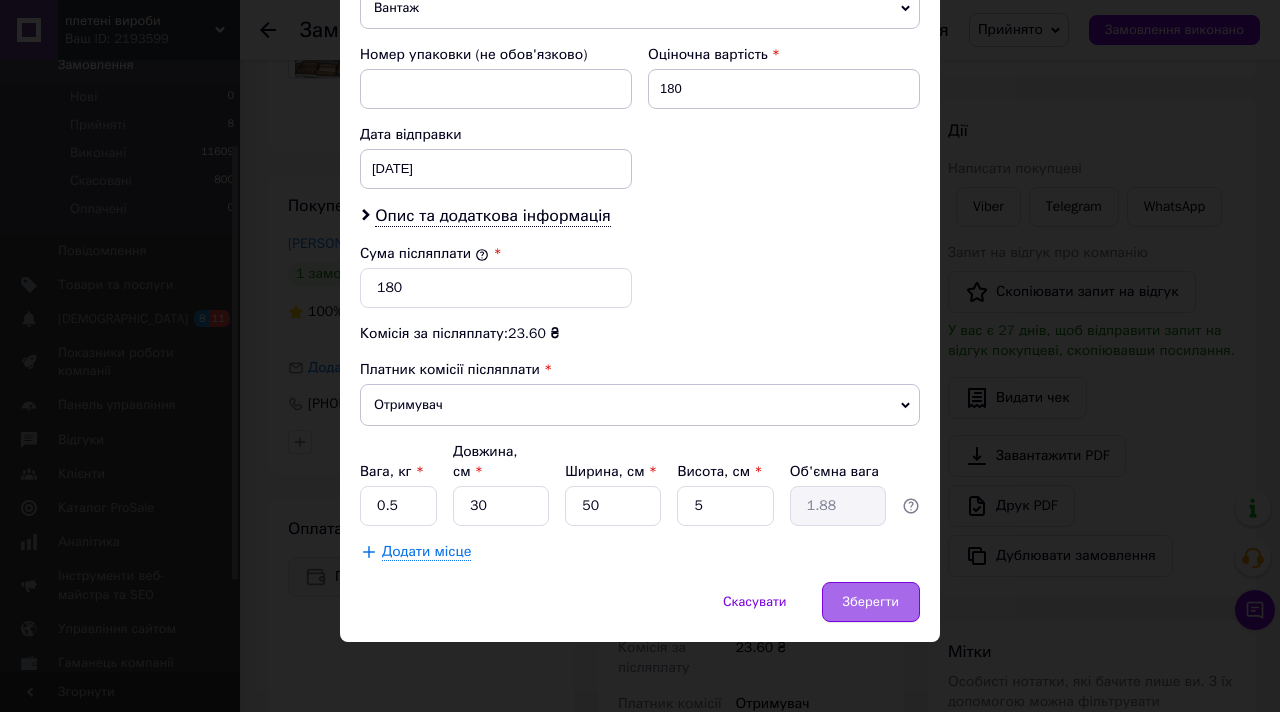 click on "Зберегти" at bounding box center [871, 602] 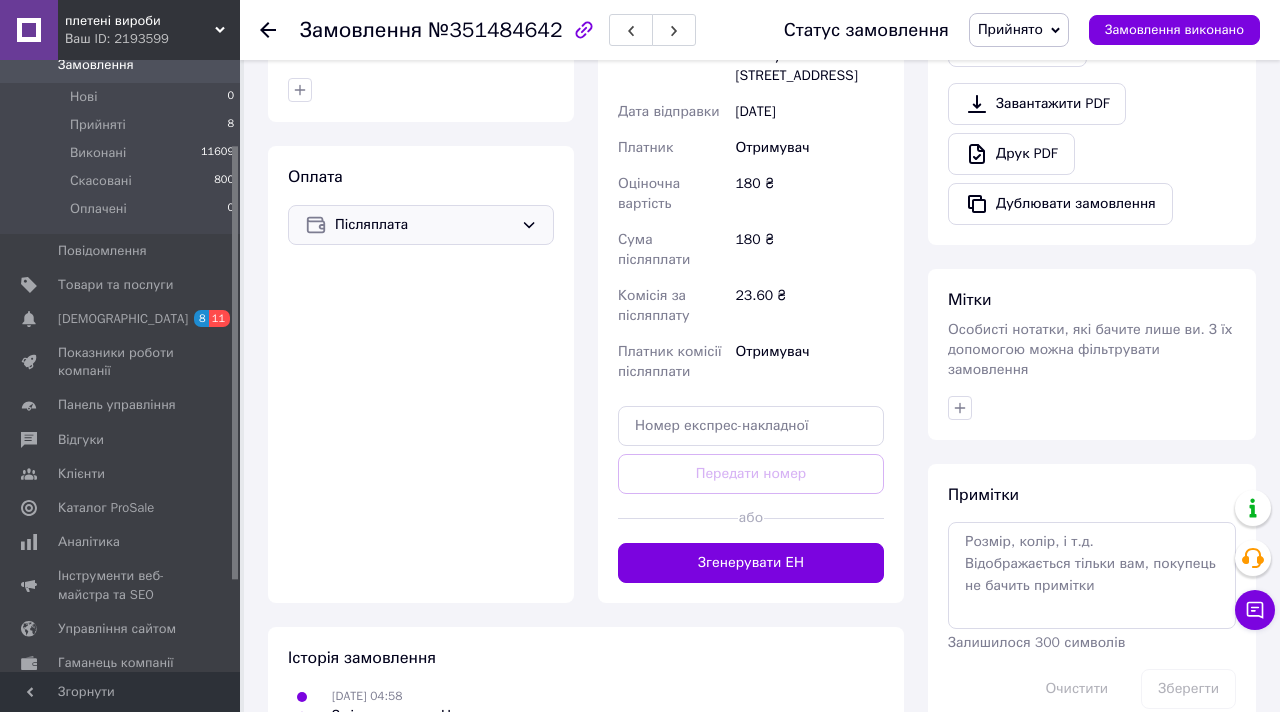 scroll, scrollTop: 592, scrollLeft: 0, axis: vertical 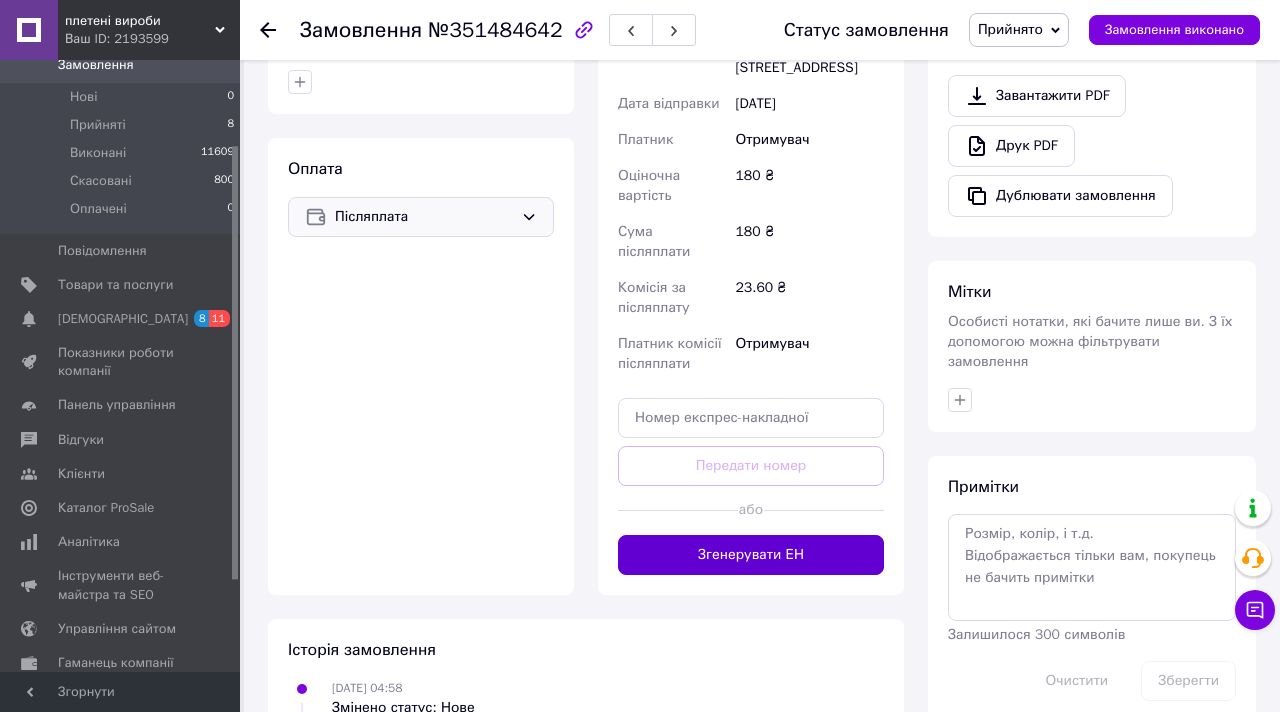 click on "Згенерувати ЕН" at bounding box center (751, 555) 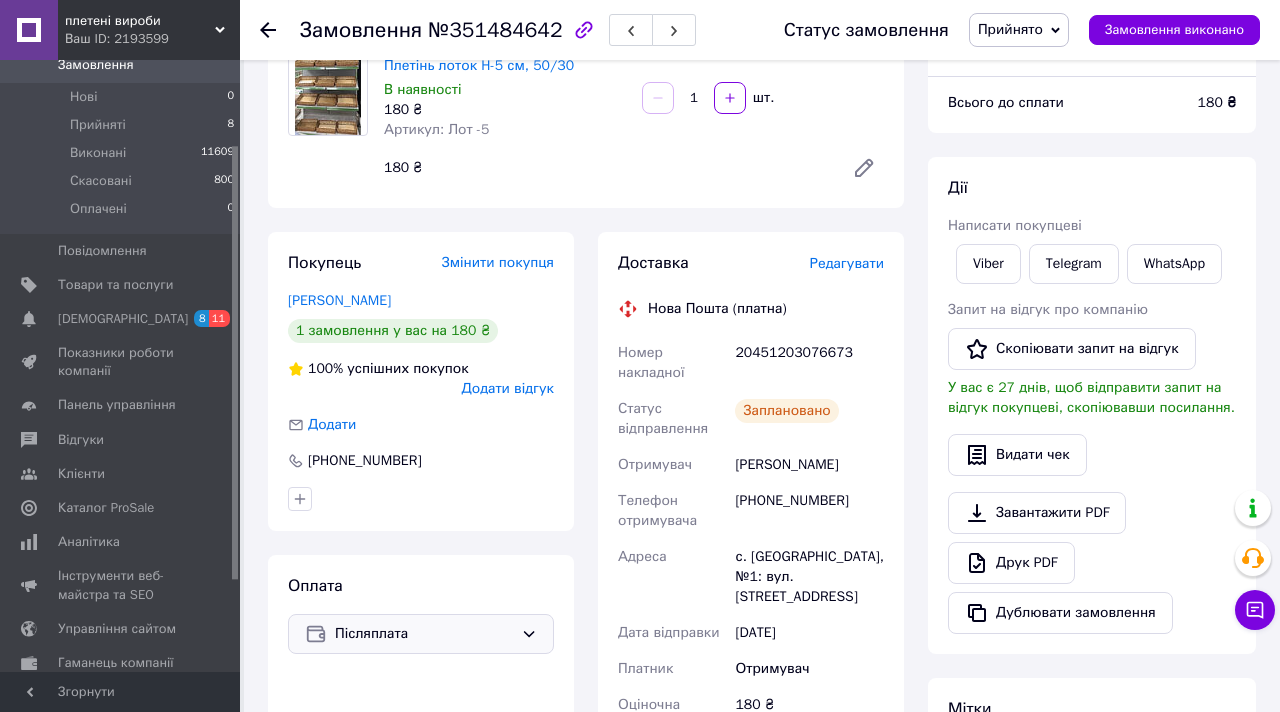 scroll, scrollTop: 152, scrollLeft: 0, axis: vertical 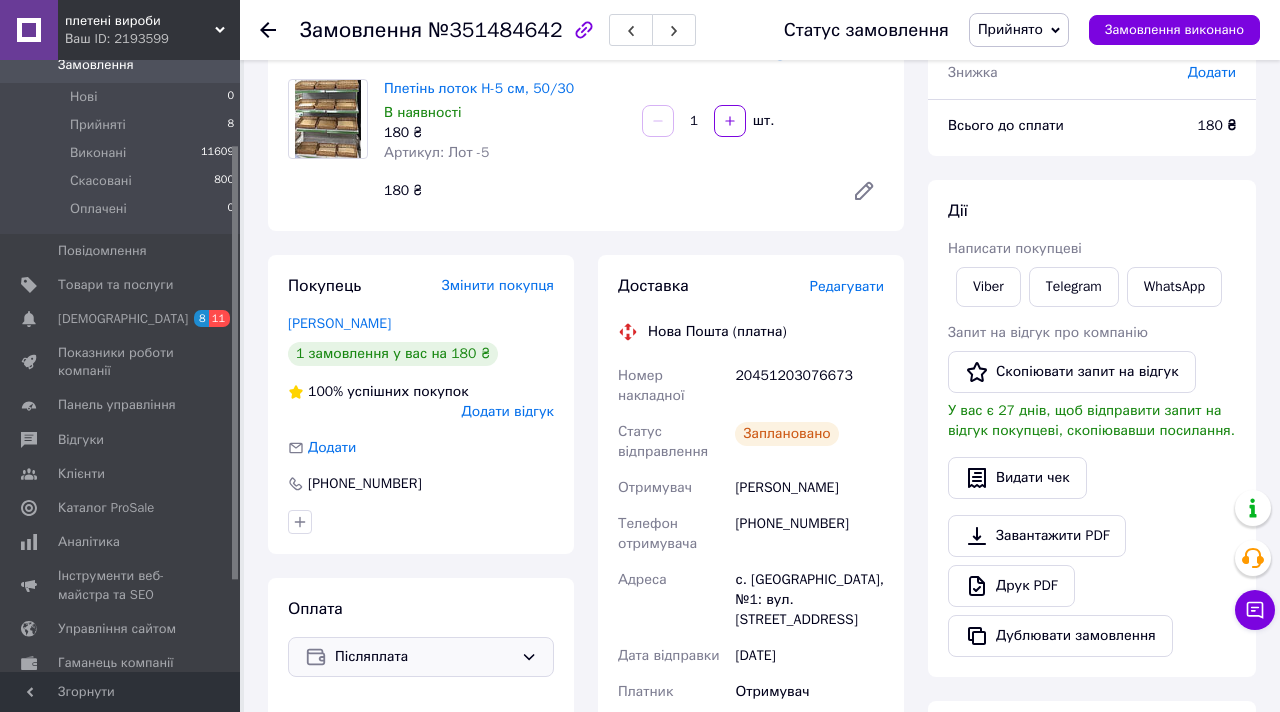 click 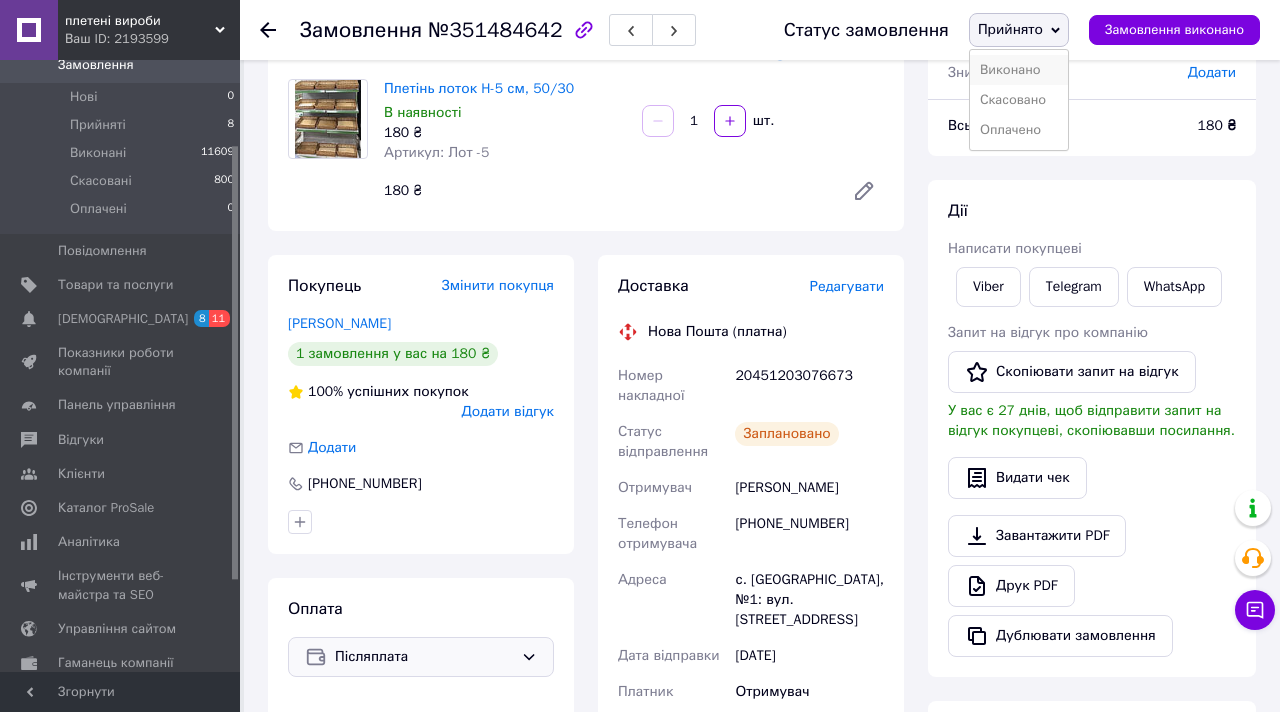 click on "Виконано" at bounding box center [1019, 70] 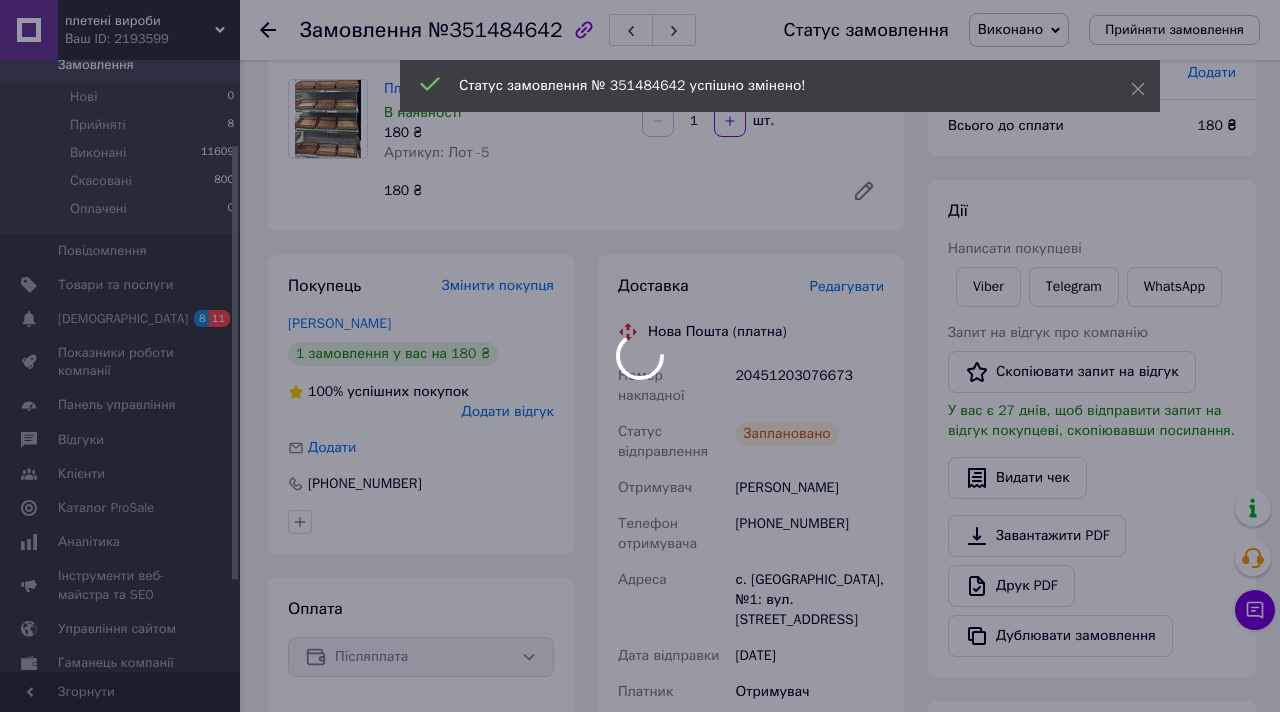 click at bounding box center (640, 356) 